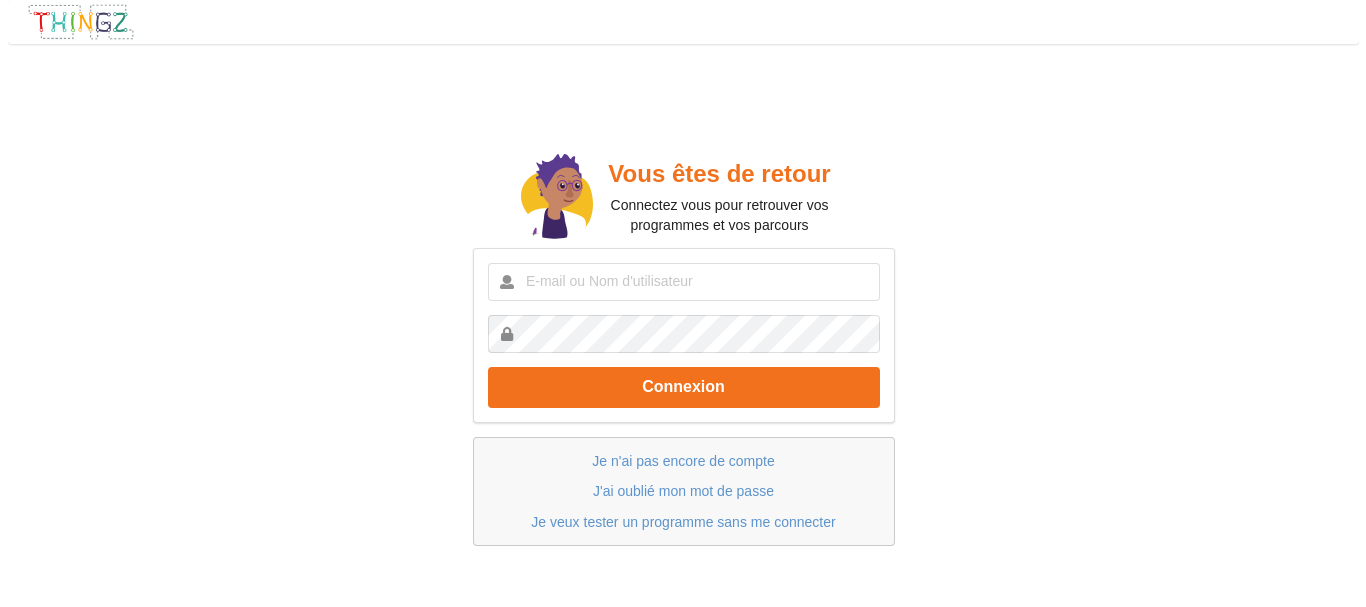 scroll, scrollTop: 0, scrollLeft: 0, axis: both 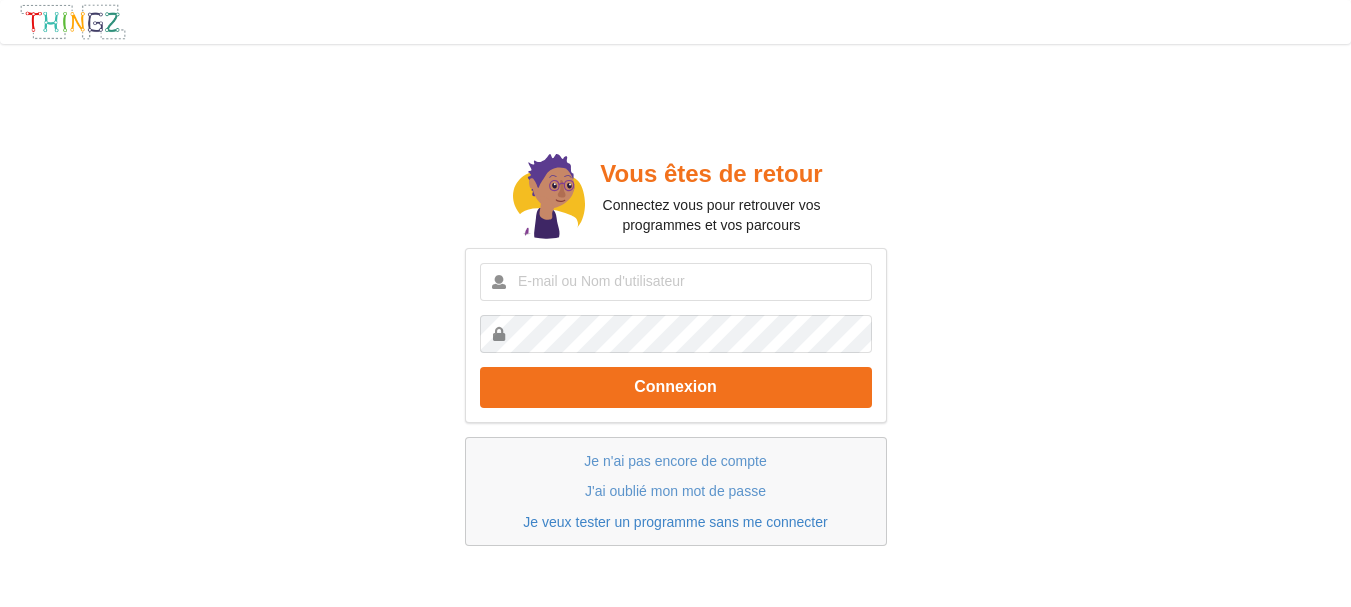 click on "Je veux tester un programme sans me connecter" at bounding box center (675, 522) 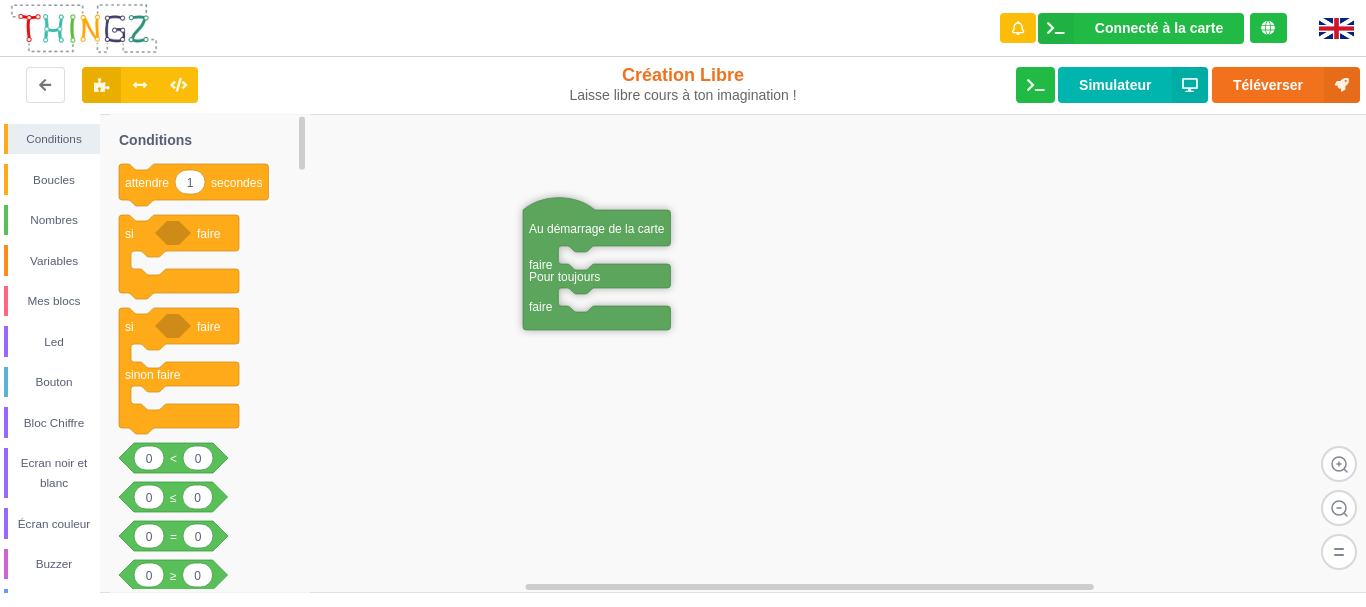 drag, startPoint x: 849, startPoint y: 314, endPoint x: 521, endPoint y: 220, distance: 341.20377 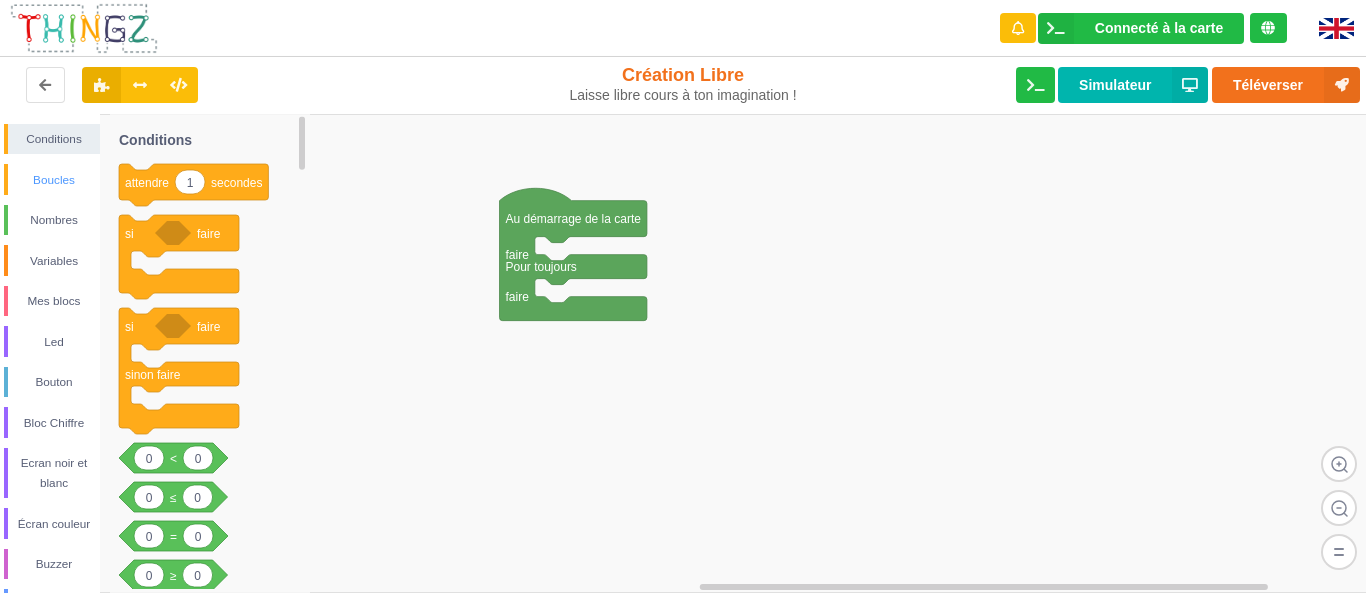 click on "Boucles" at bounding box center (54, 180) 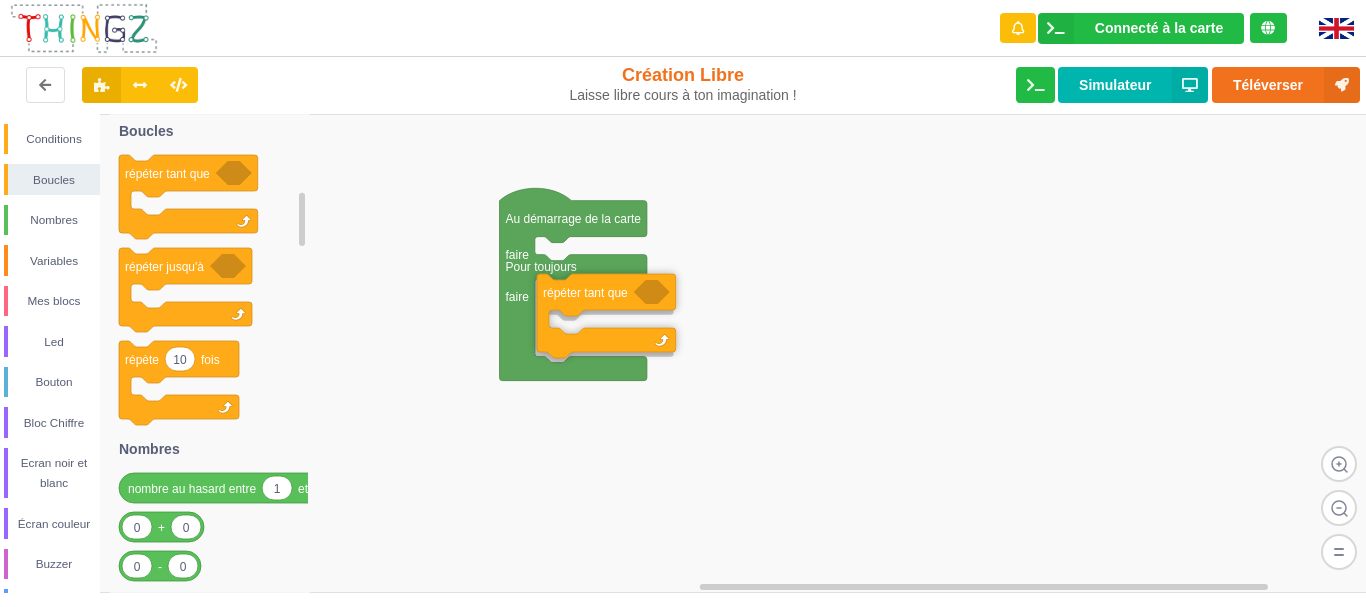 drag, startPoint x: 178, startPoint y: 170, endPoint x: 596, endPoint y: 289, distance: 434.609 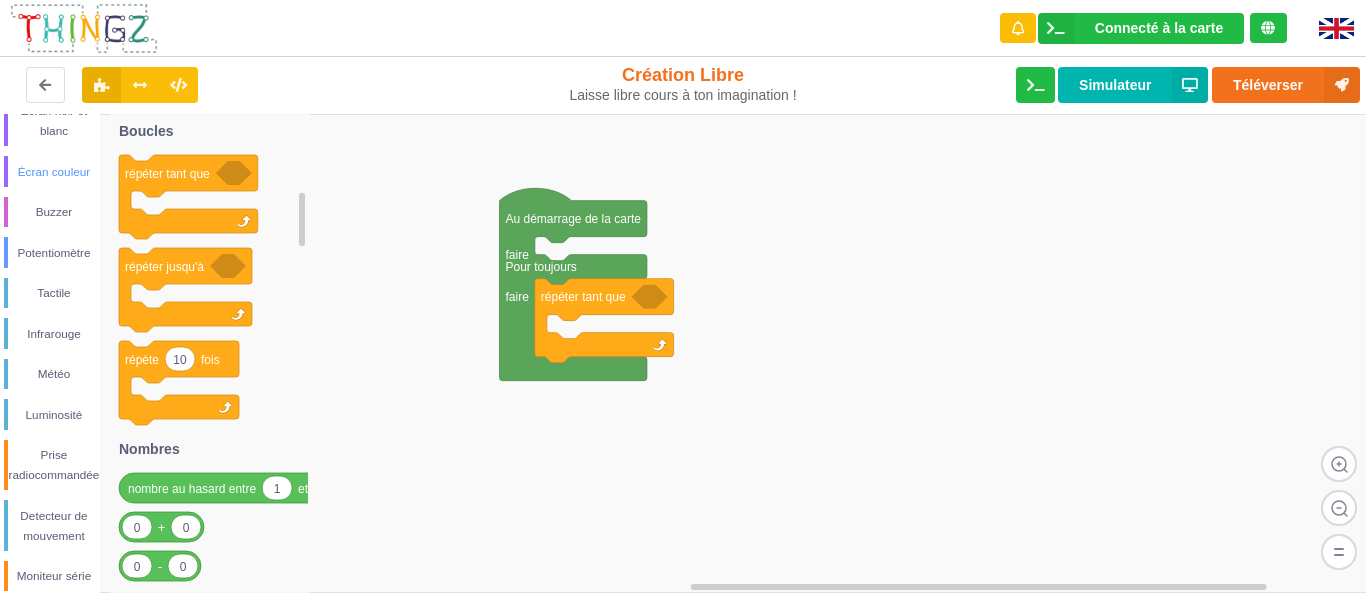 scroll, scrollTop: 400, scrollLeft: 0, axis: vertical 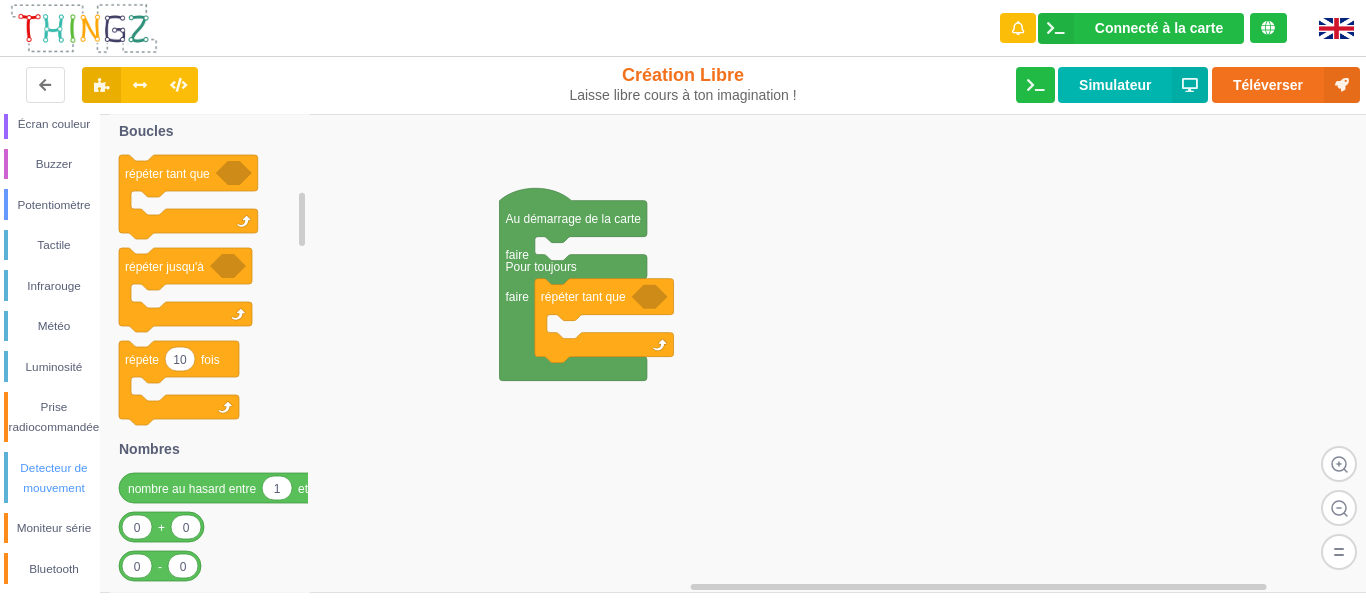 click on "Detecteur de mouvement" at bounding box center [54, 478] 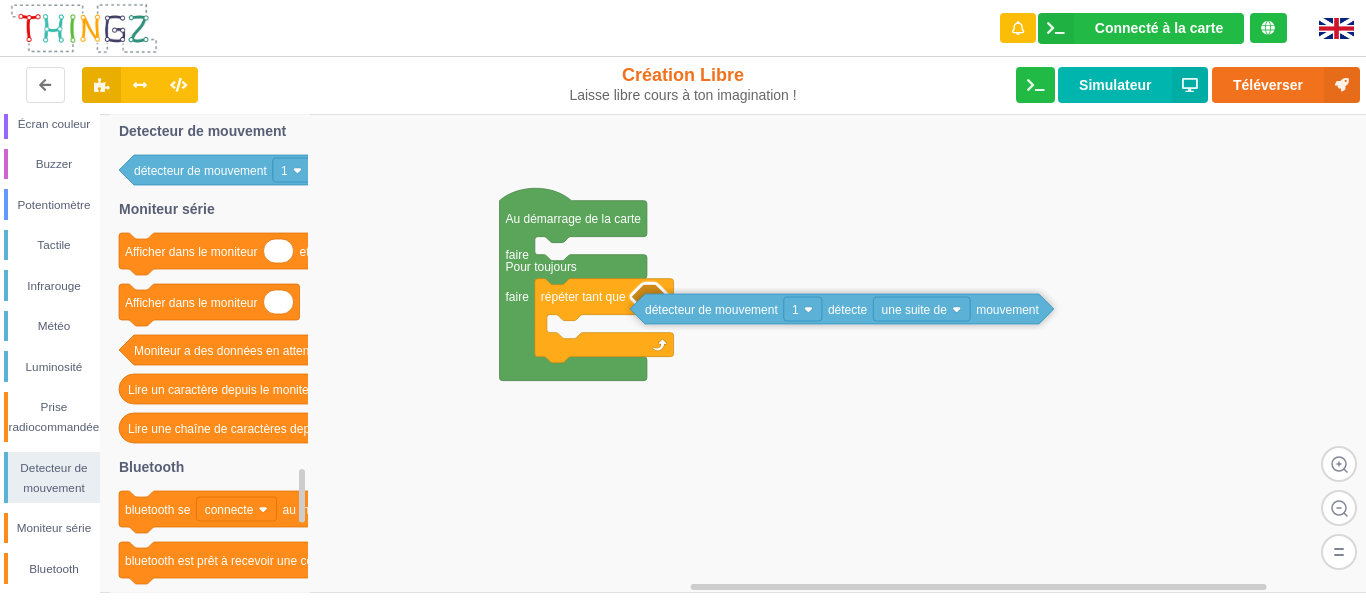 drag, startPoint x: 192, startPoint y: 176, endPoint x: 703, endPoint y: 315, distance: 529.56775 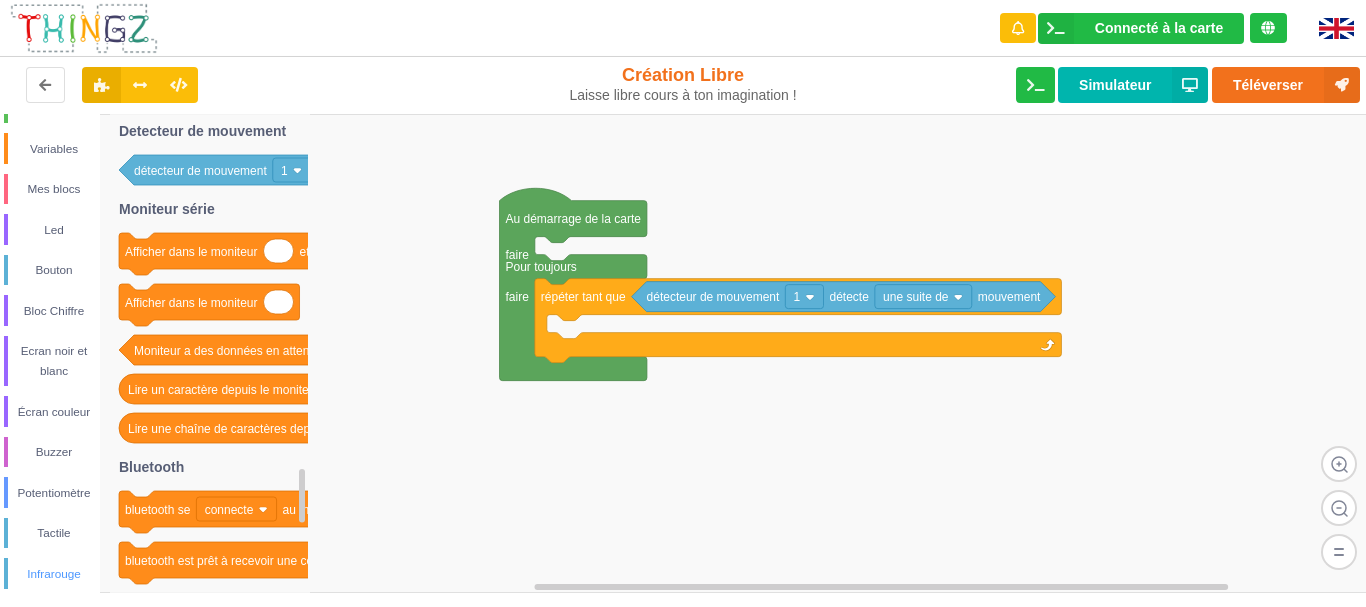 scroll, scrollTop: 100, scrollLeft: 0, axis: vertical 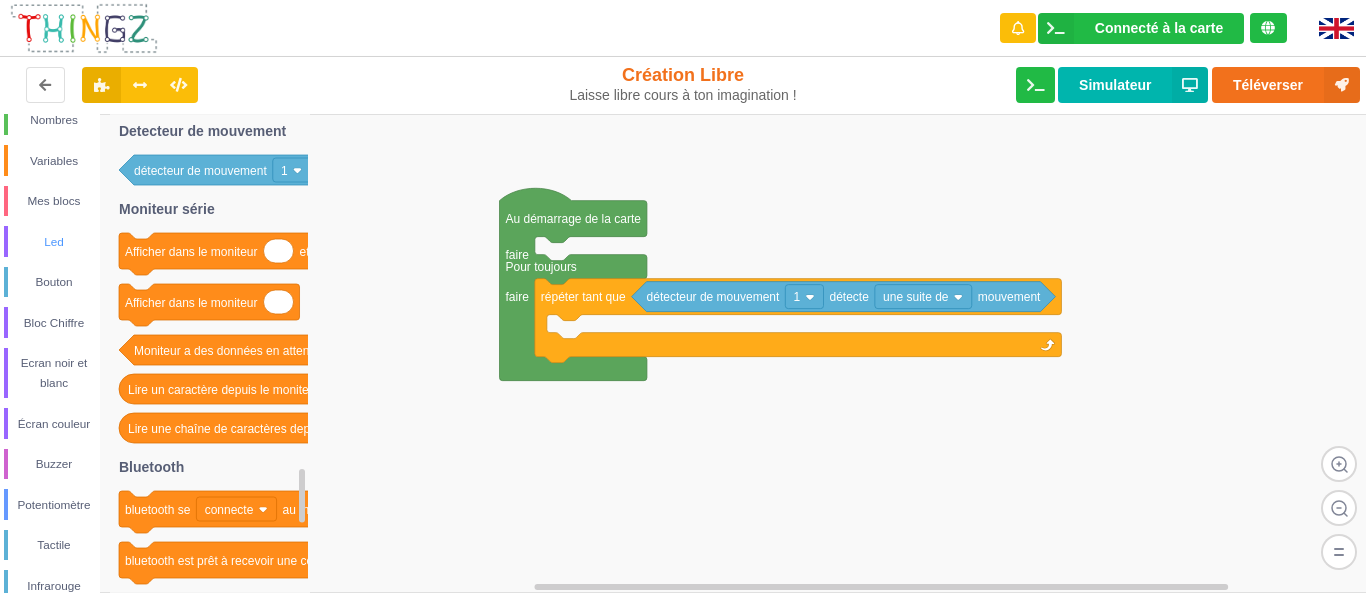 click on "Led" at bounding box center [54, 242] 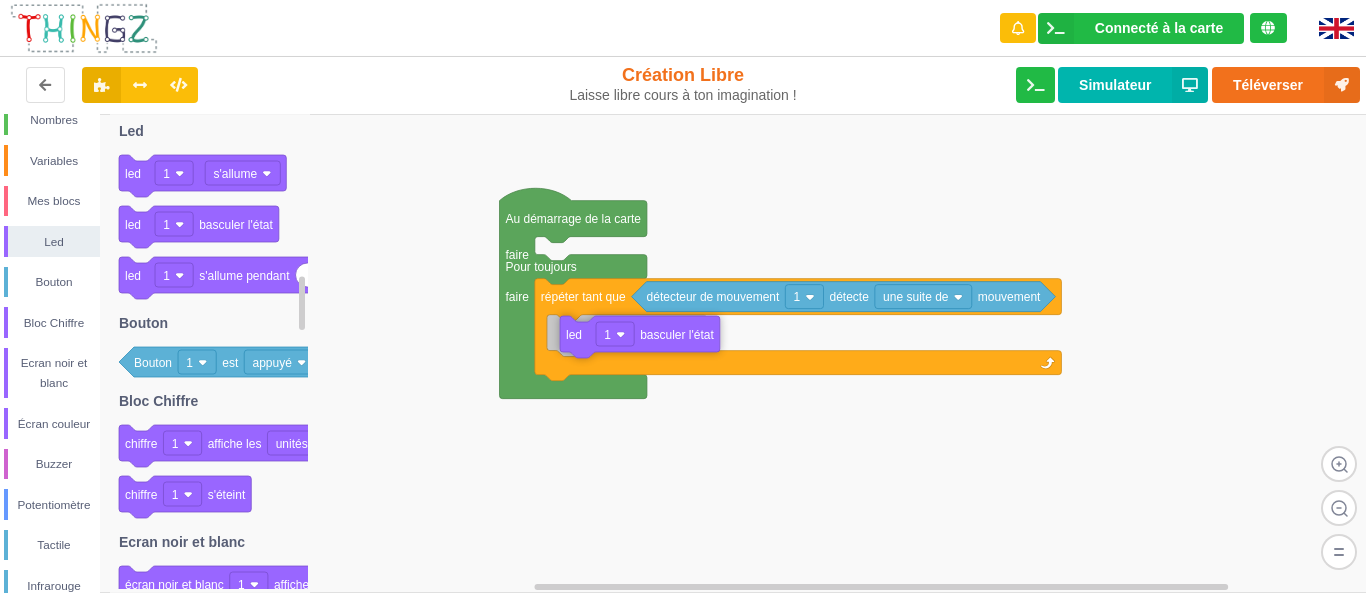 drag, startPoint x: 146, startPoint y: 218, endPoint x: 580, endPoint y: 331, distance: 448.46964 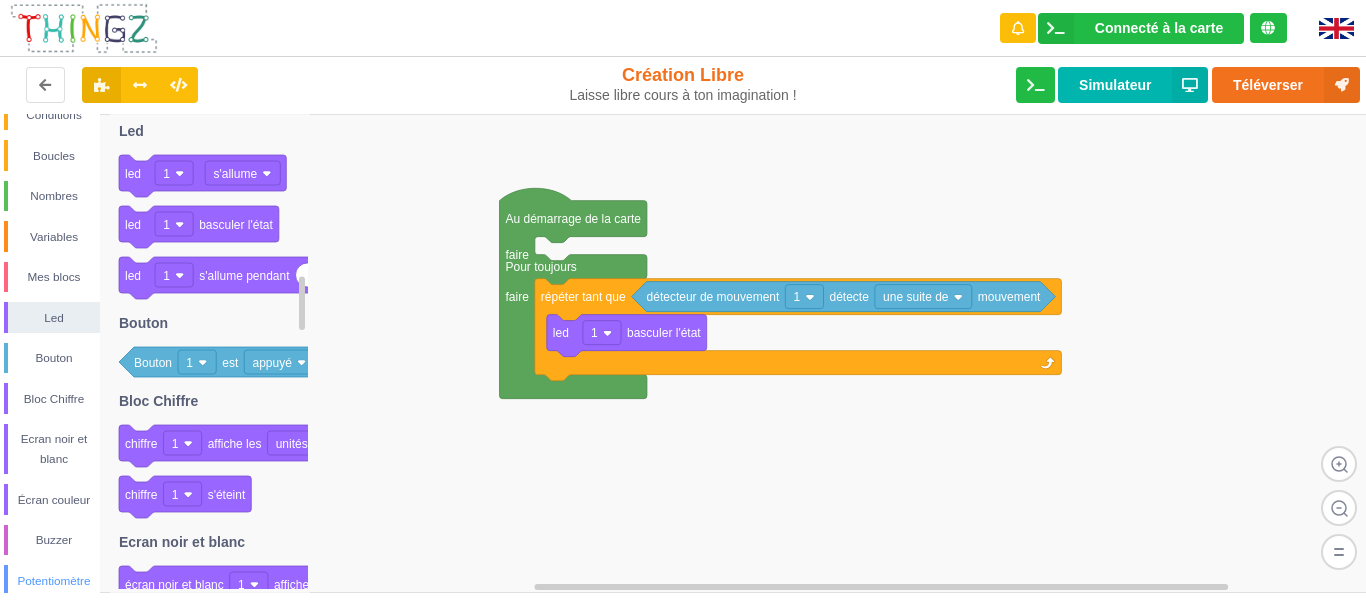 scroll, scrollTop: 0, scrollLeft: 0, axis: both 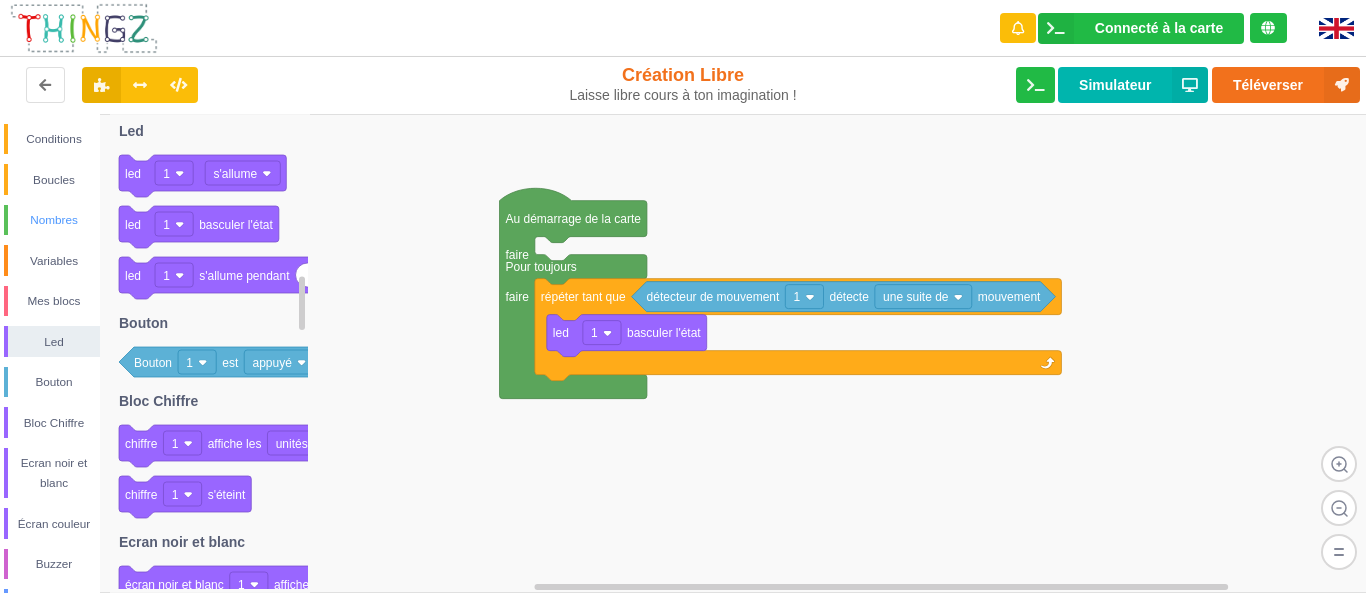 click on "Nombres" at bounding box center [54, 220] 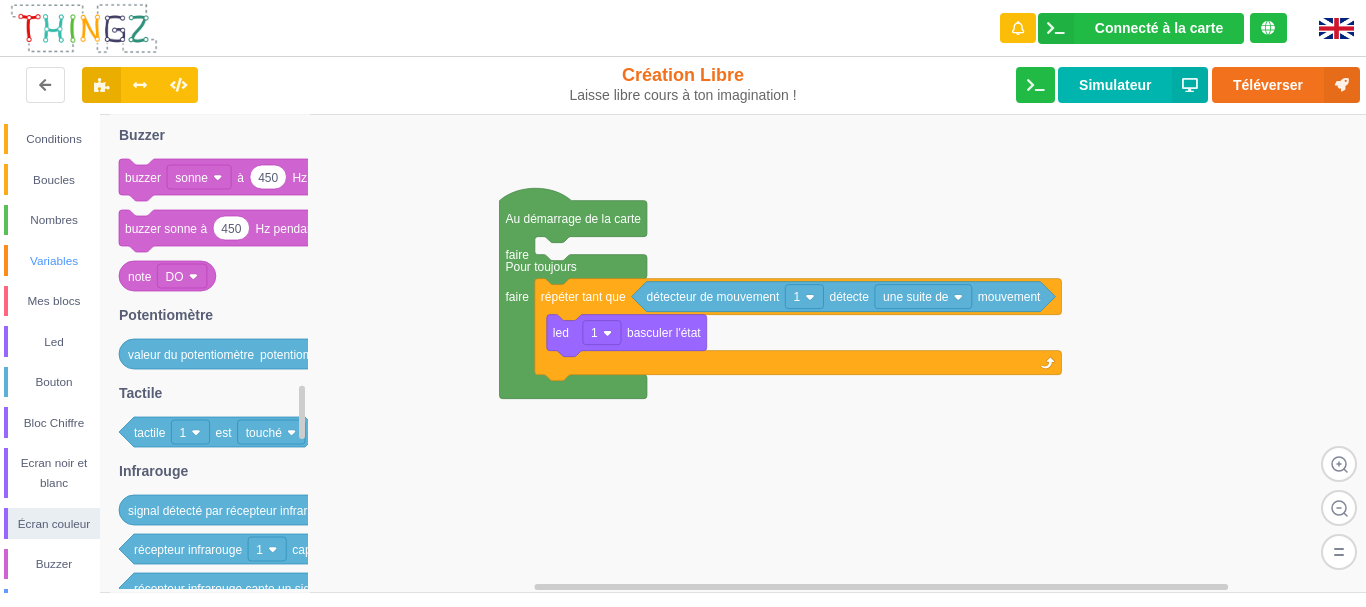 click on "Variables" at bounding box center (54, 261) 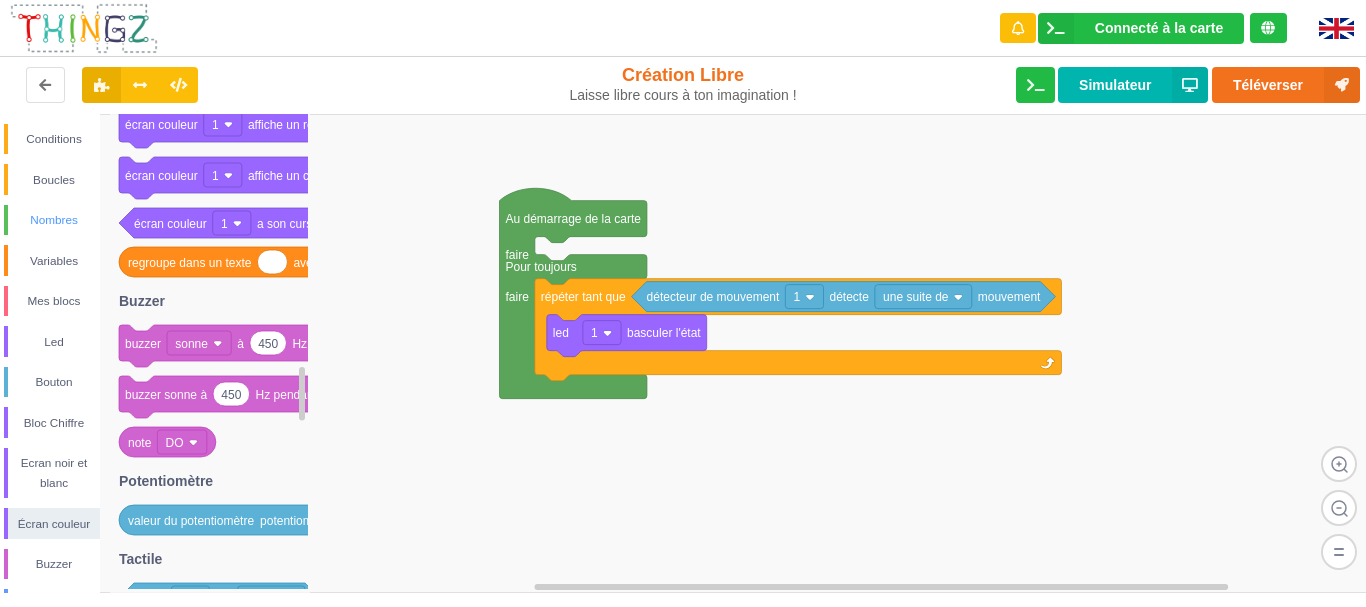 click on "Nombres" at bounding box center (54, 220) 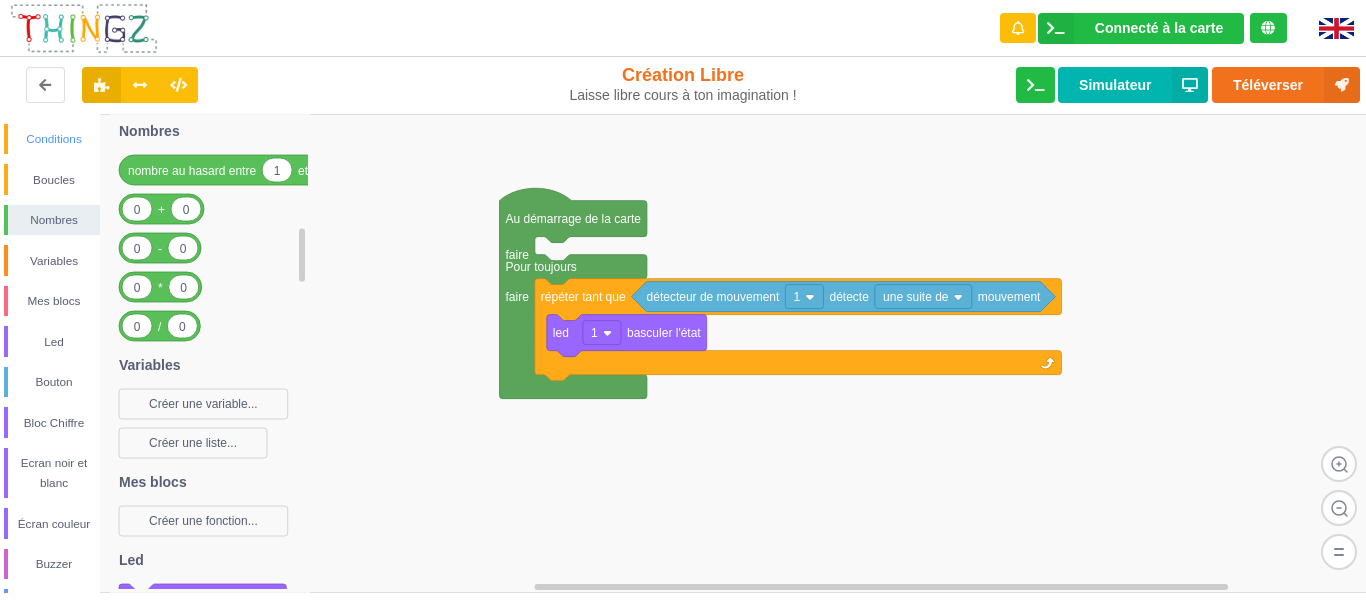 click on "Conditions" at bounding box center [54, 139] 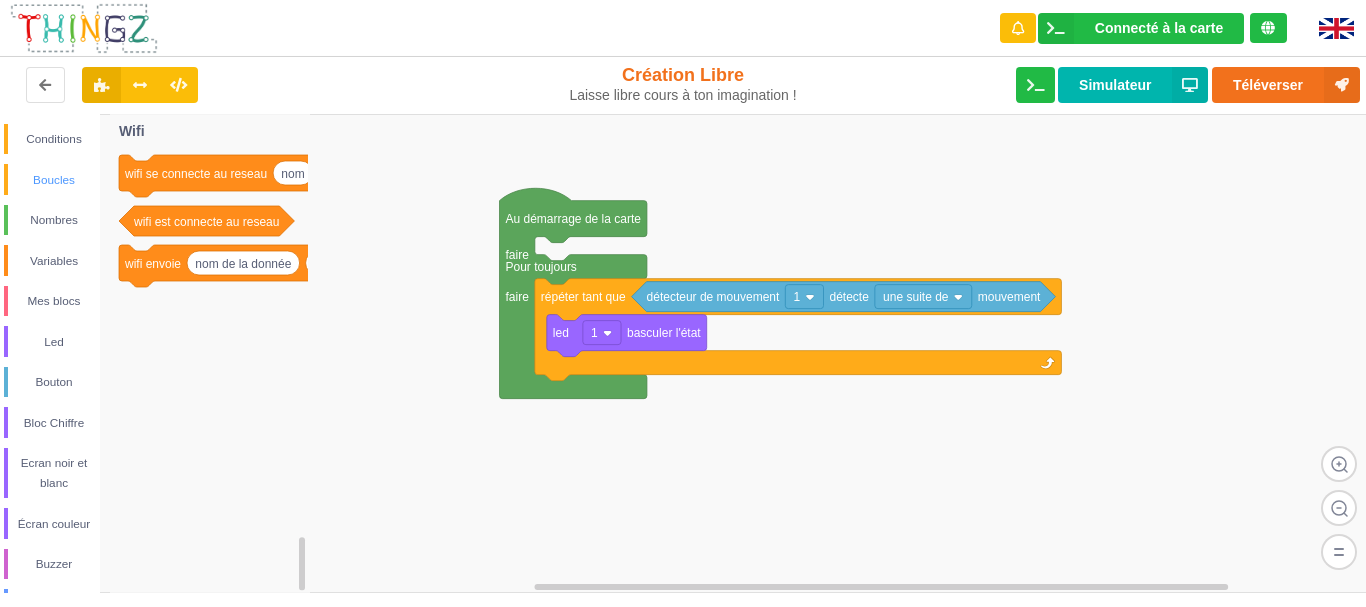 click on "Boucles" at bounding box center [54, 180] 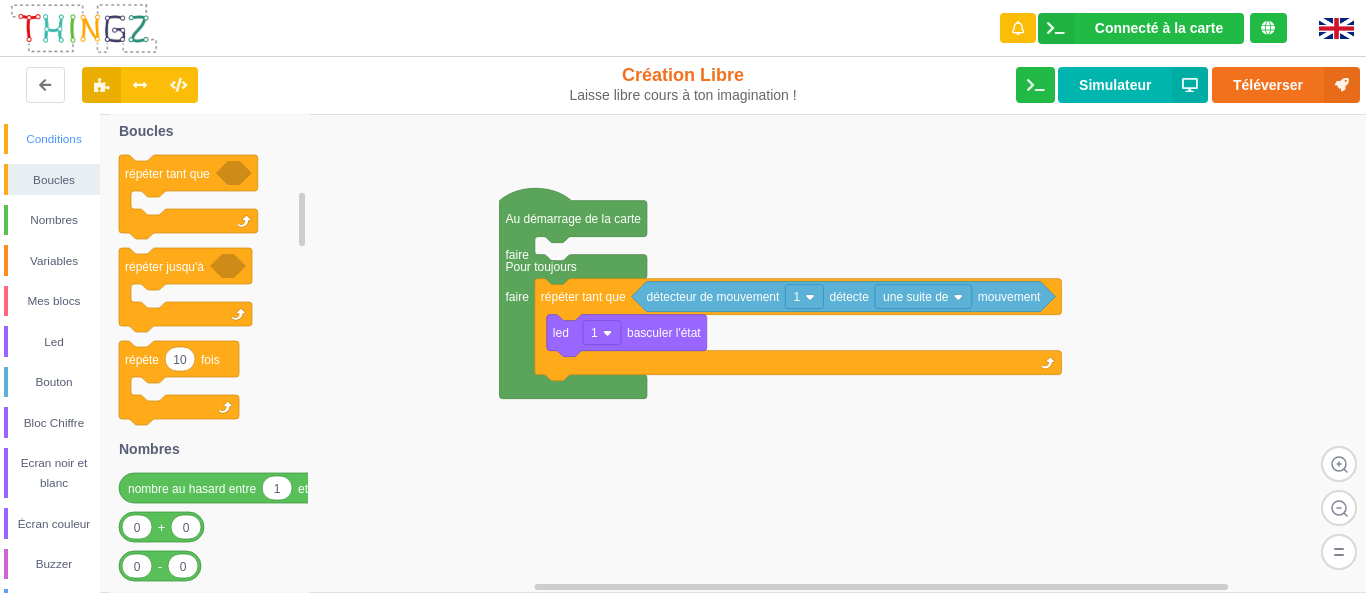 click on "Conditions" at bounding box center [54, 139] 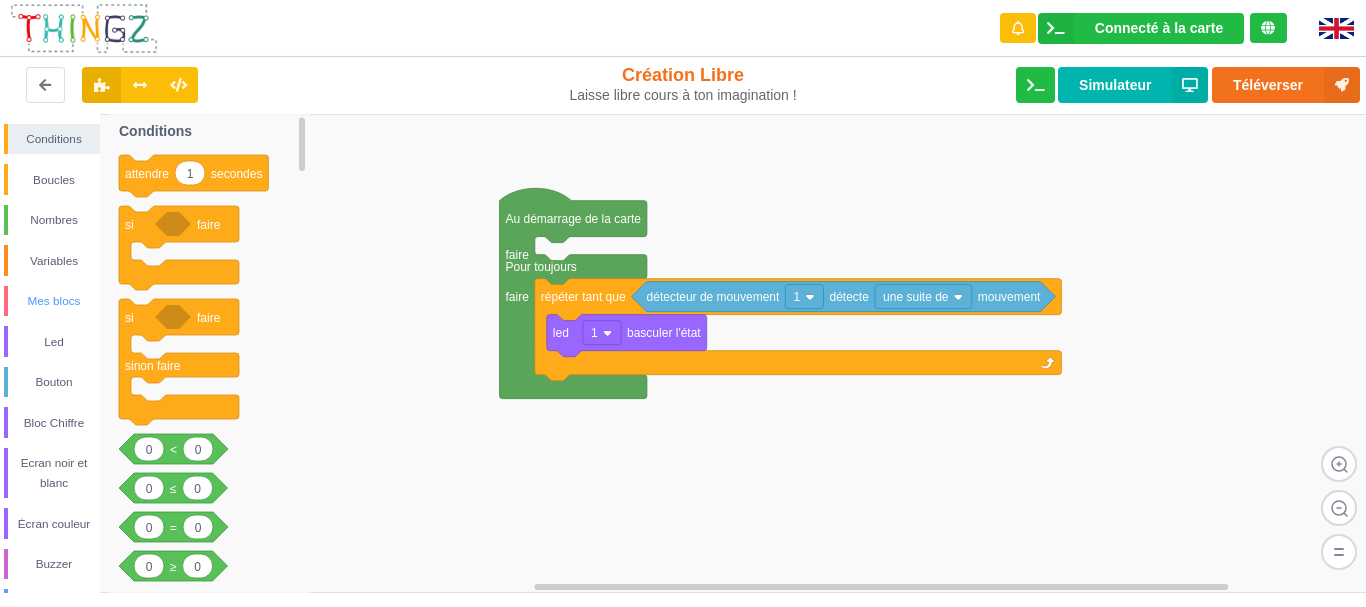 click on "Mes blocs" at bounding box center (54, 301) 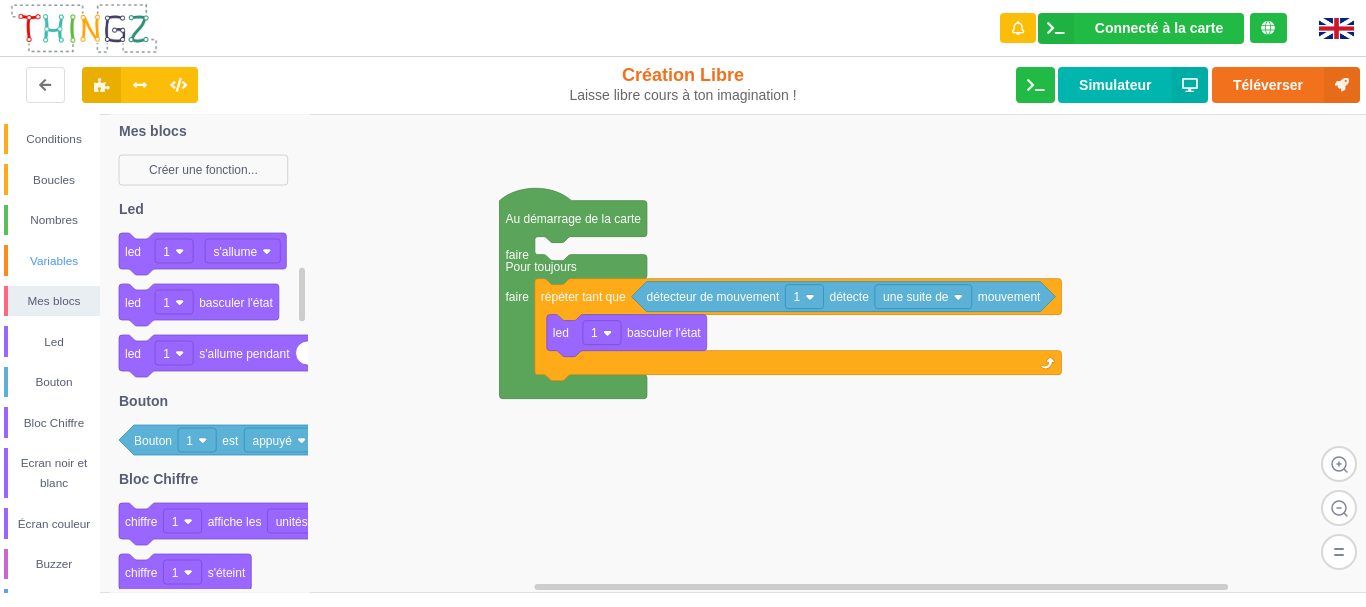click on "Variables" at bounding box center (54, 261) 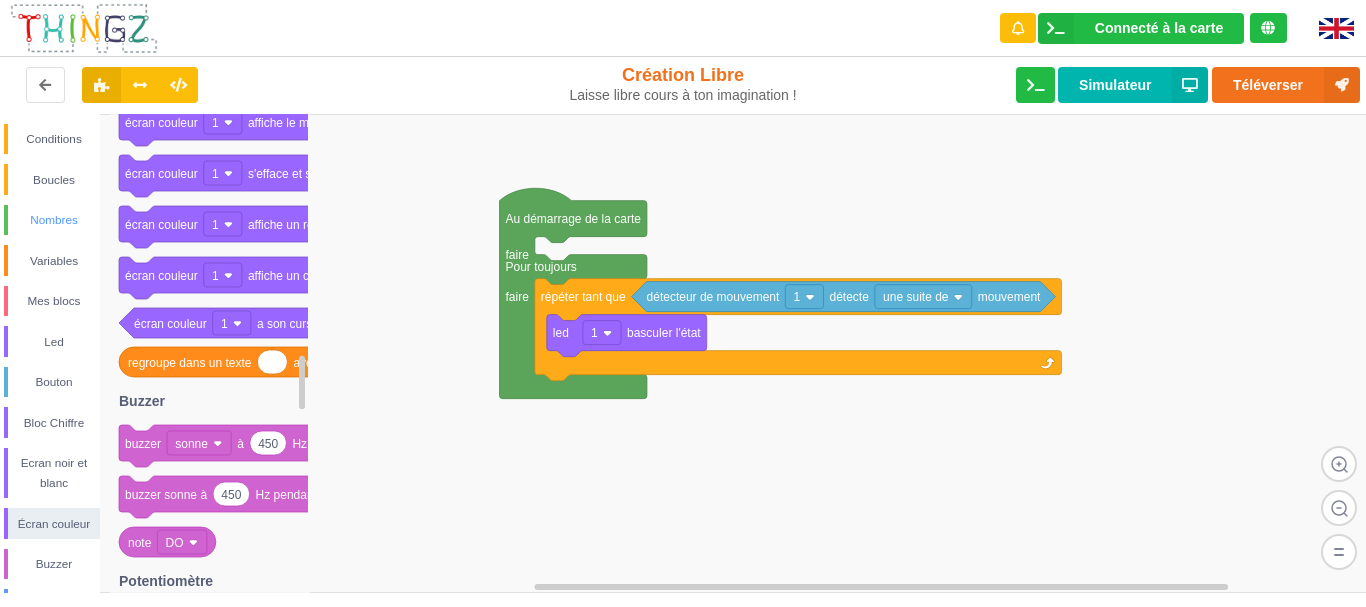 click on "Nombres" at bounding box center (54, 220) 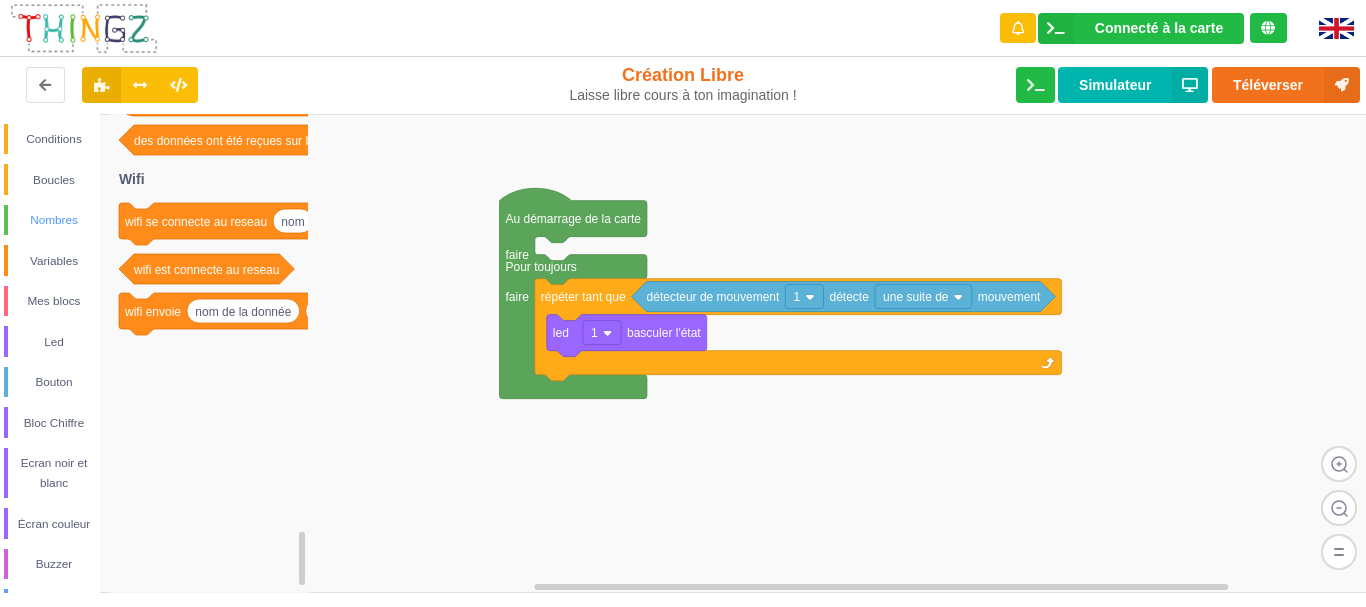 click on "Nombres" at bounding box center [54, 220] 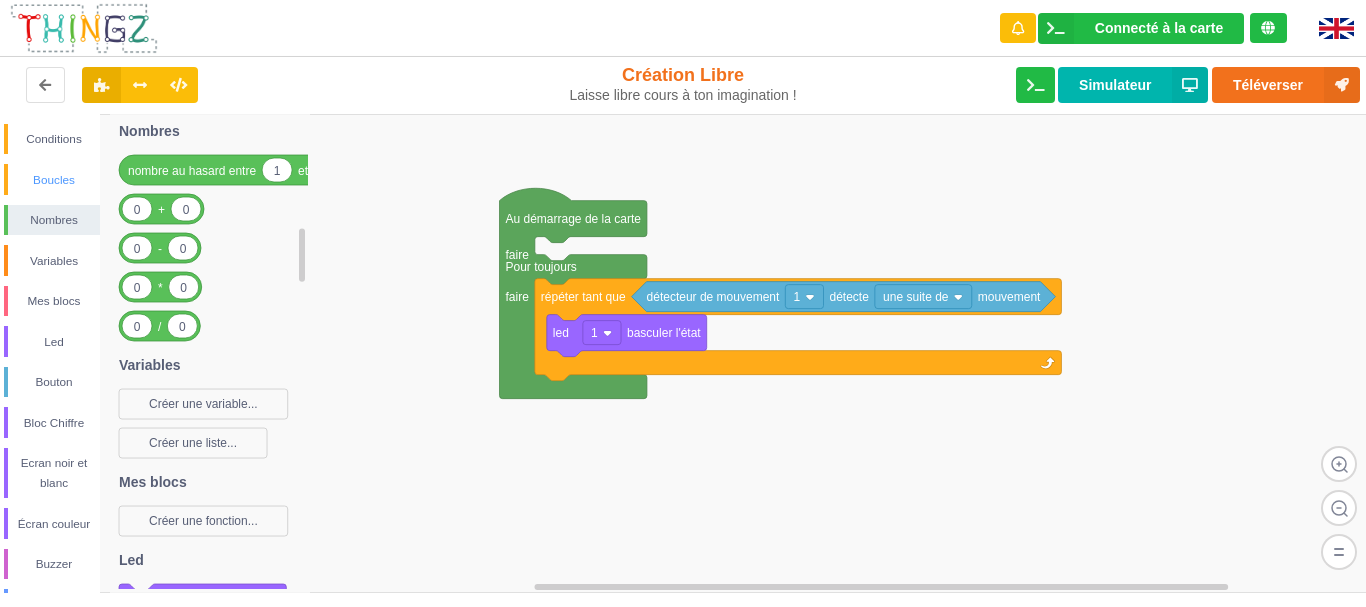 click on "Boucles" at bounding box center (54, 180) 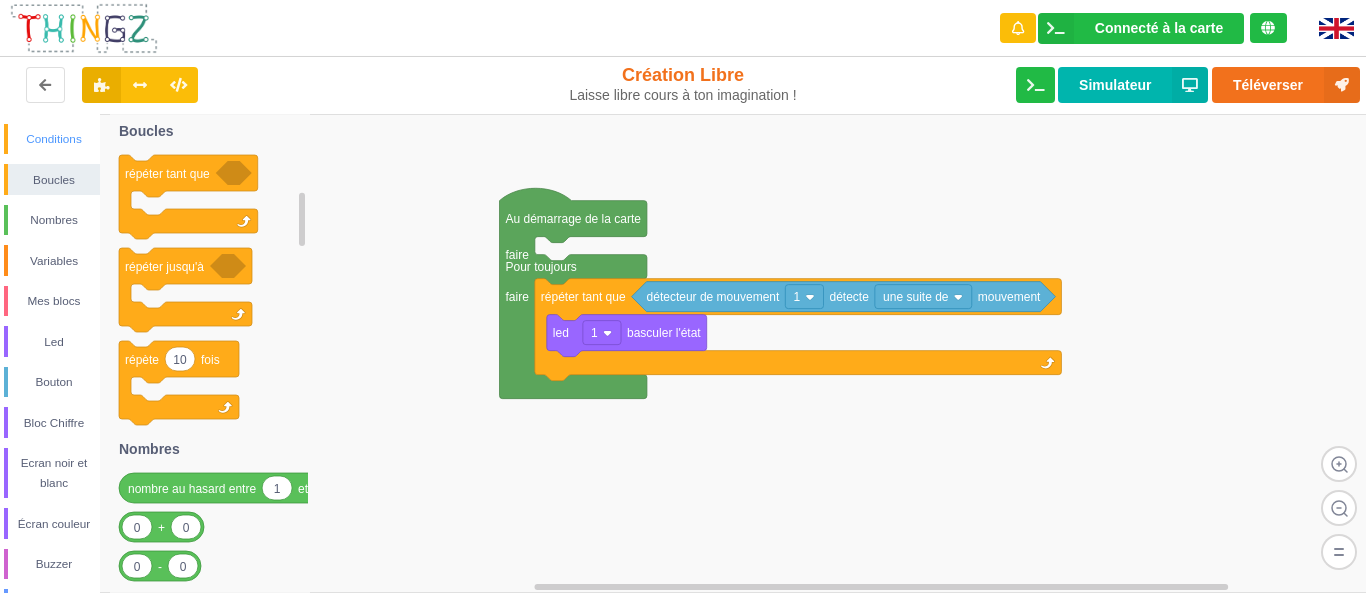click on "Conditions" at bounding box center (54, 139) 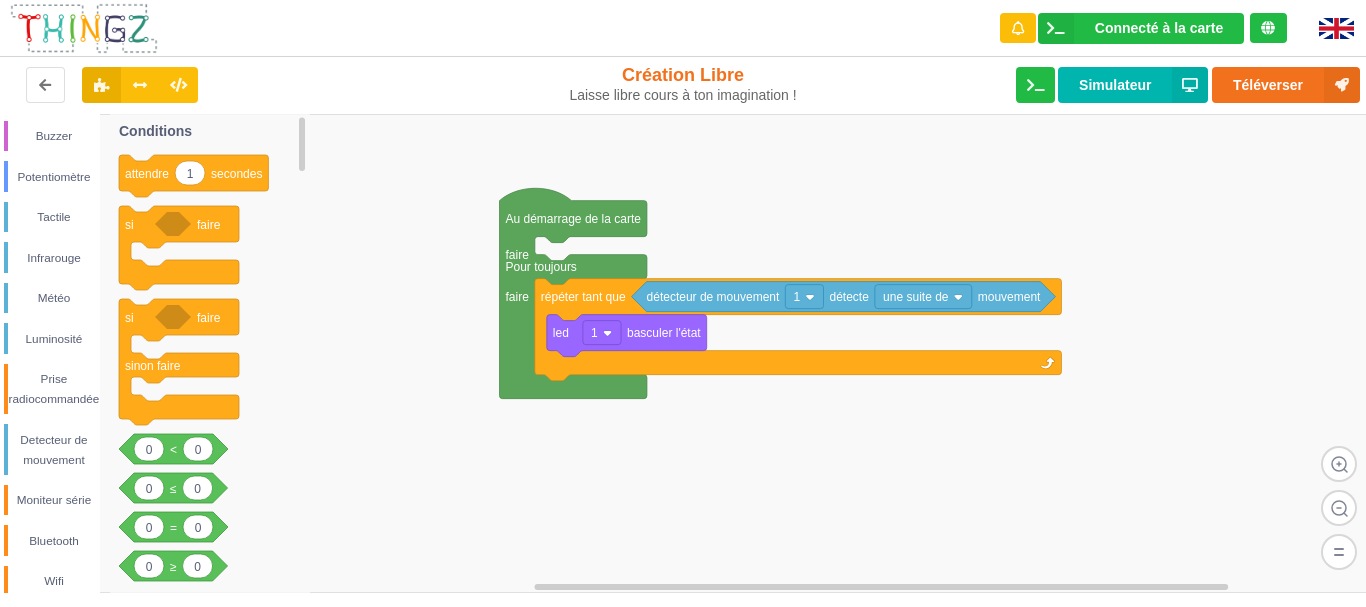 scroll, scrollTop: 441, scrollLeft: 0, axis: vertical 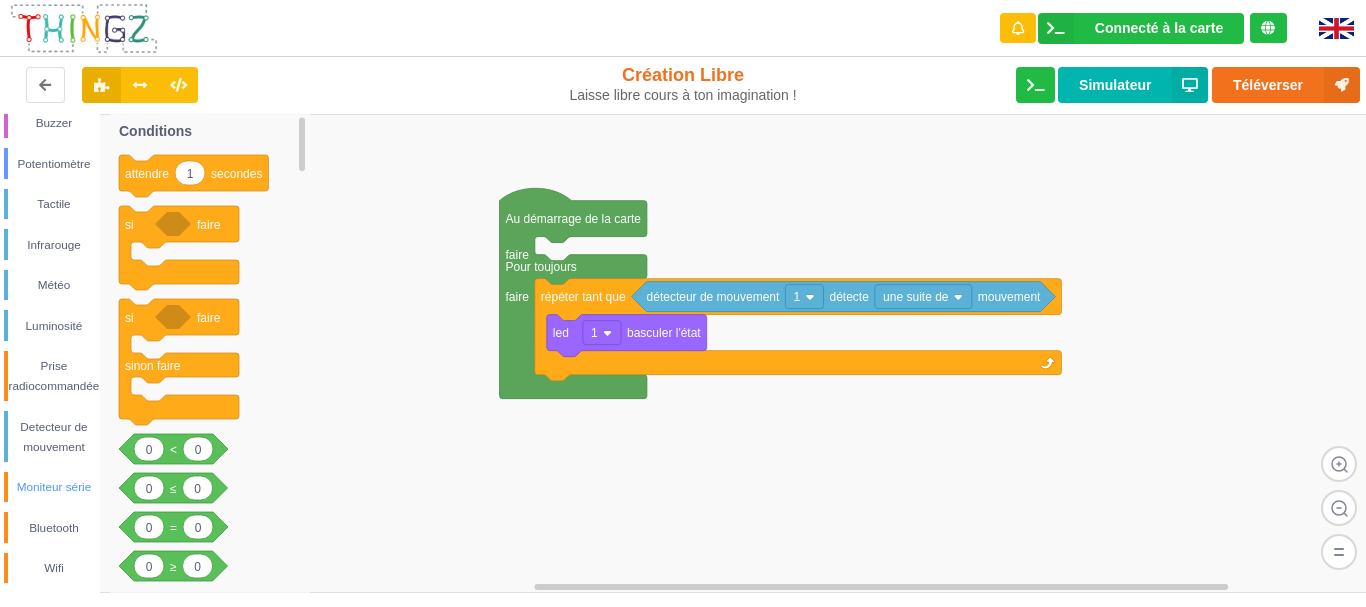 click on "Moniteur série" at bounding box center (54, 487) 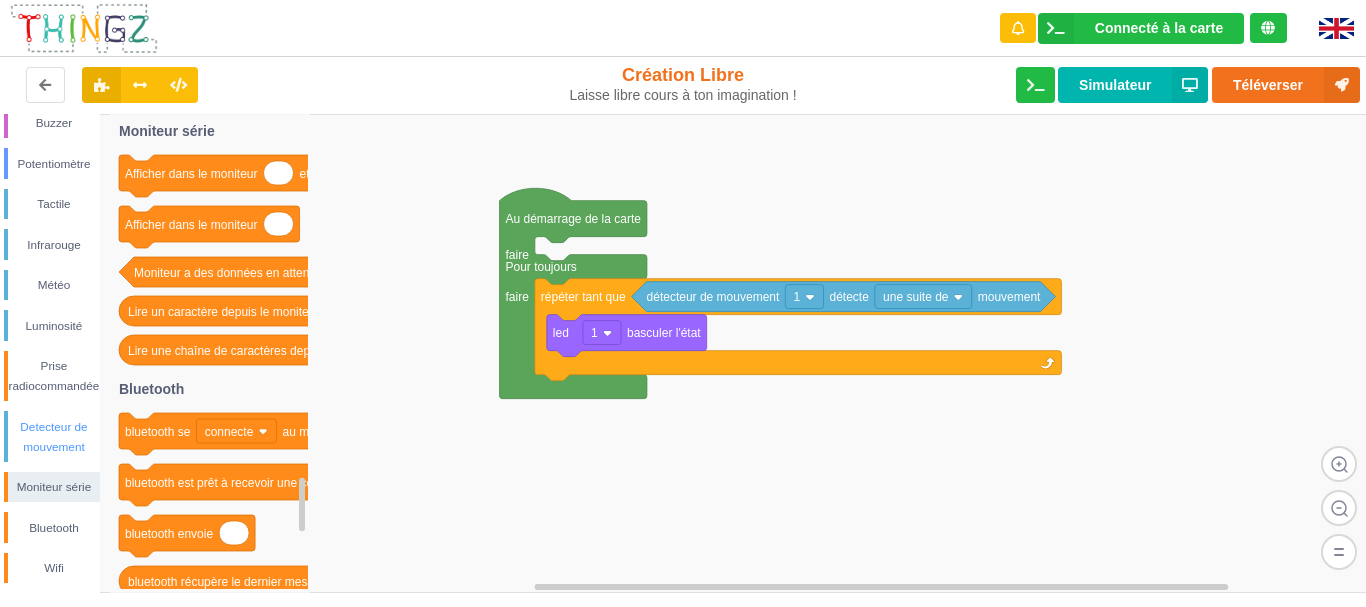 click on "Detecteur de mouvement" at bounding box center (54, 437) 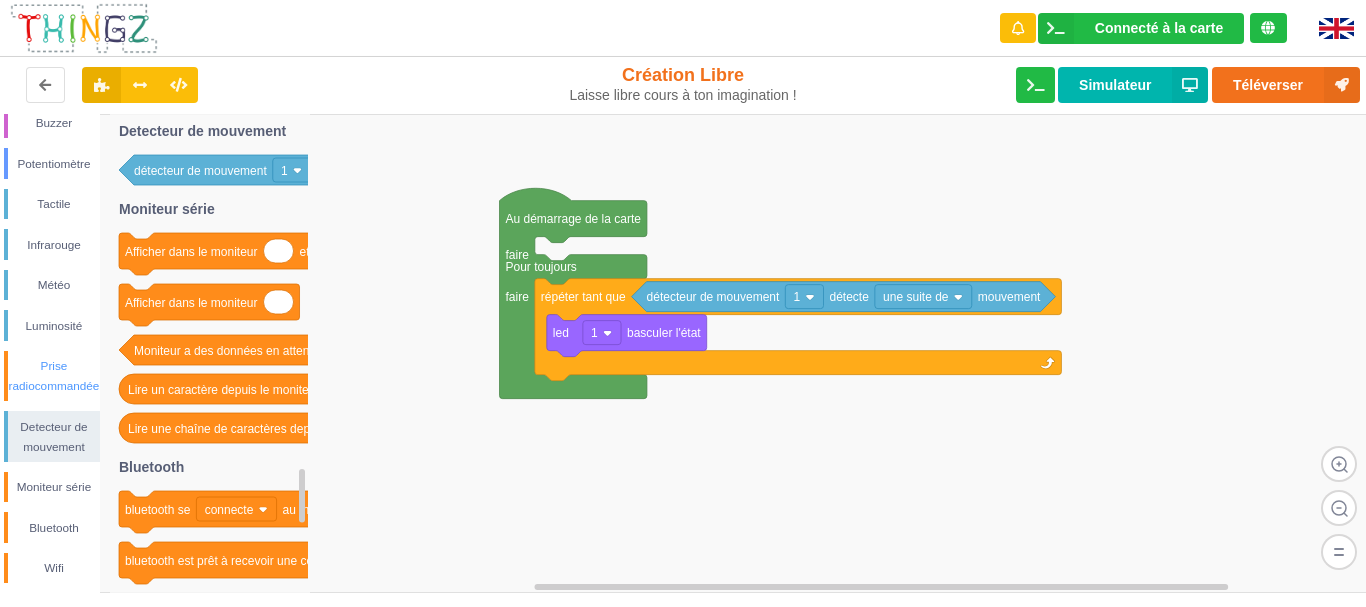 click on "Prise radiocommandée" at bounding box center (54, 376) 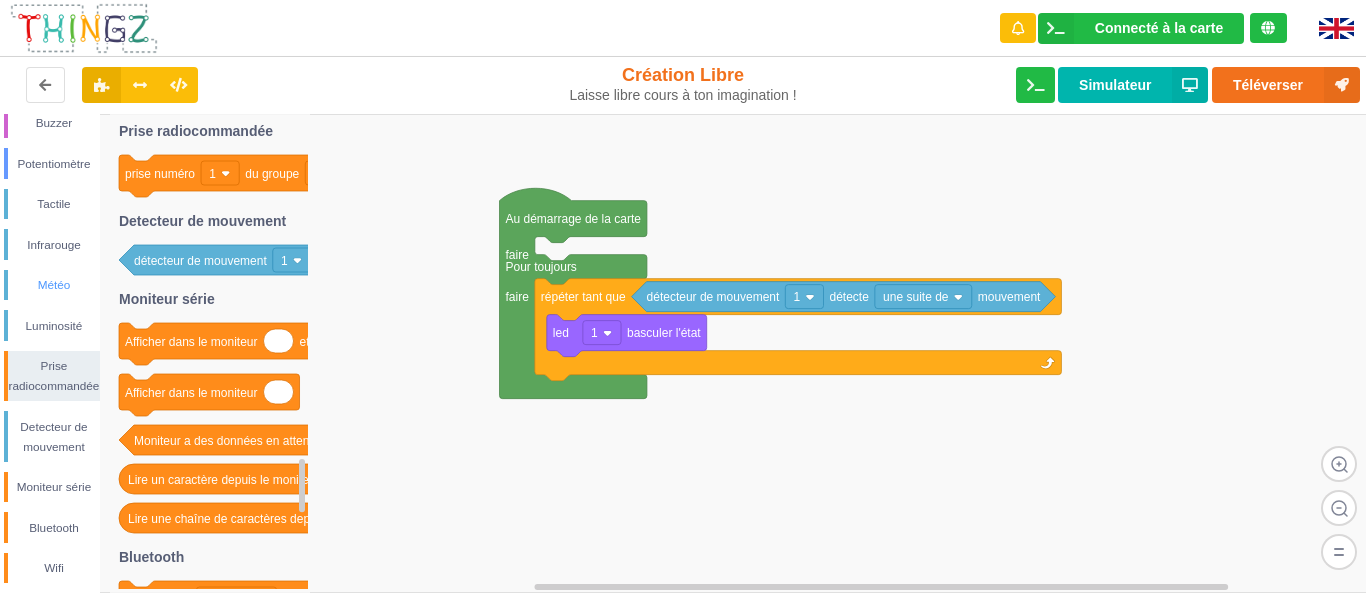 scroll, scrollTop: 0, scrollLeft: 0, axis: both 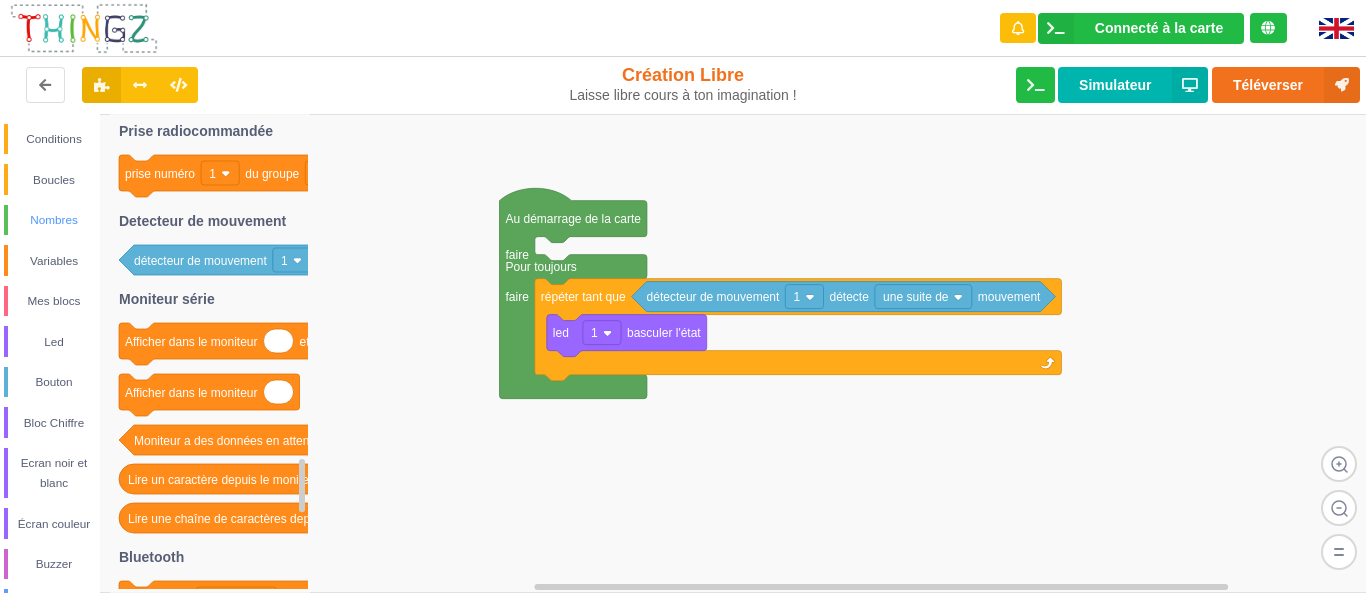 click on "Nombres" at bounding box center (52, 220) 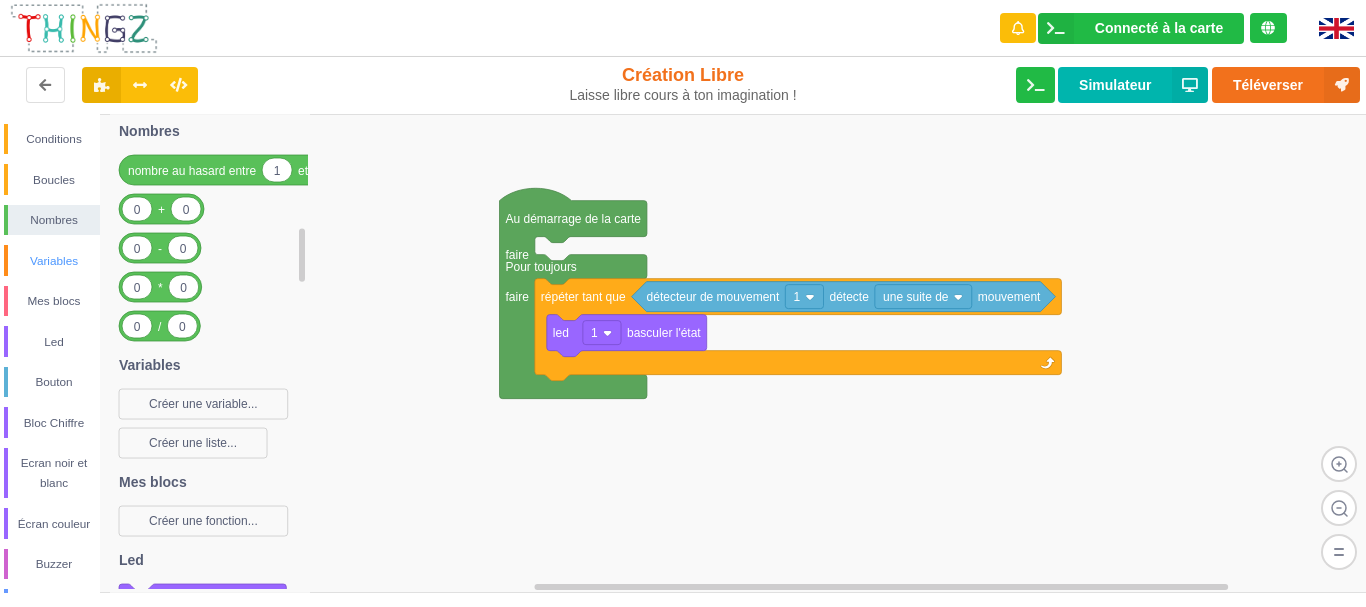 click on "Variables" at bounding box center [54, 261] 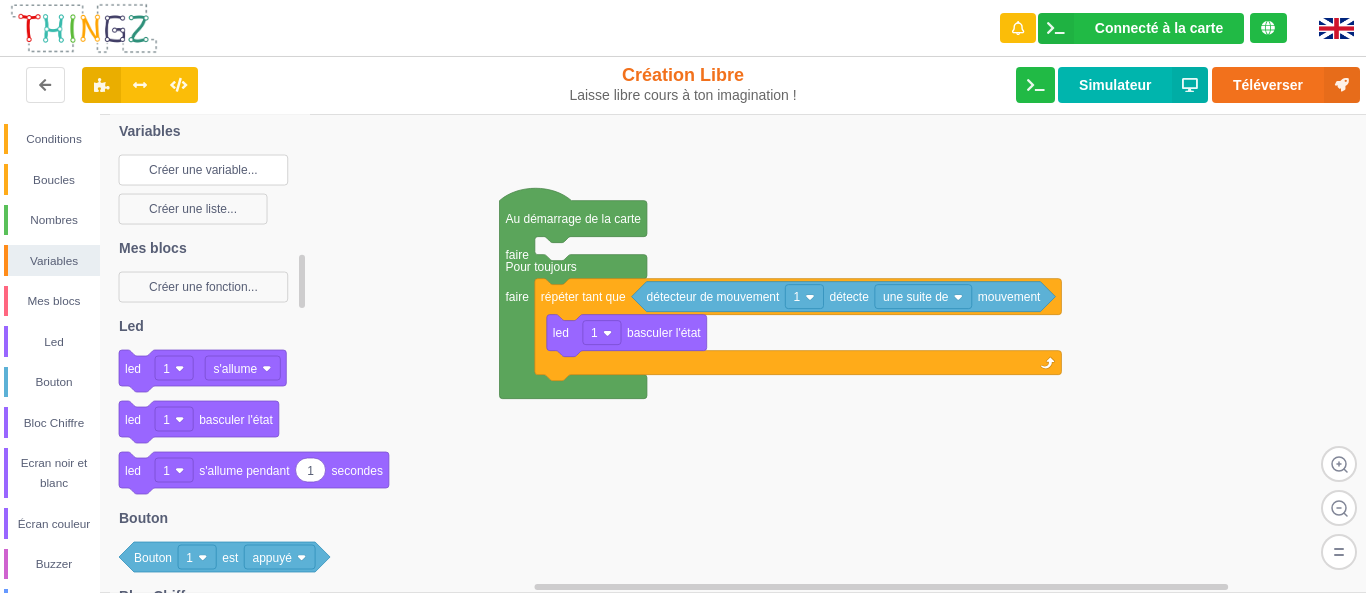 click on "Créer une variable..." 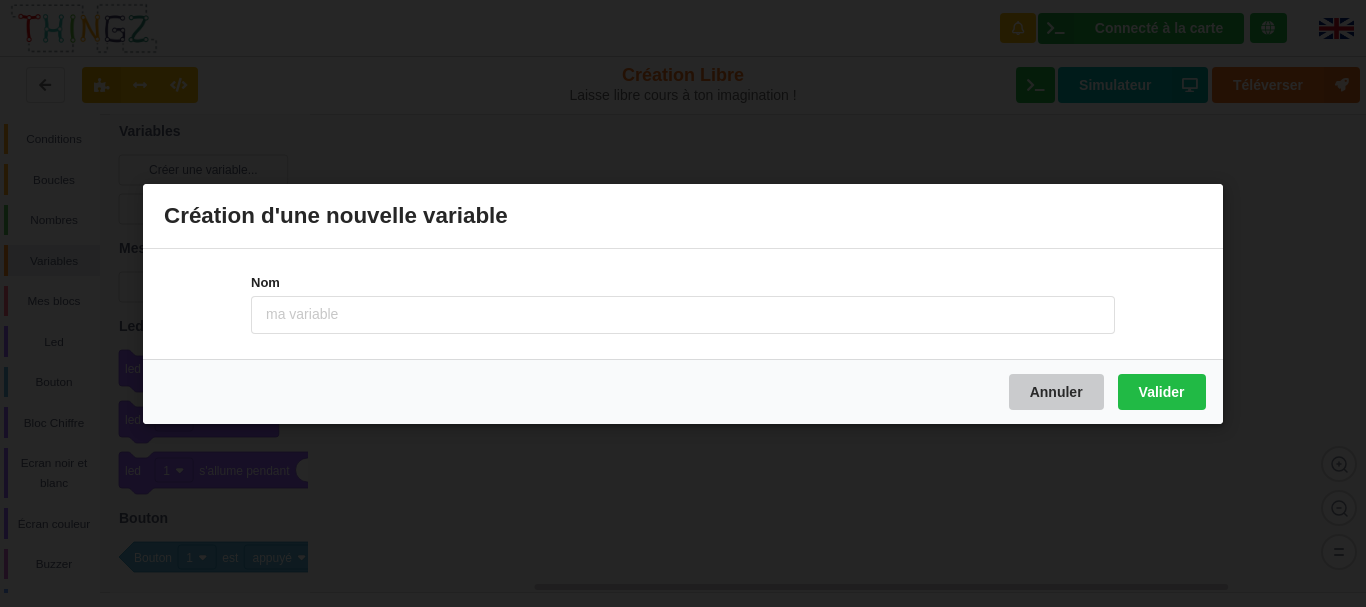 click on "Annuler" at bounding box center (1056, 391) 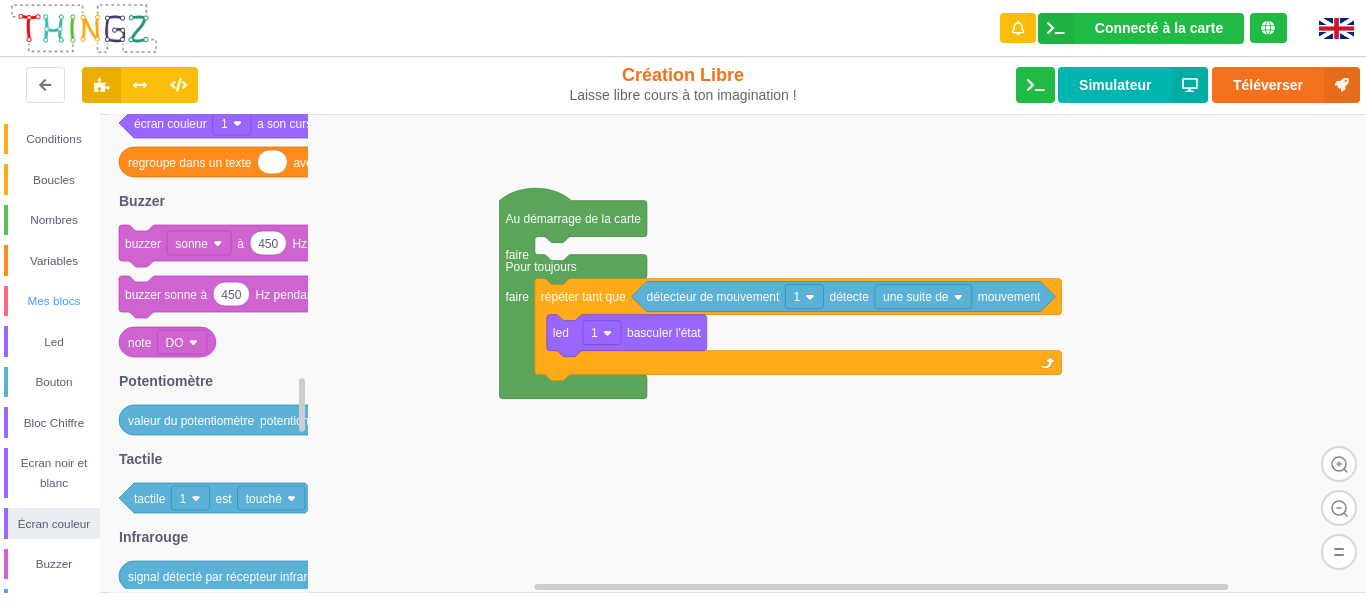 click on "Mes blocs" at bounding box center [54, 301] 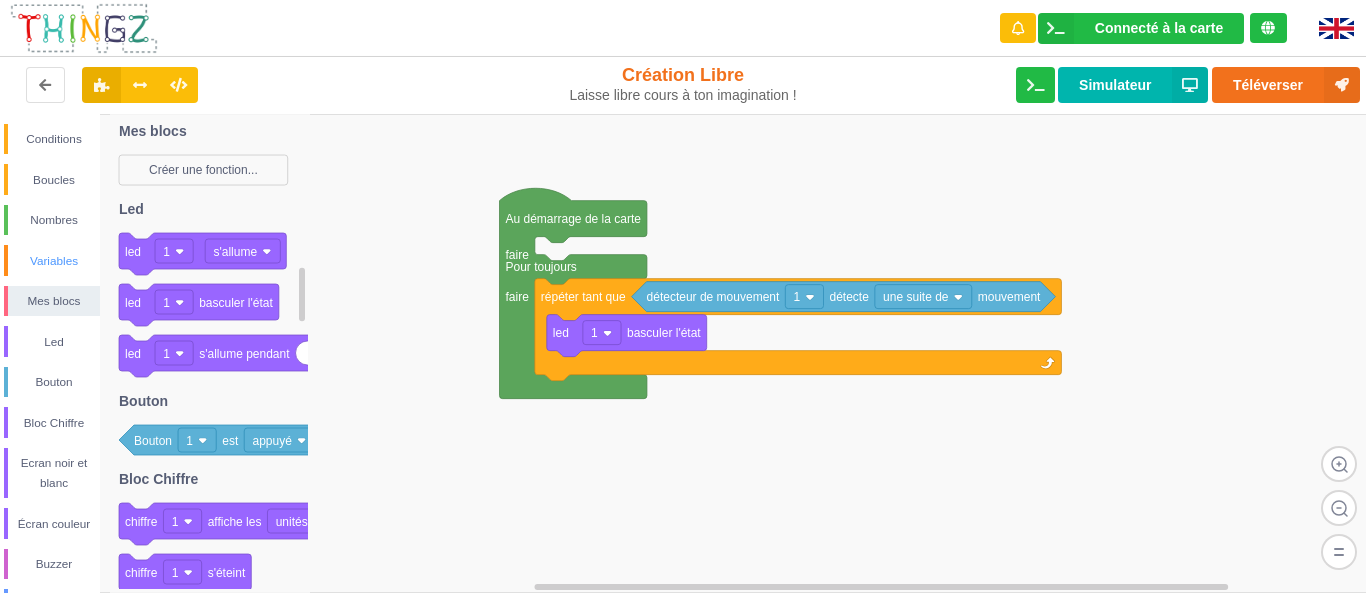 click on "Variables" at bounding box center (54, 261) 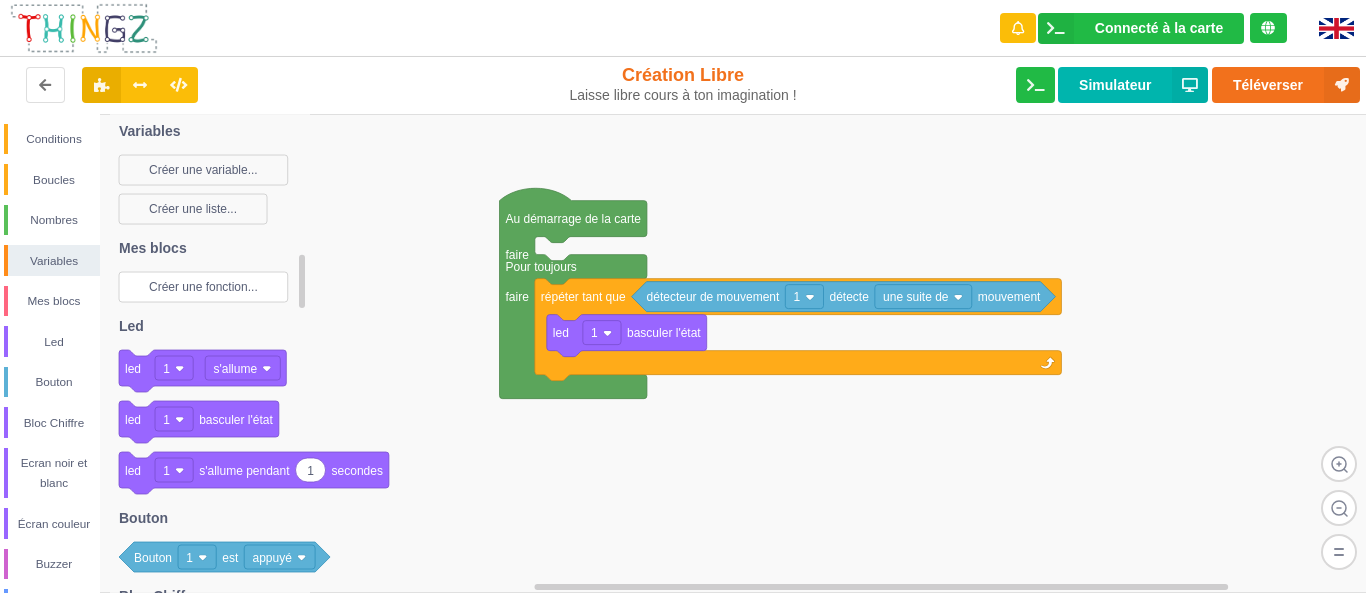 click on "Créer une fonction..." 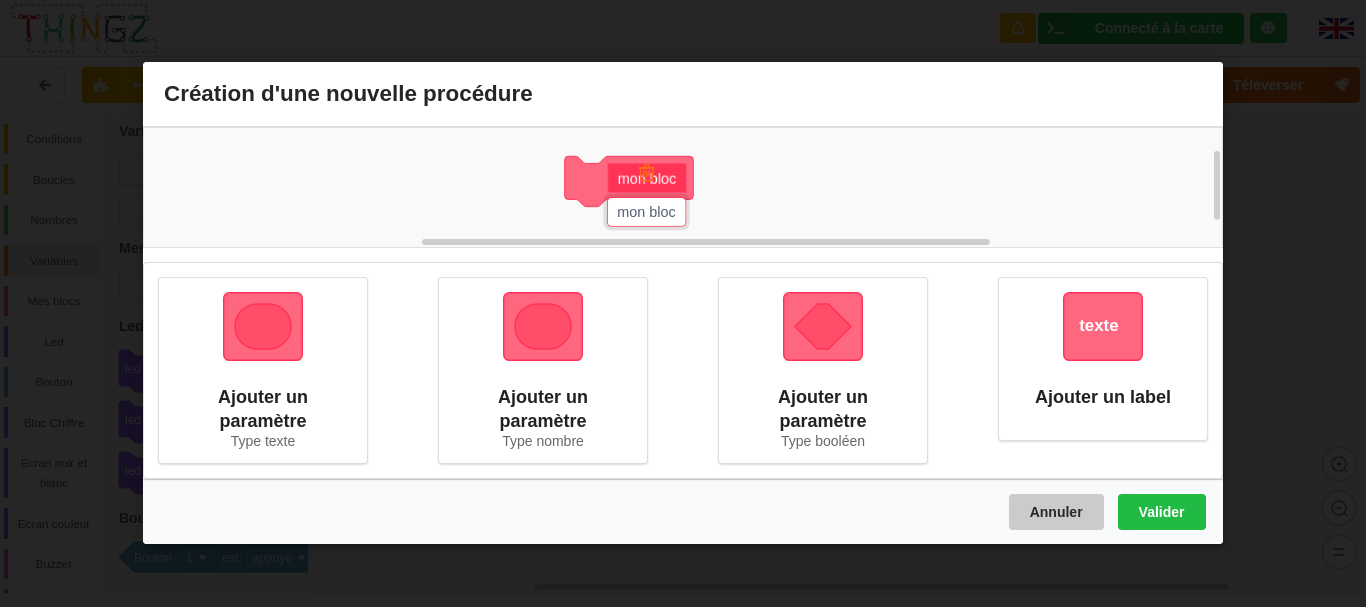 click on "Annuler" at bounding box center (1056, 513) 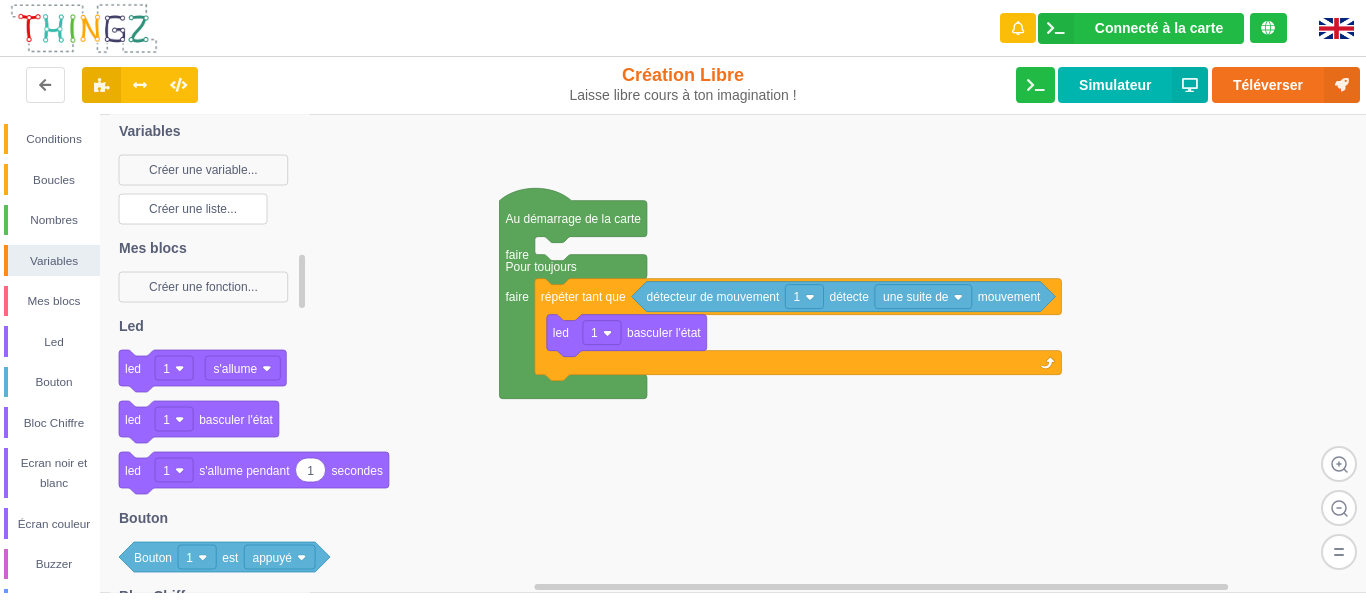 click on "Créer une liste..." 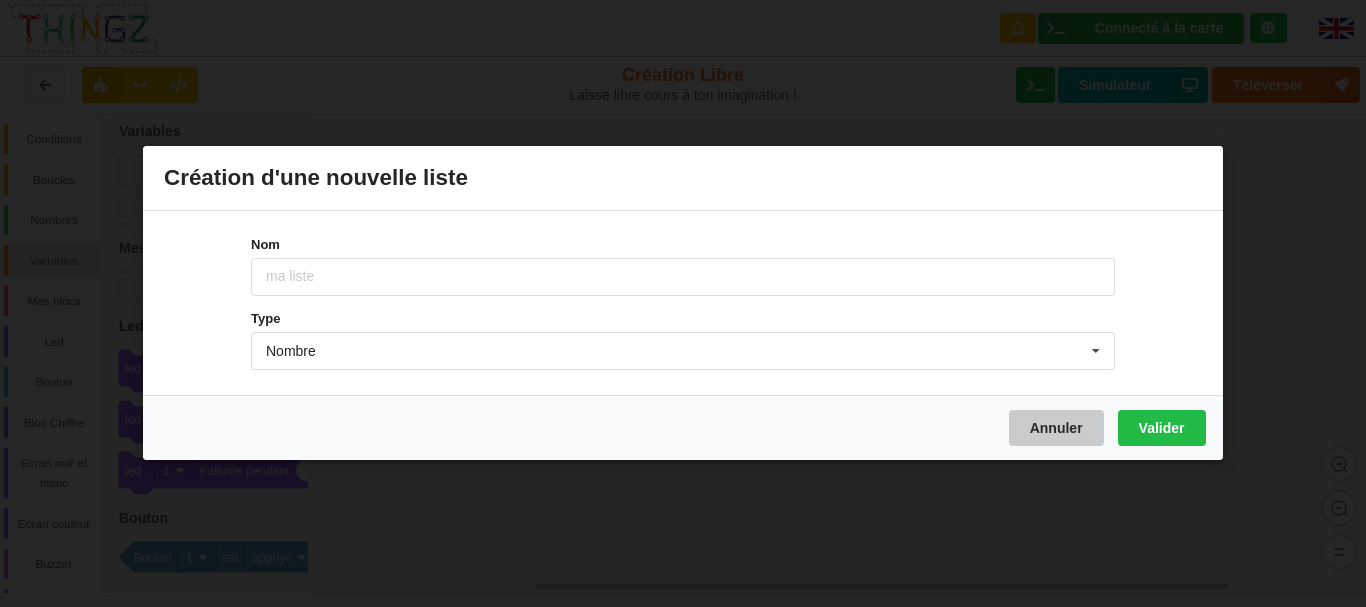 click on "Annuler" at bounding box center (1056, 429) 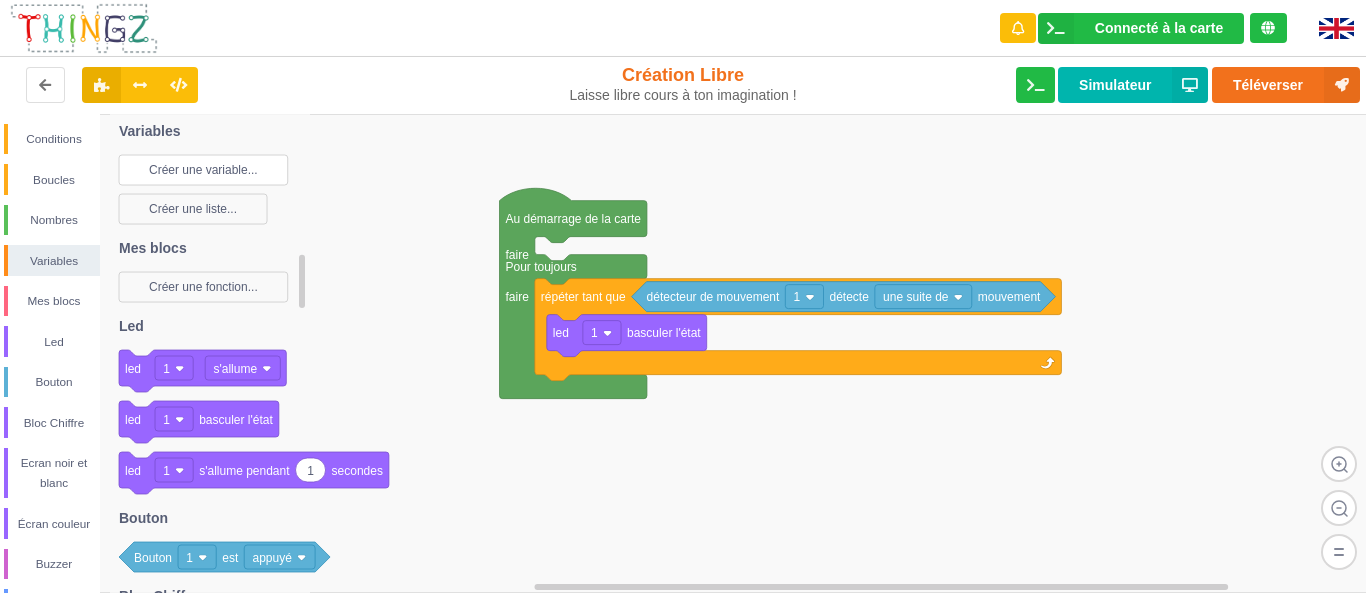 click on "Créer une variable..." 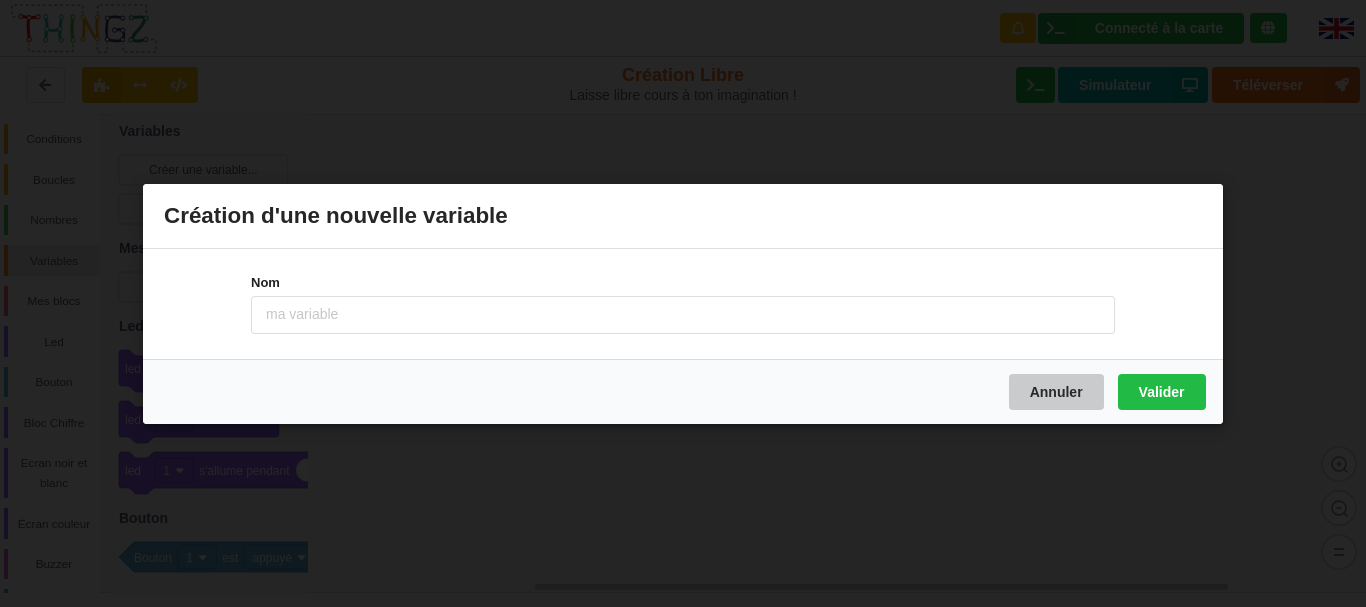 click on "Annuler" at bounding box center [1056, 391] 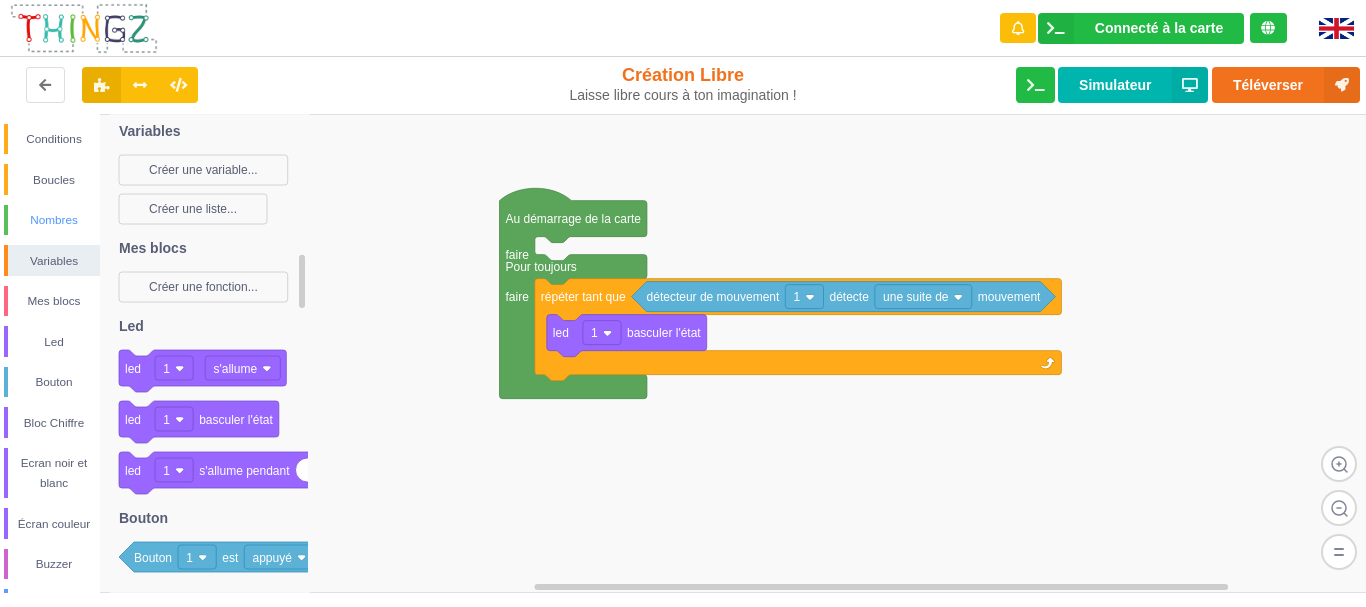 click on "Nombres" at bounding box center (54, 220) 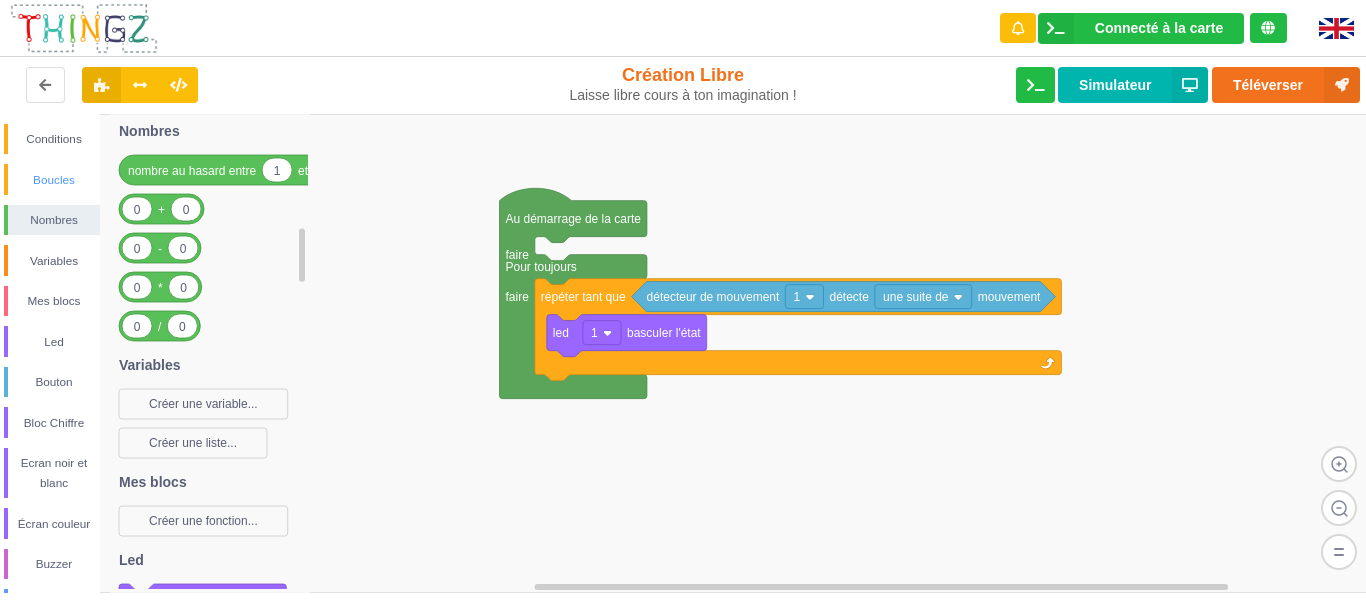 click on "Boucles" at bounding box center [54, 180] 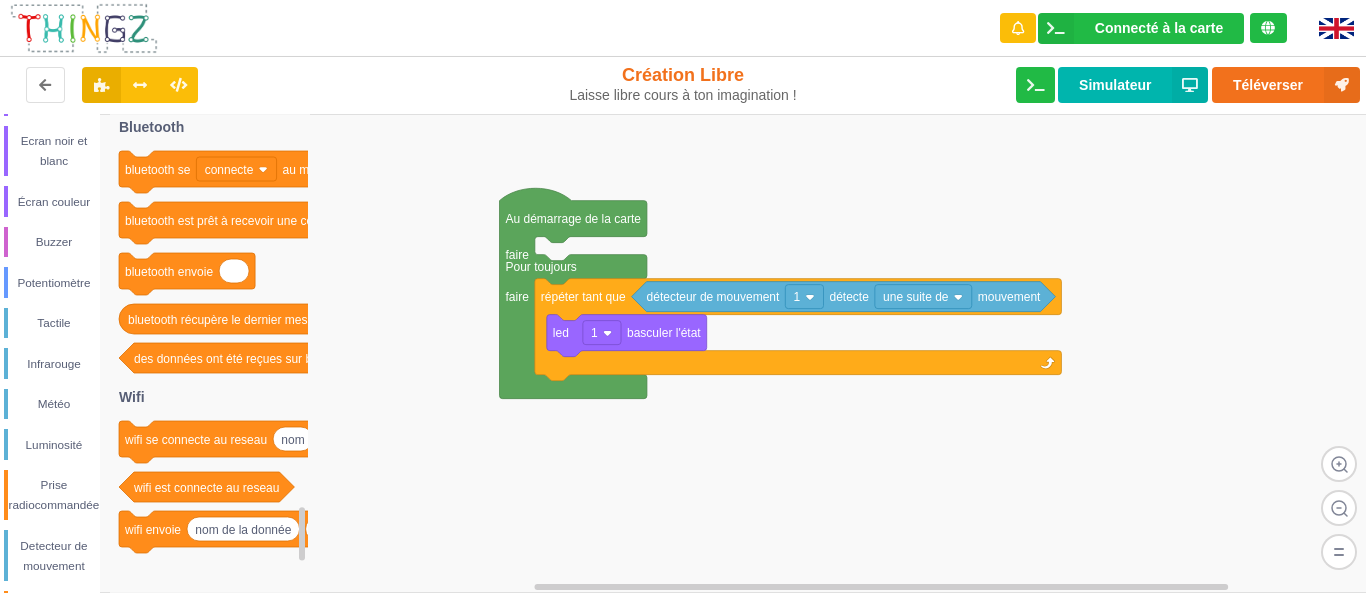 scroll, scrollTop: 441, scrollLeft: 0, axis: vertical 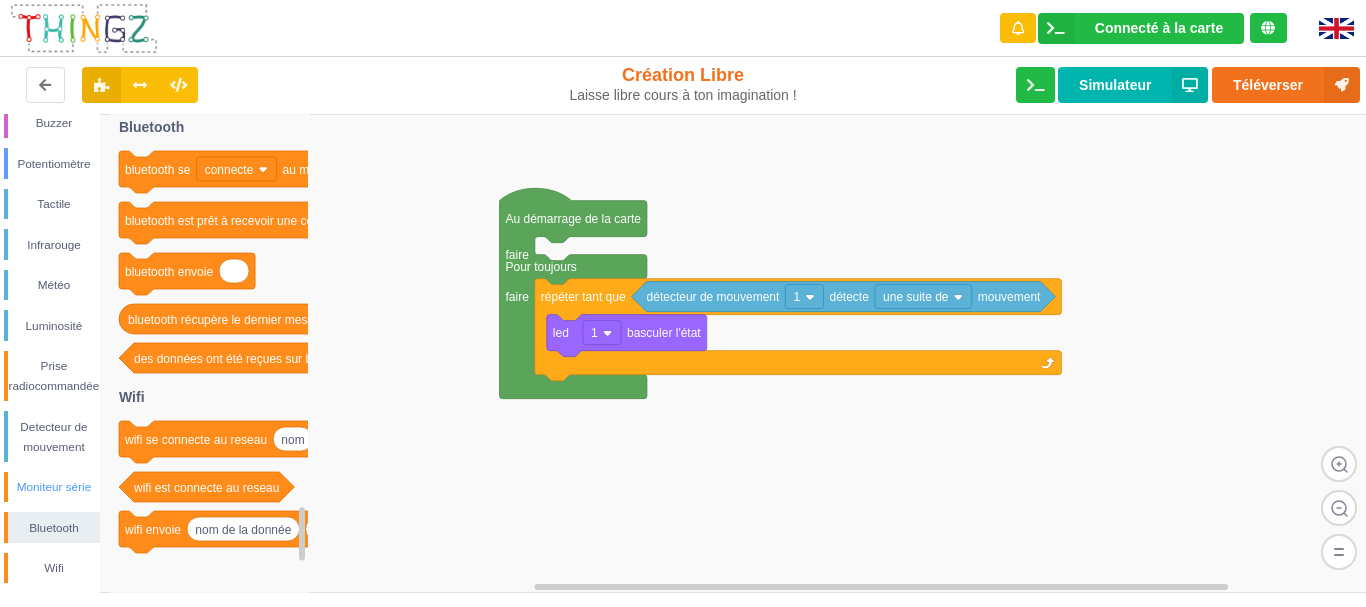 click on "Moniteur série" at bounding box center (54, 487) 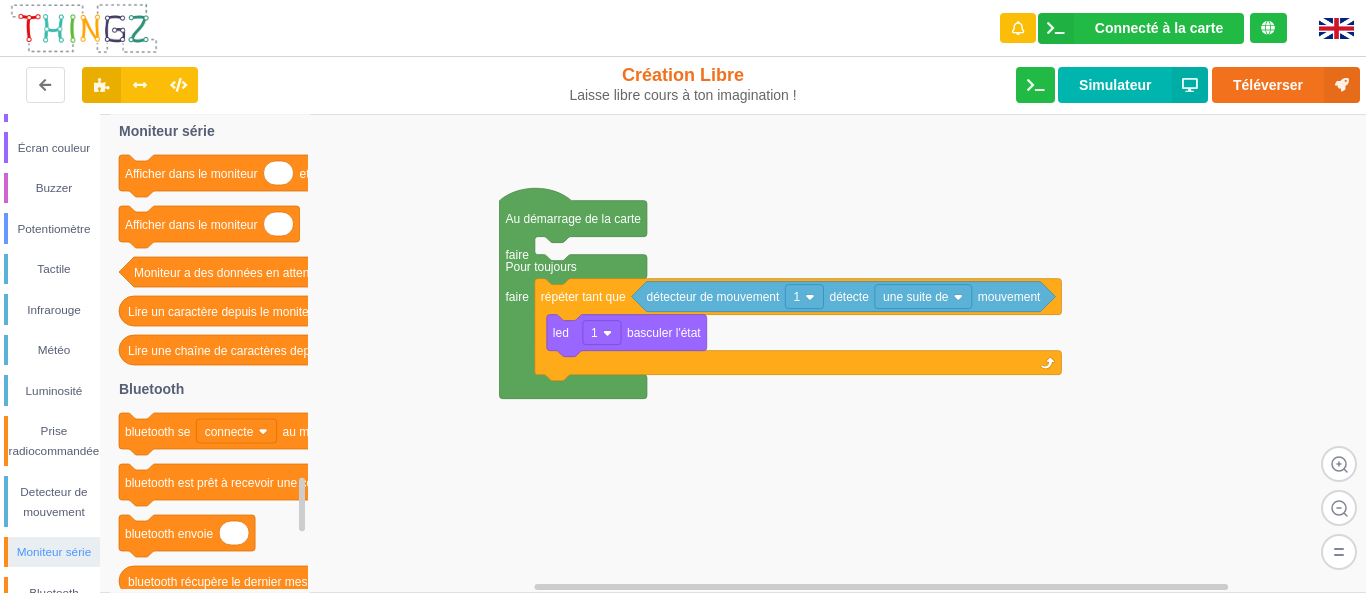 scroll, scrollTop: 341, scrollLeft: 0, axis: vertical 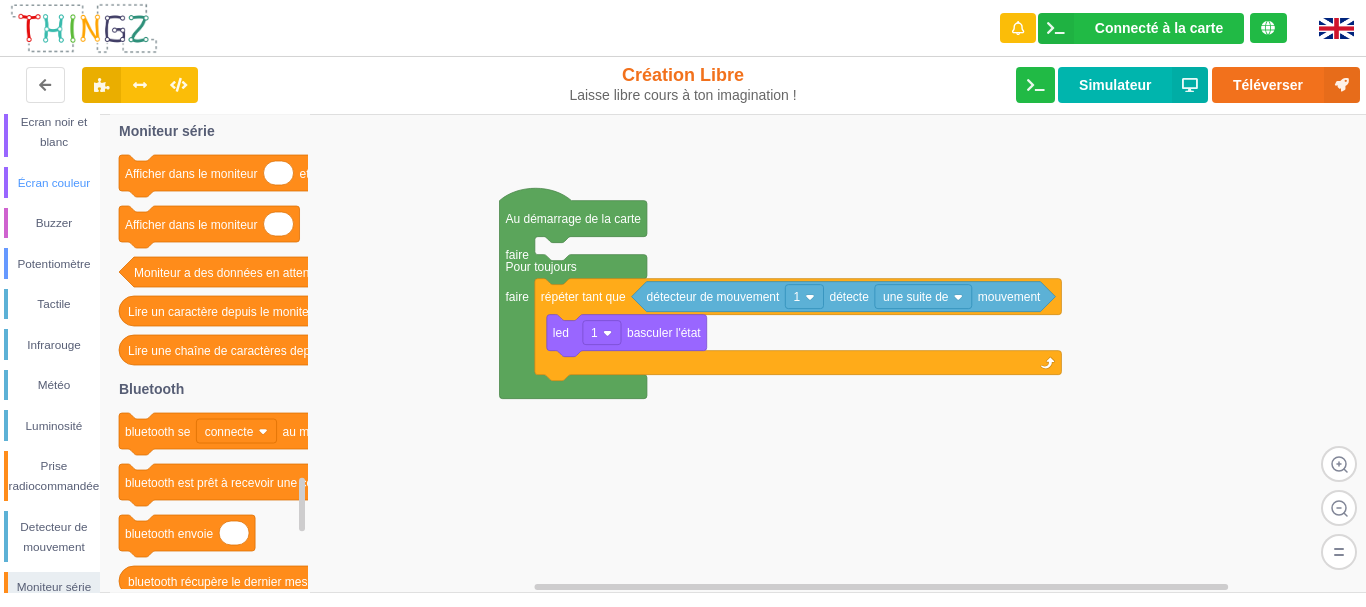 click on "Écran couleur" at bounding box center (54, 183) 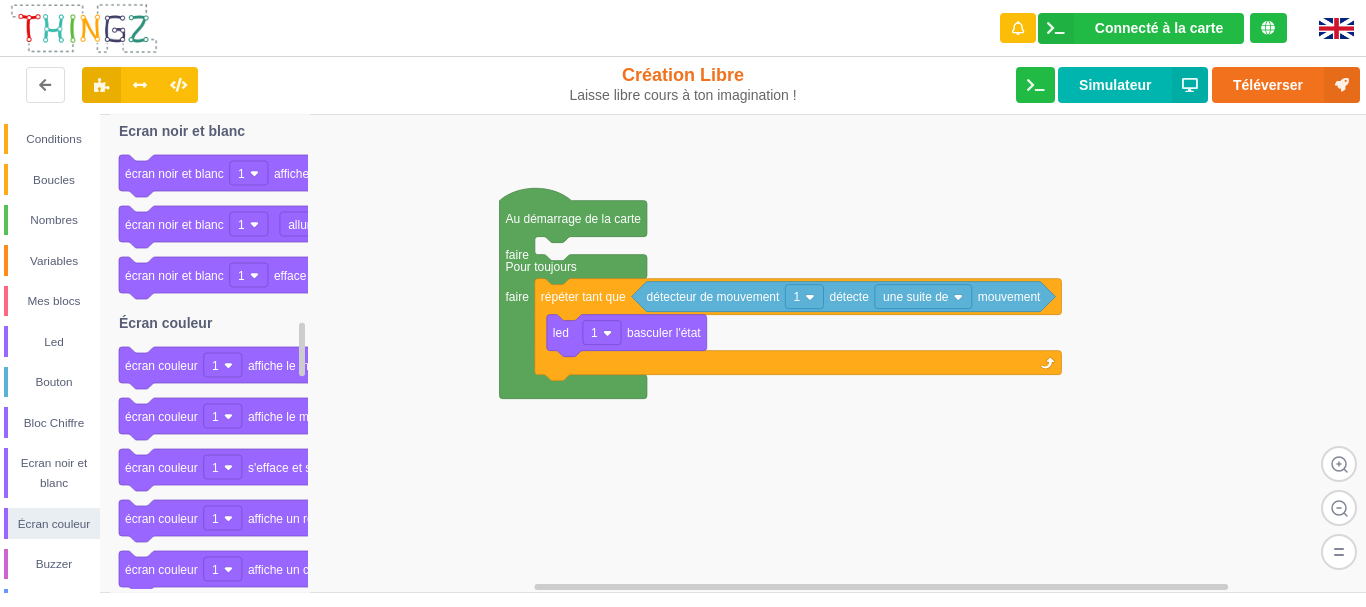 scroll, scrollTop: 300, scrollLeft: 0, axis: vertical 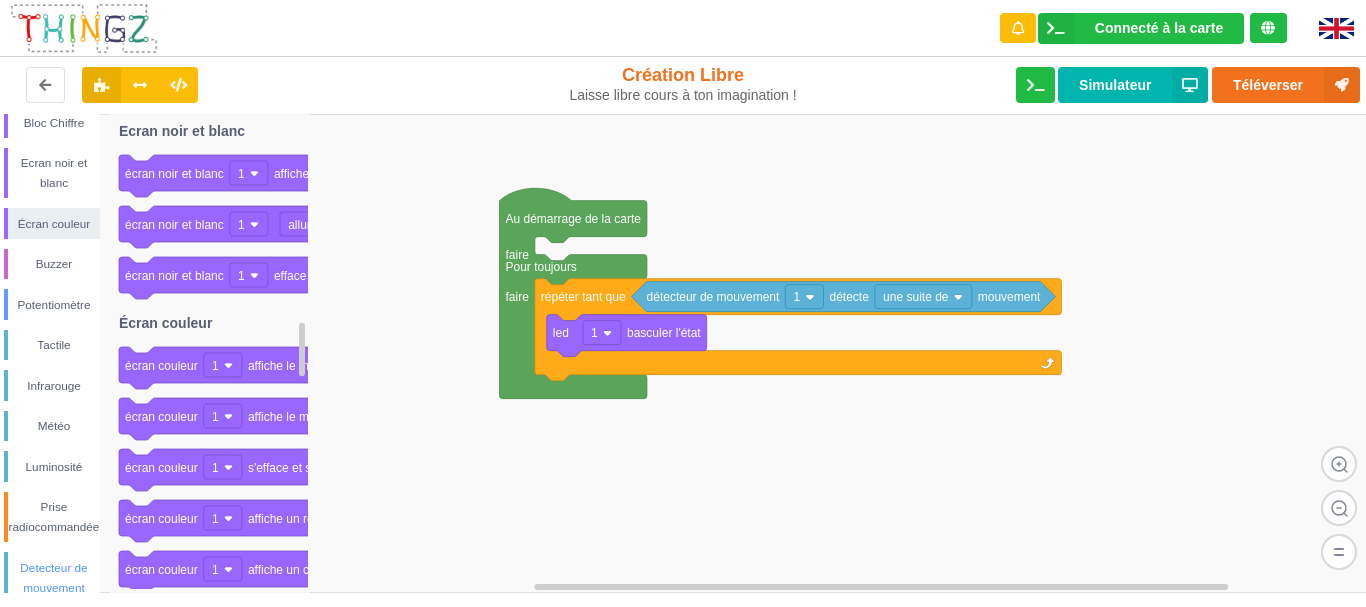 click on "Detecteur de mouvement" at bounding box center (54, 578) 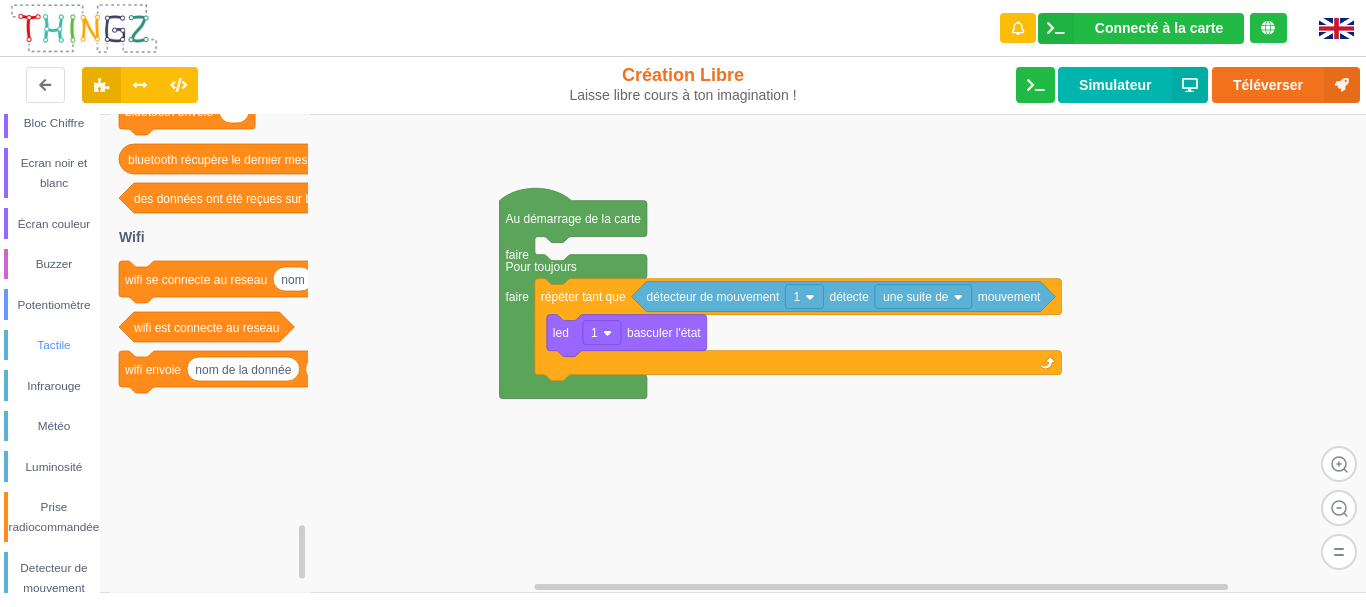 click on "Tactile" at bounding box center (54, 345) 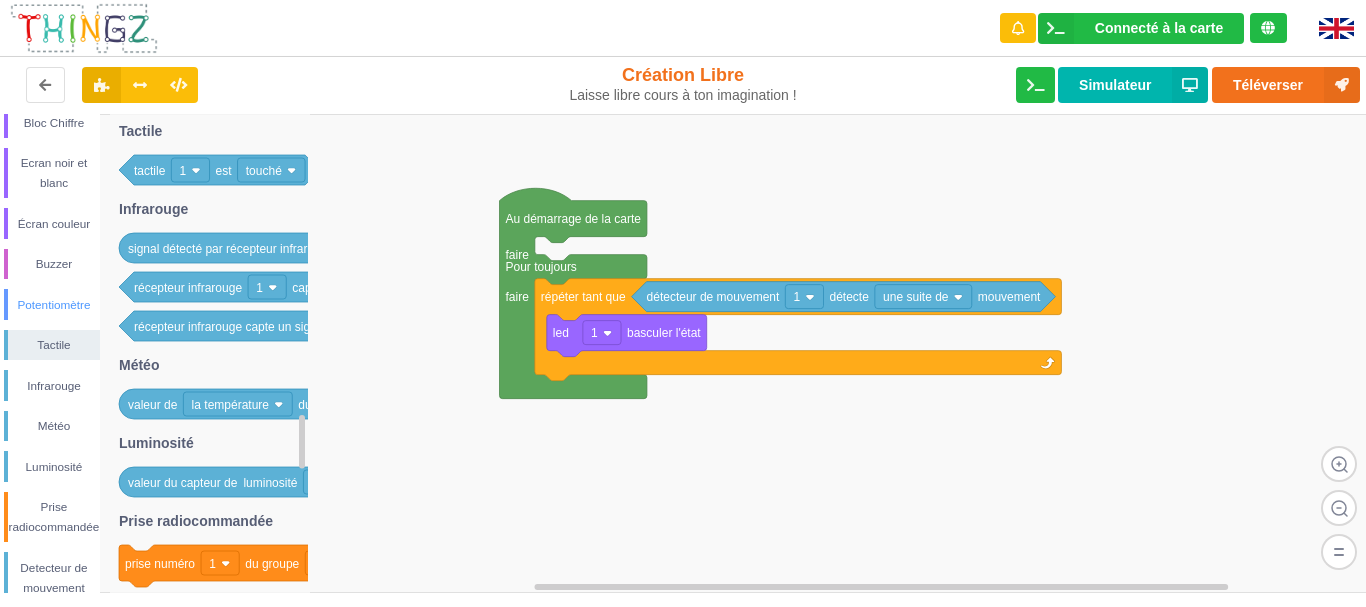 click on "Potentiomètre" at bounding box center [54, 305] 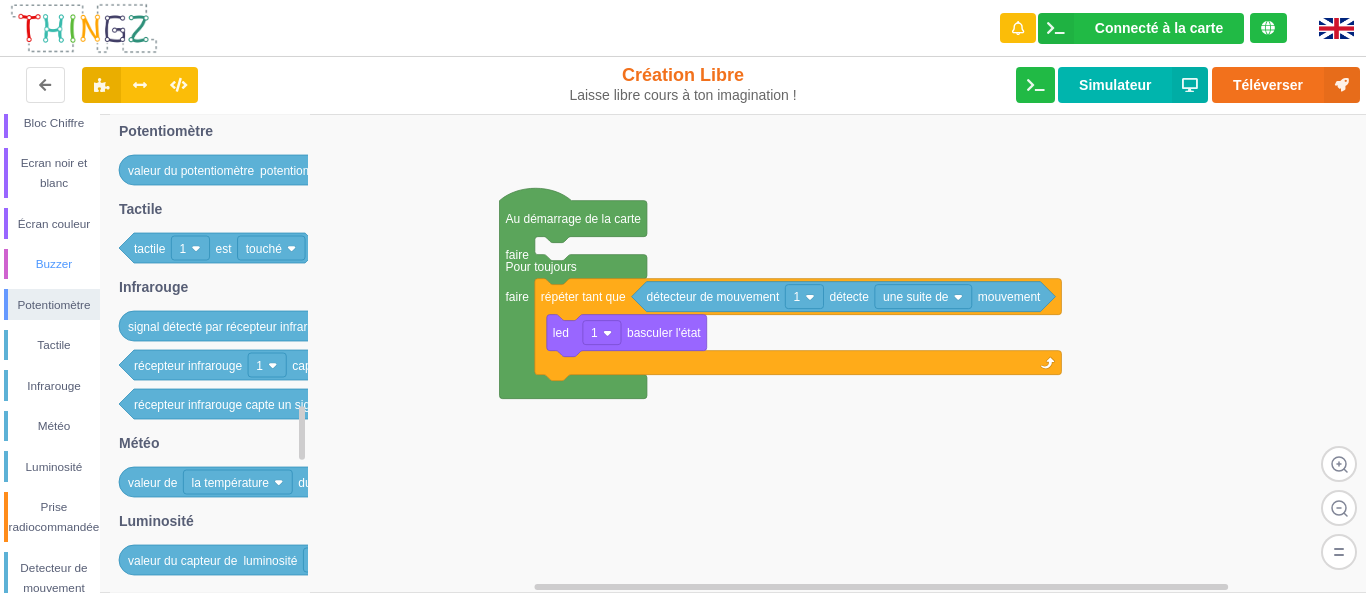 click on "Buzzer" at bounding box center (54, 264) 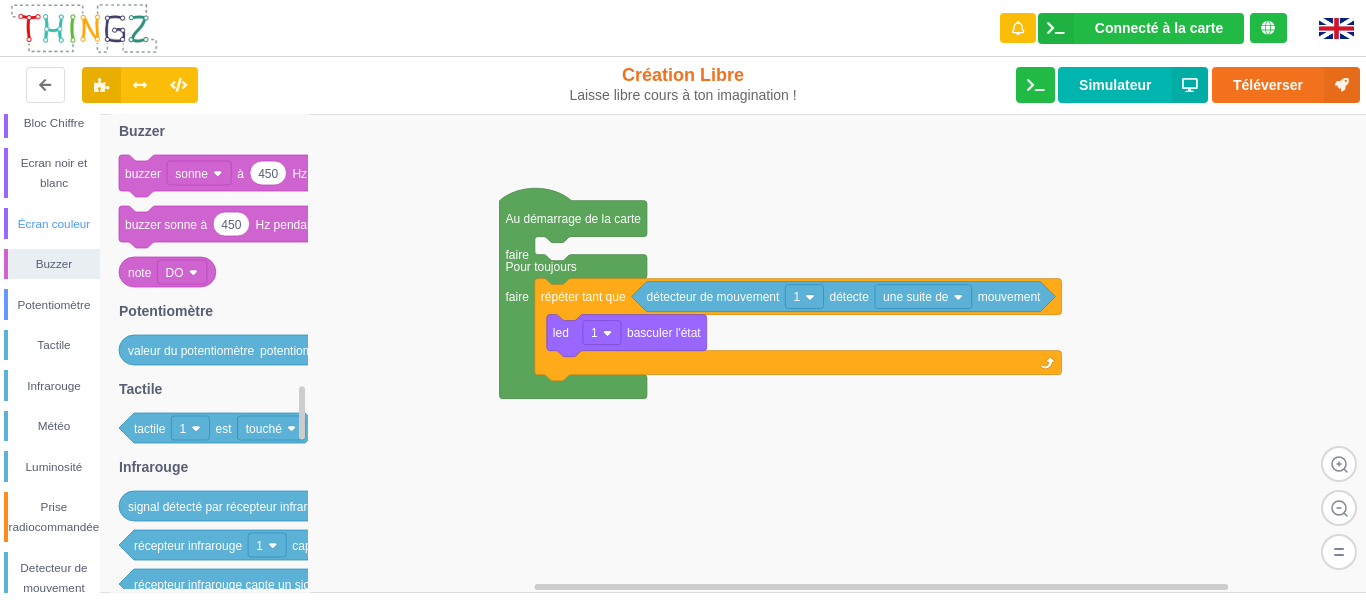 click on "Écran couleur" at bounding box center [54, 224] 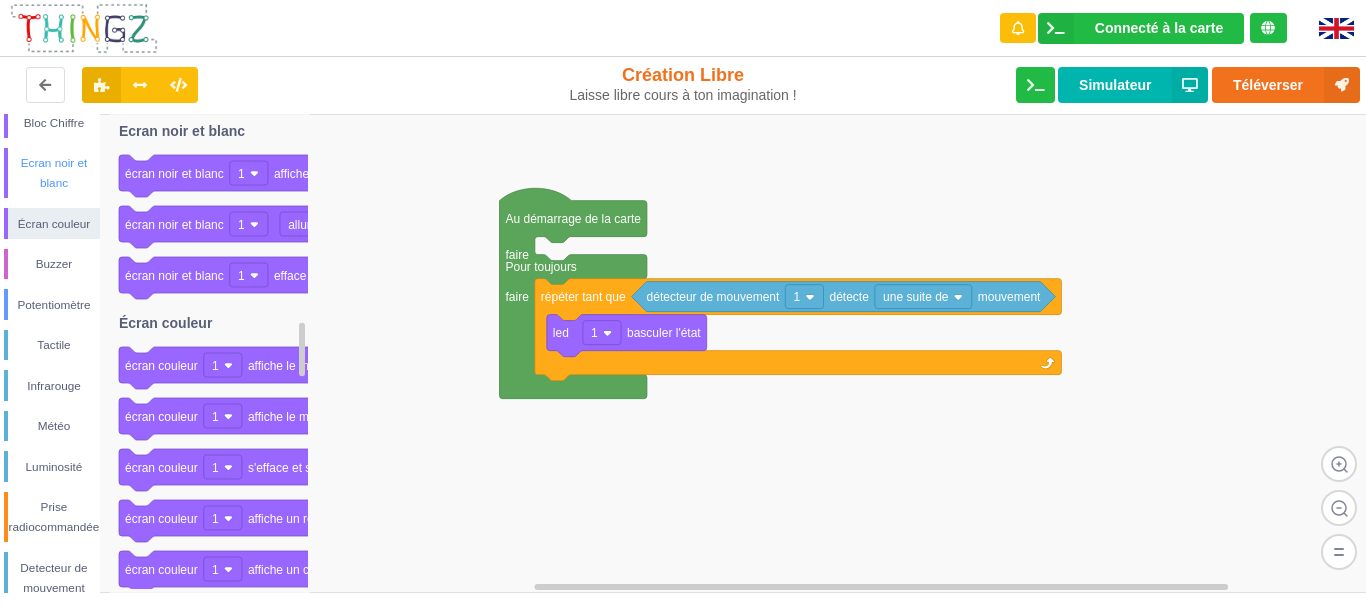 click on "Ecran noir et blanc" at bounding box center [54, 173] 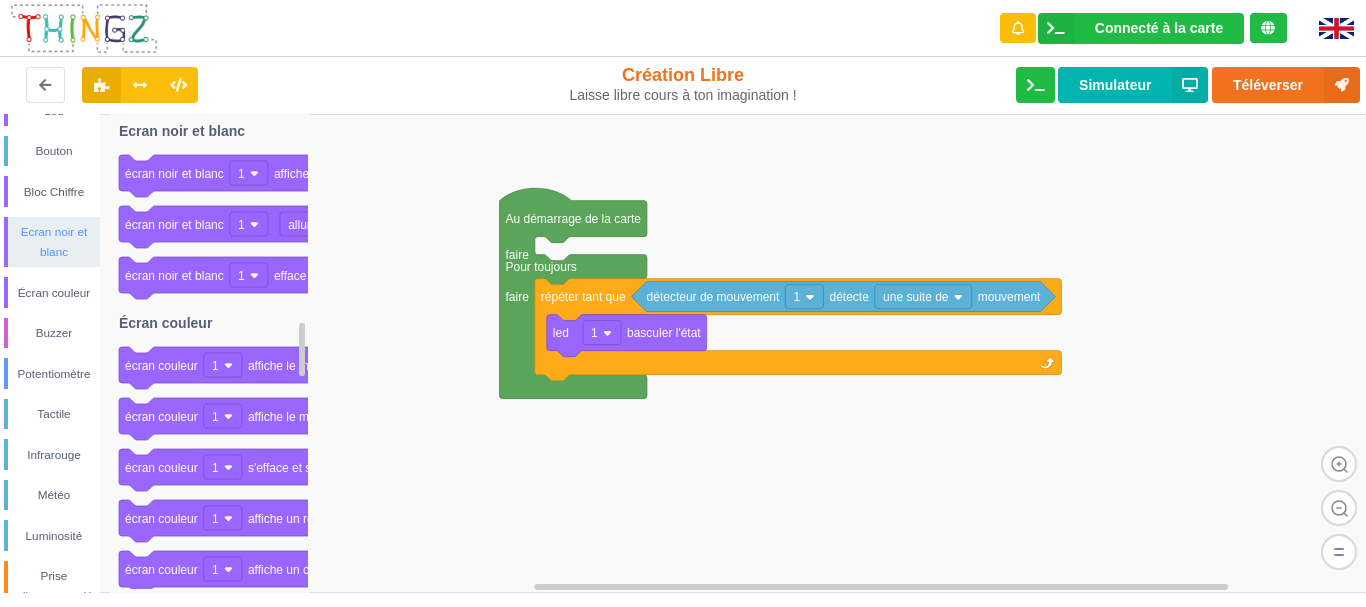 scroll, scrollTop: 200, scrollLeft: 0, axis: vertical 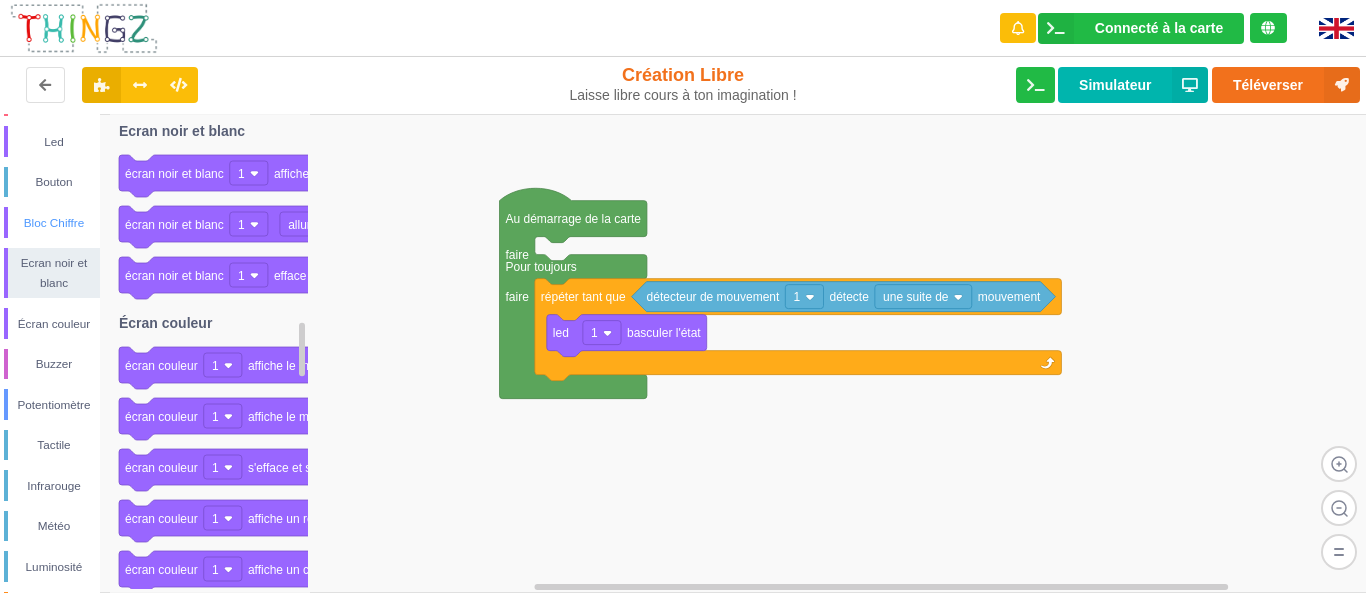 click on "Bloc Chiffre" at bounding box center [54, 223] 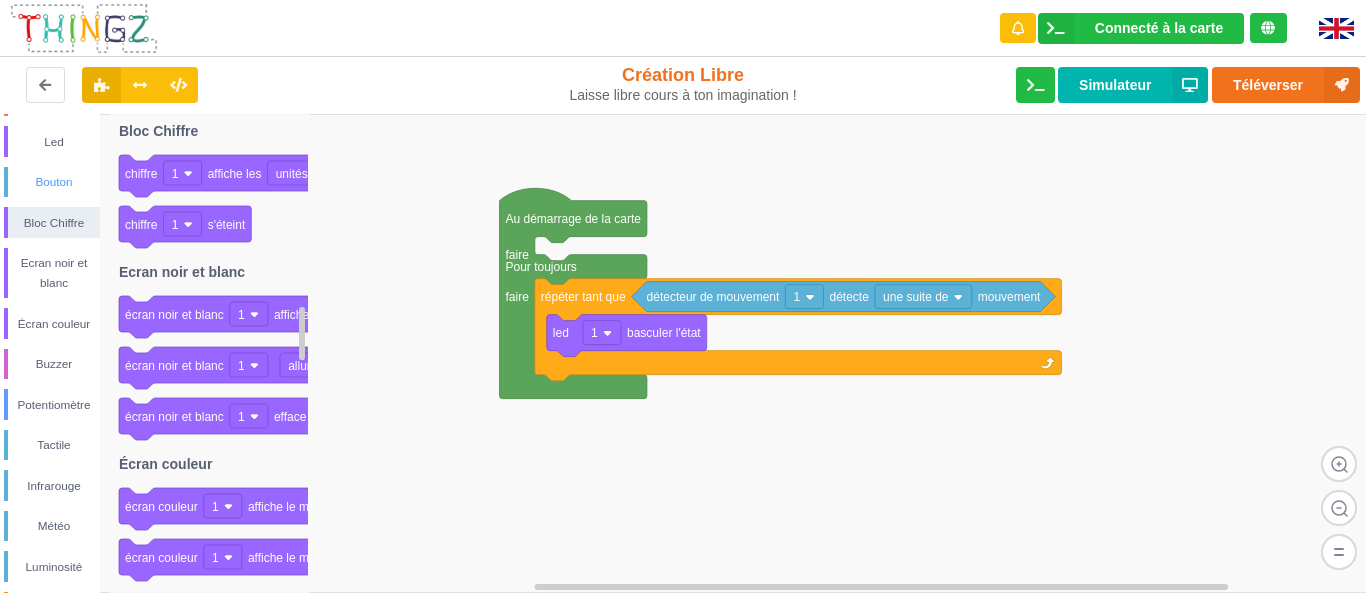 click on "Bouton" at bounding box center [54, 182] 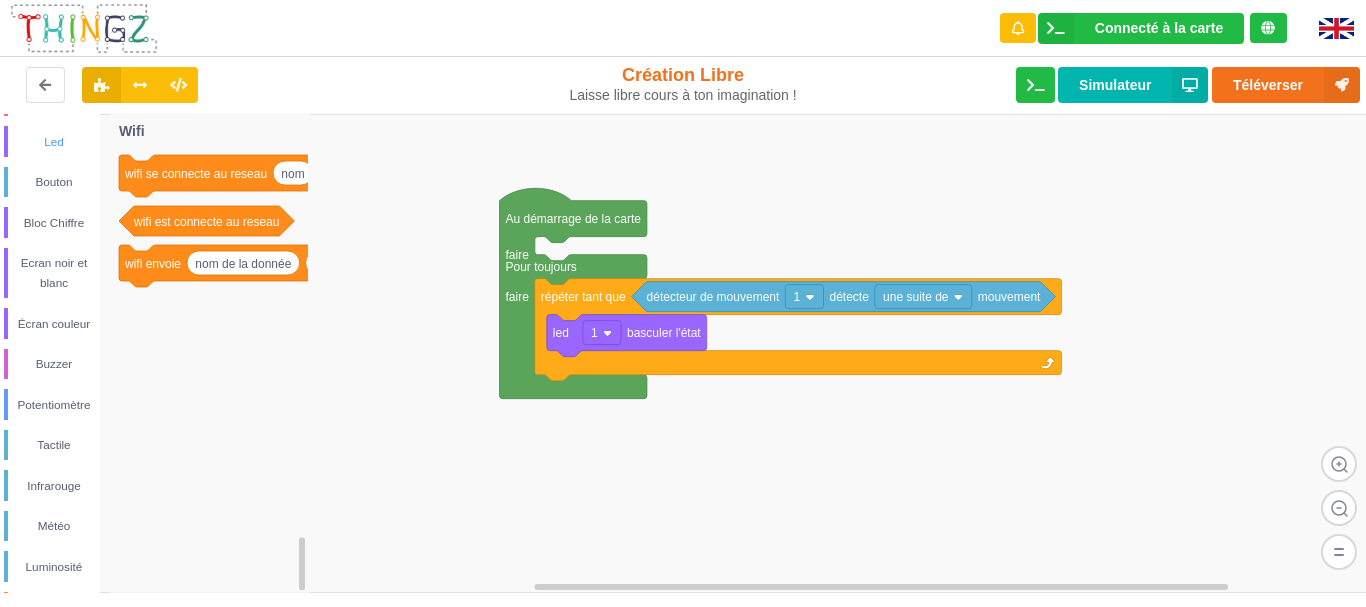 click on "Led" at bounding box center [54, 142] 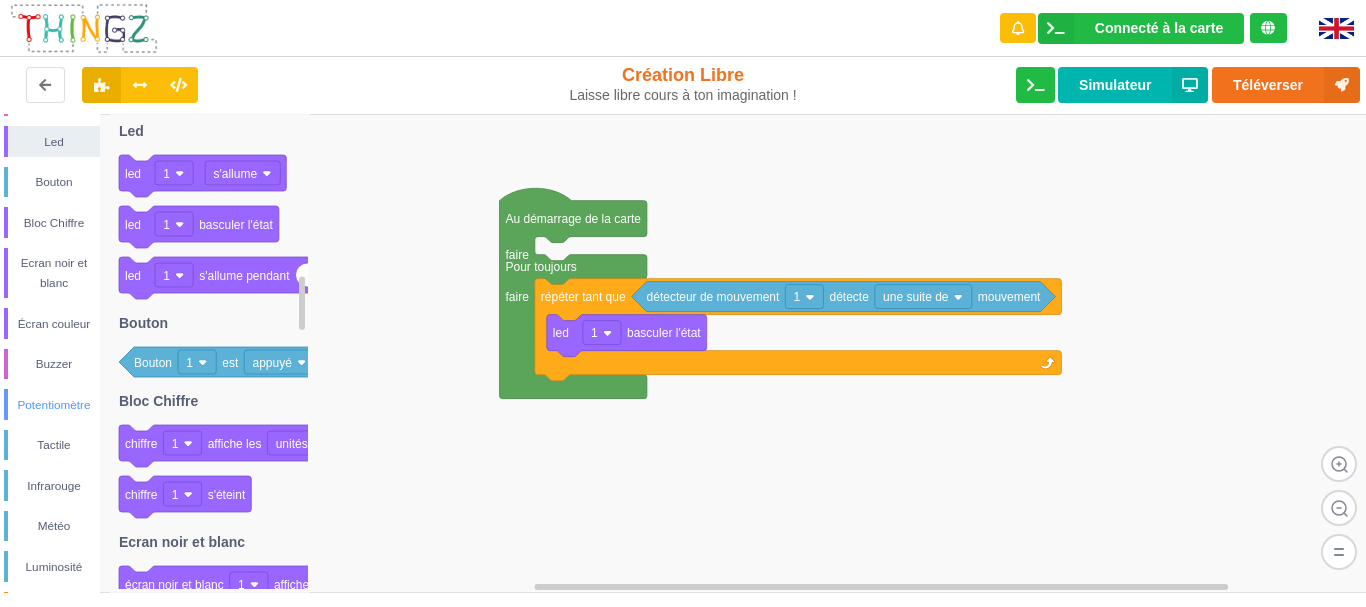 click on "Potentiomètre" at bounding box center [54, 405] 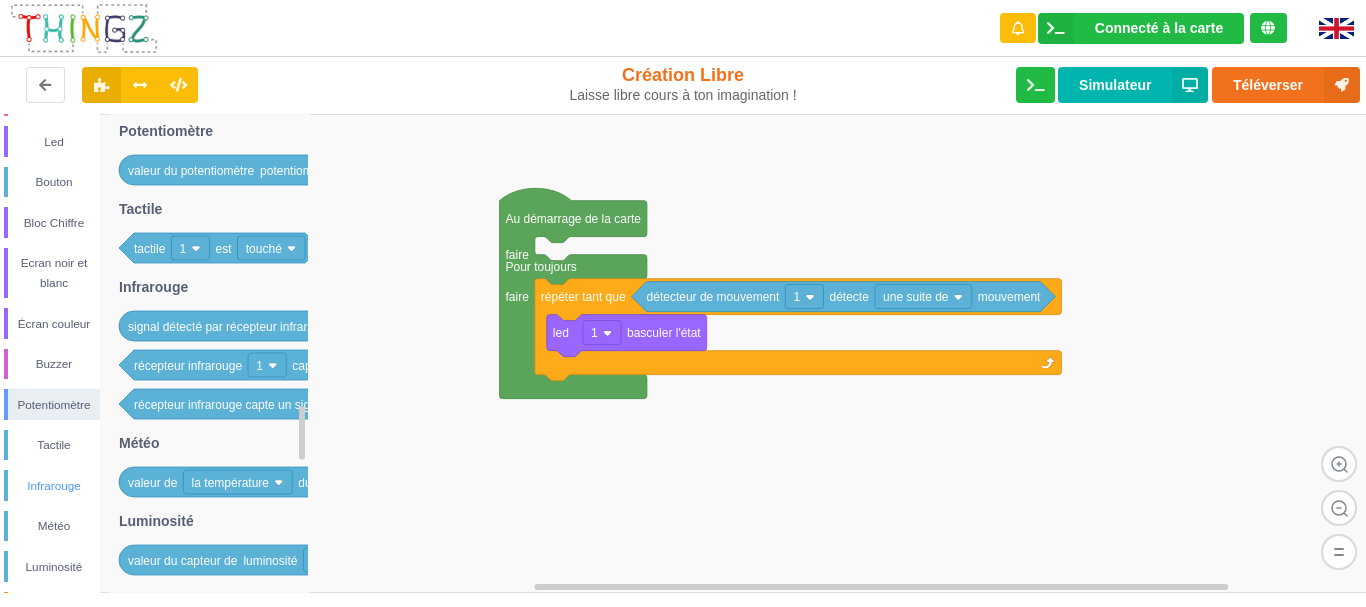 click on "Infrarouge" at bounding box center (54, 486) 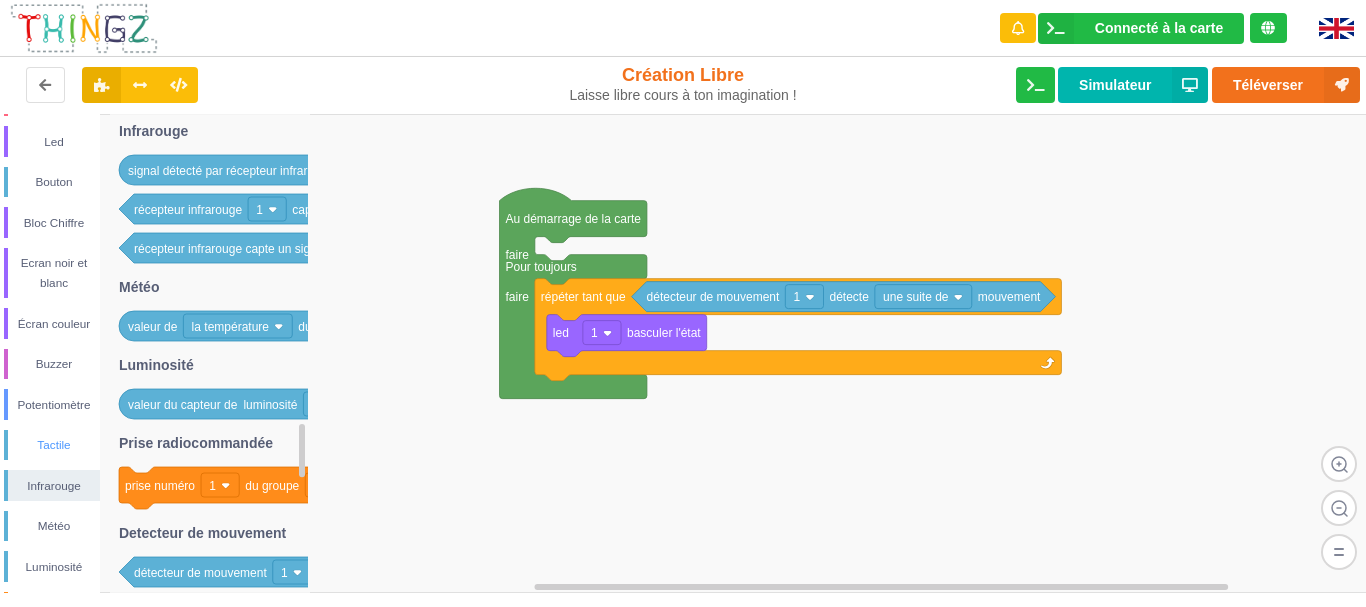click on "Tactile" at bounding box center [54, 445] 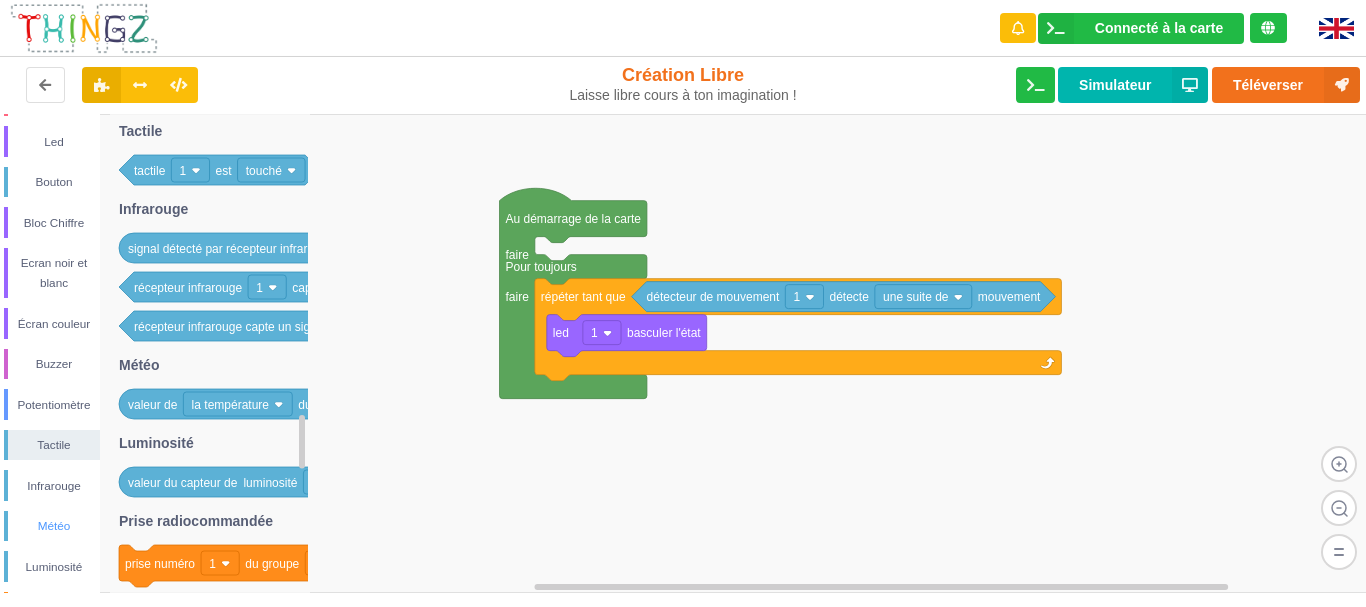 click on "Météo" at bounding box center (54, 526) 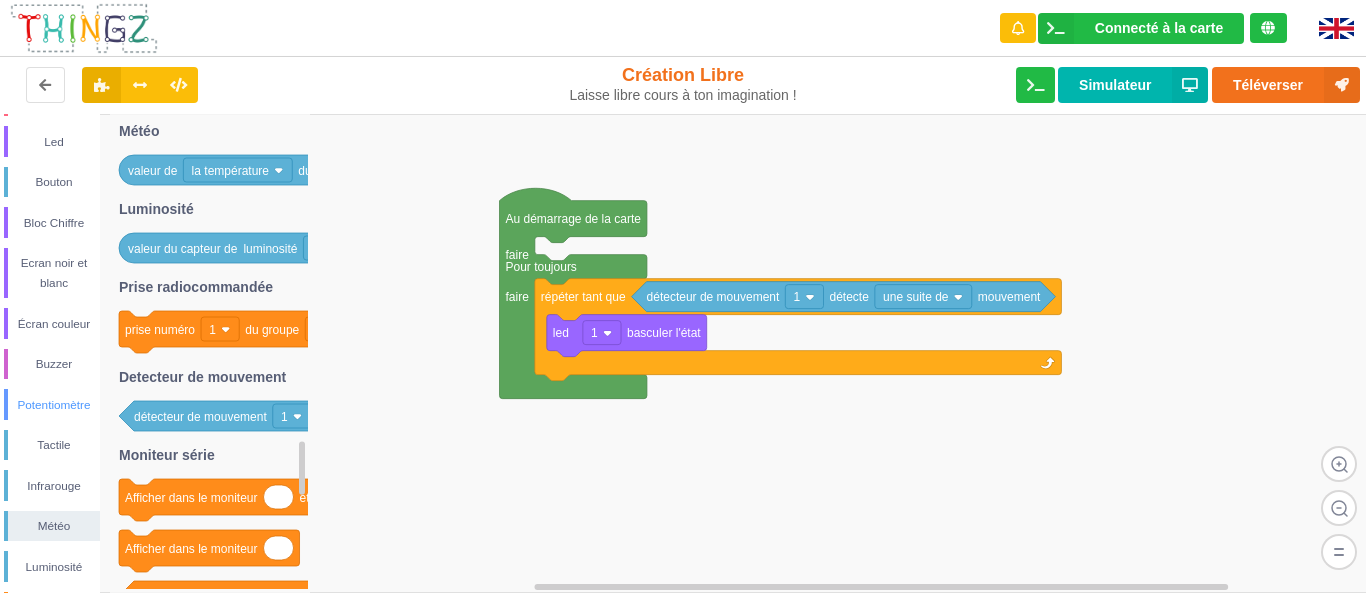 click on "Potentiomètre" at bounding box center (54, 405) 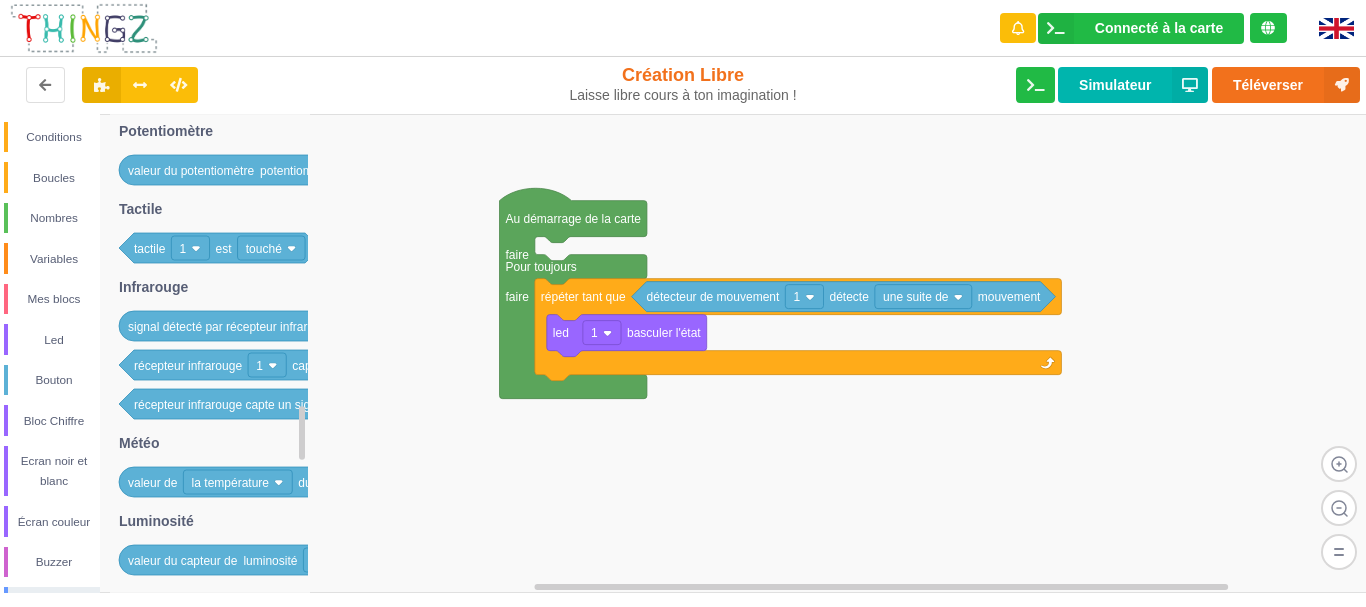 scroll, scrollTop: 0, scrollLeft: 0, axis: both 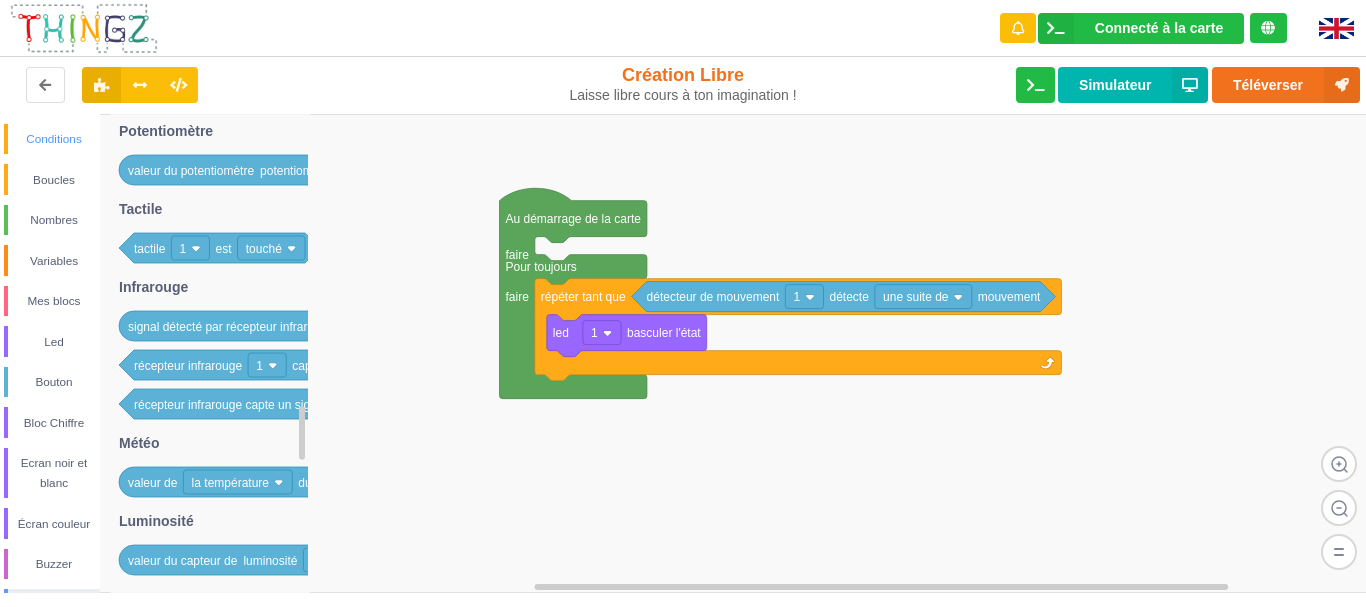 click on "Conditions" at bounding box center (54, 139) 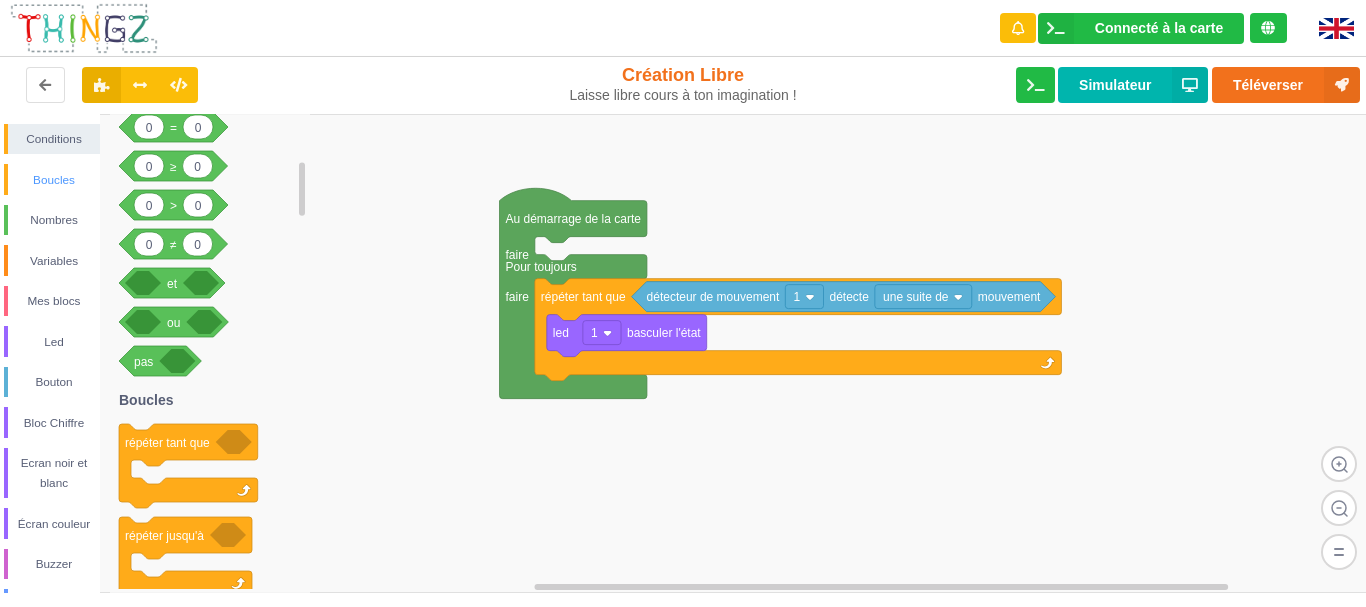 click on "Boucles" at bounding box center (54, 180) 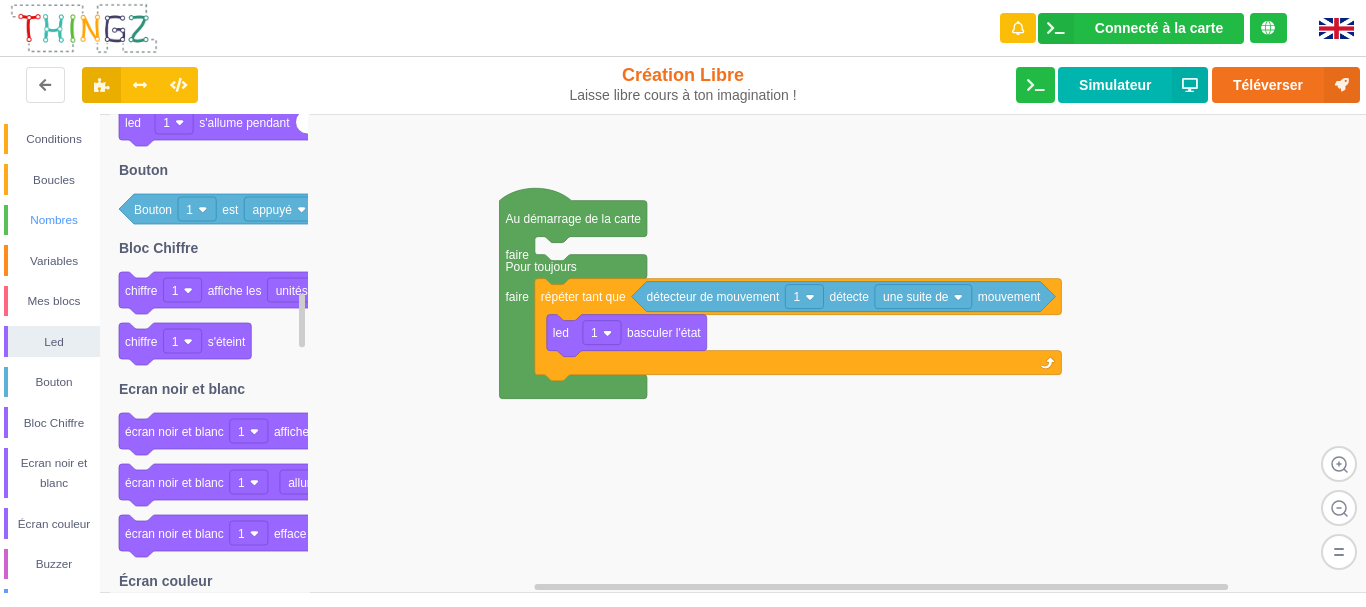 click on "Nombres" at bounding box center [54, 220] 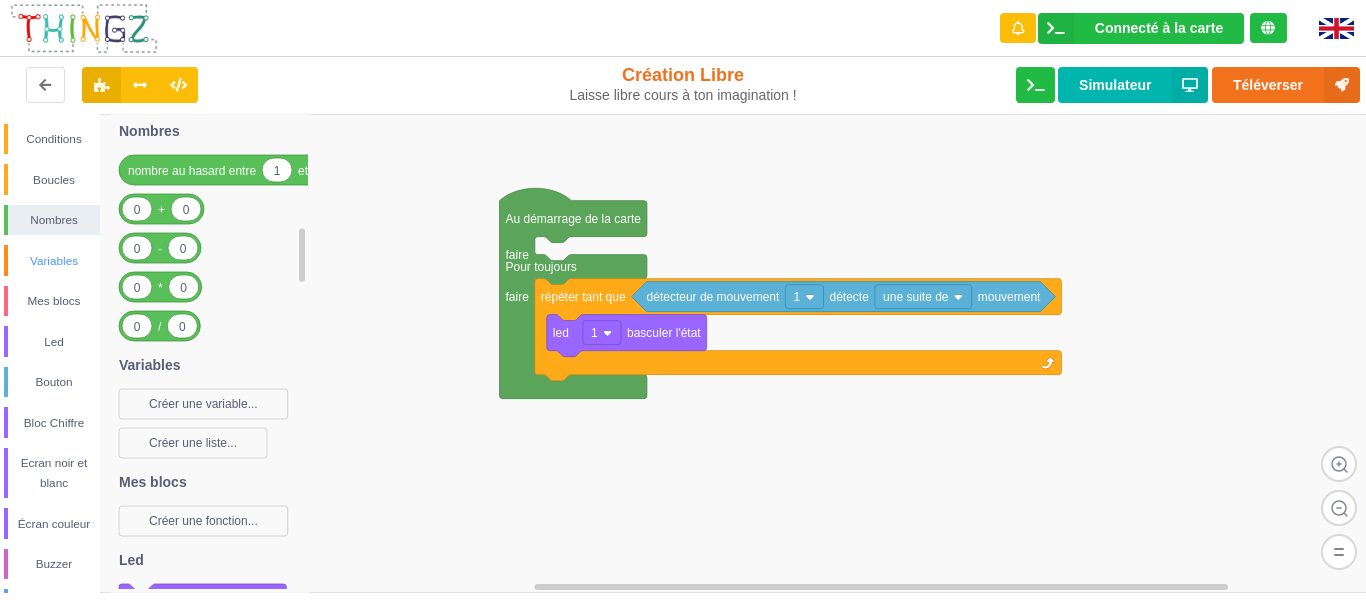 click on "Variables" at bounding box center (54, 261) 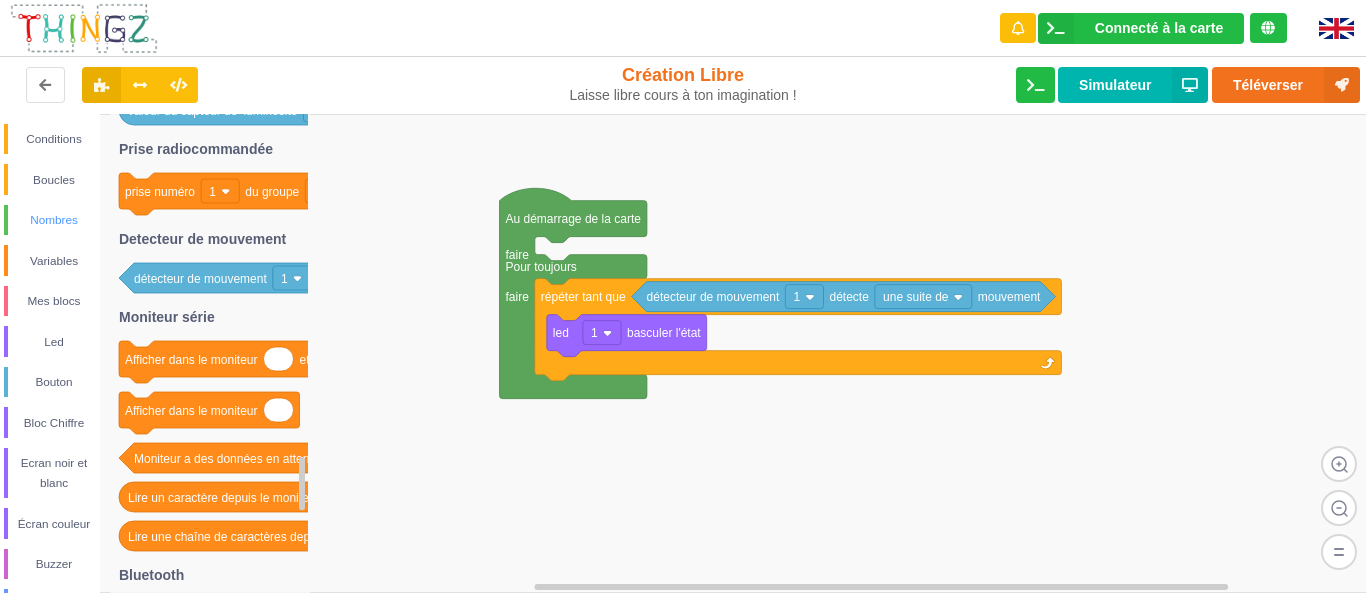 click on "Nombres" at bounding box center [54, 220] 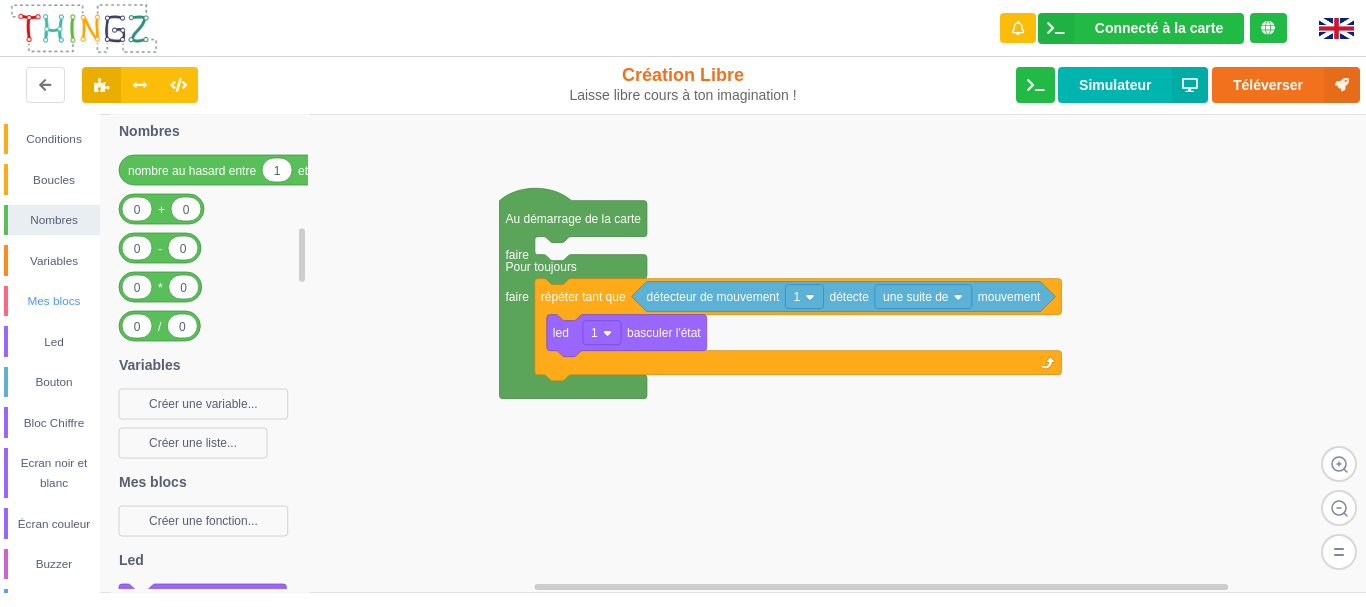 click on "Mes blocs" at bounding box center [54, 301] 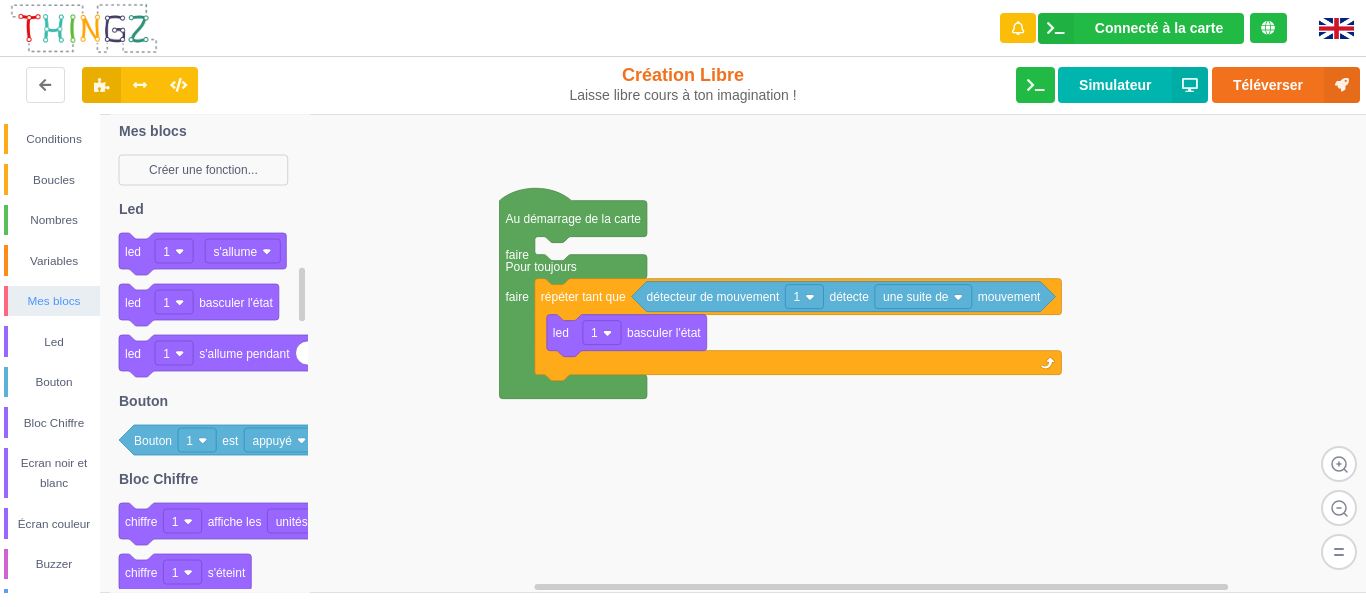 scroll, scrollTop: 100, scrollLeft: 0, axis: vertical 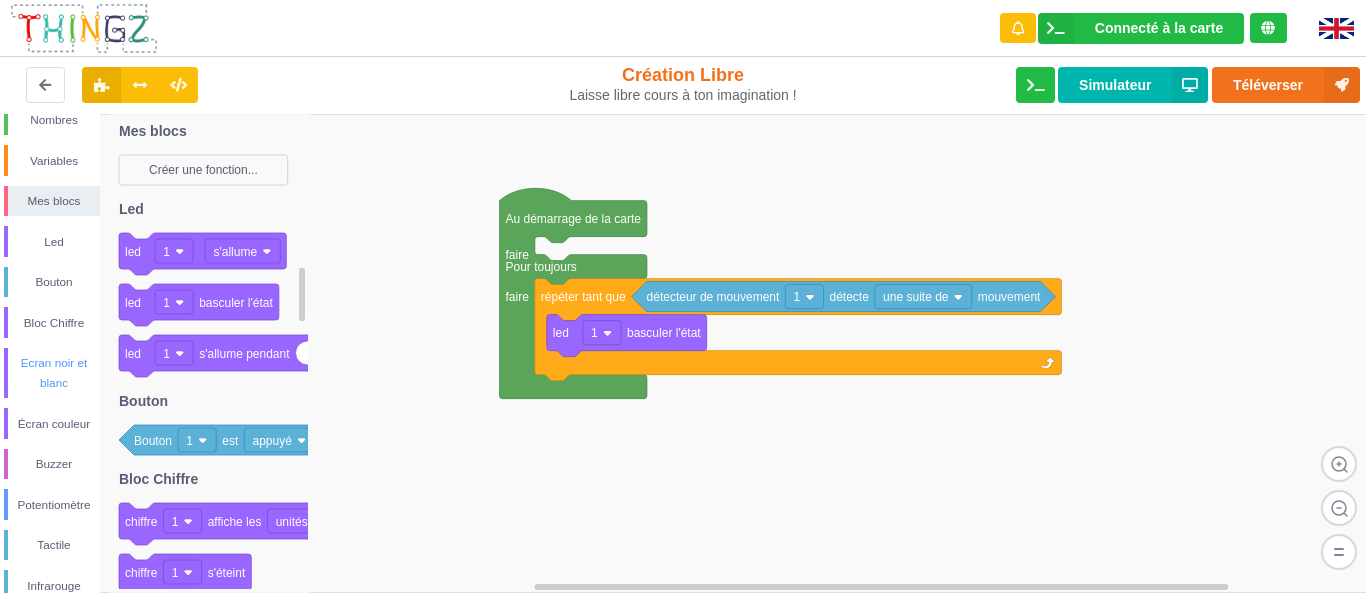 click on "Ecran noir et blanc" at bounding box center (54, 373) 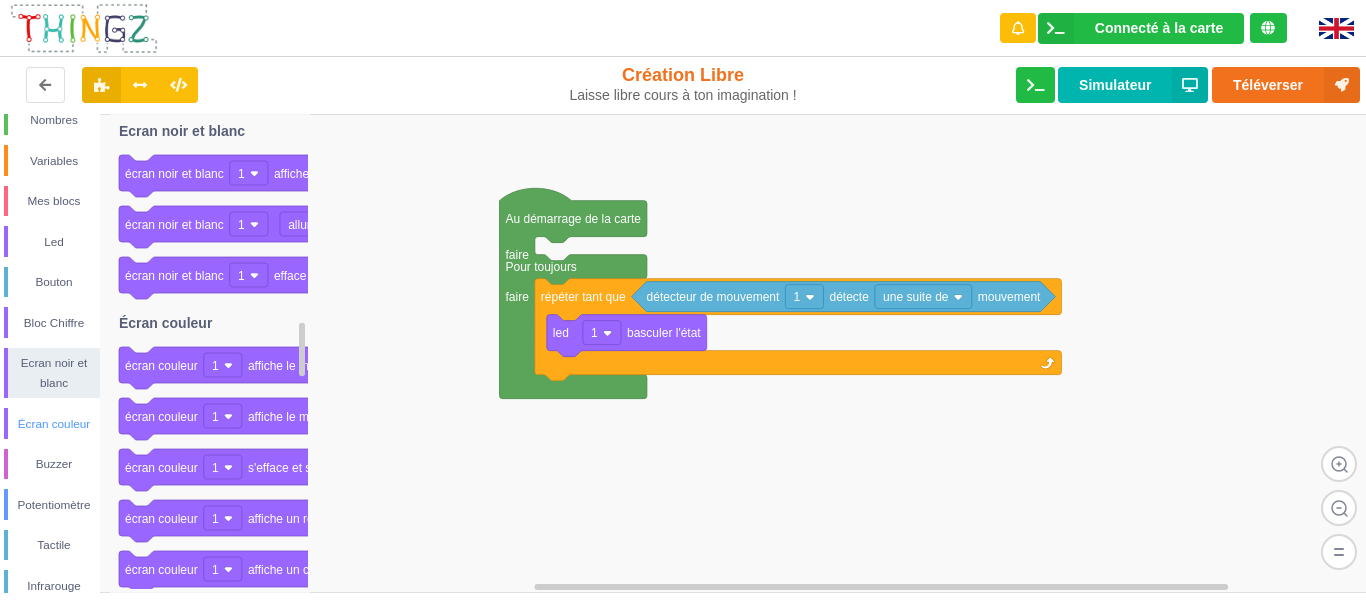 click on "Écran couleur" at bounding box center (54, 424) 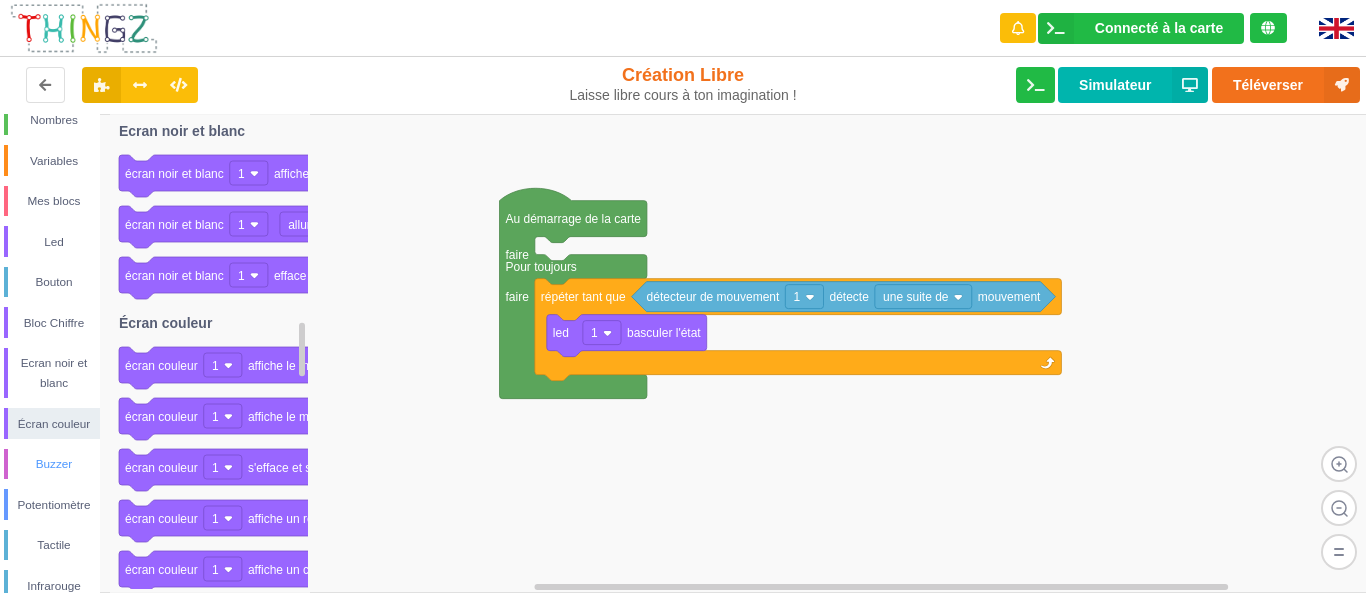 click on "Buzzer" at bounding box center [54, 464] 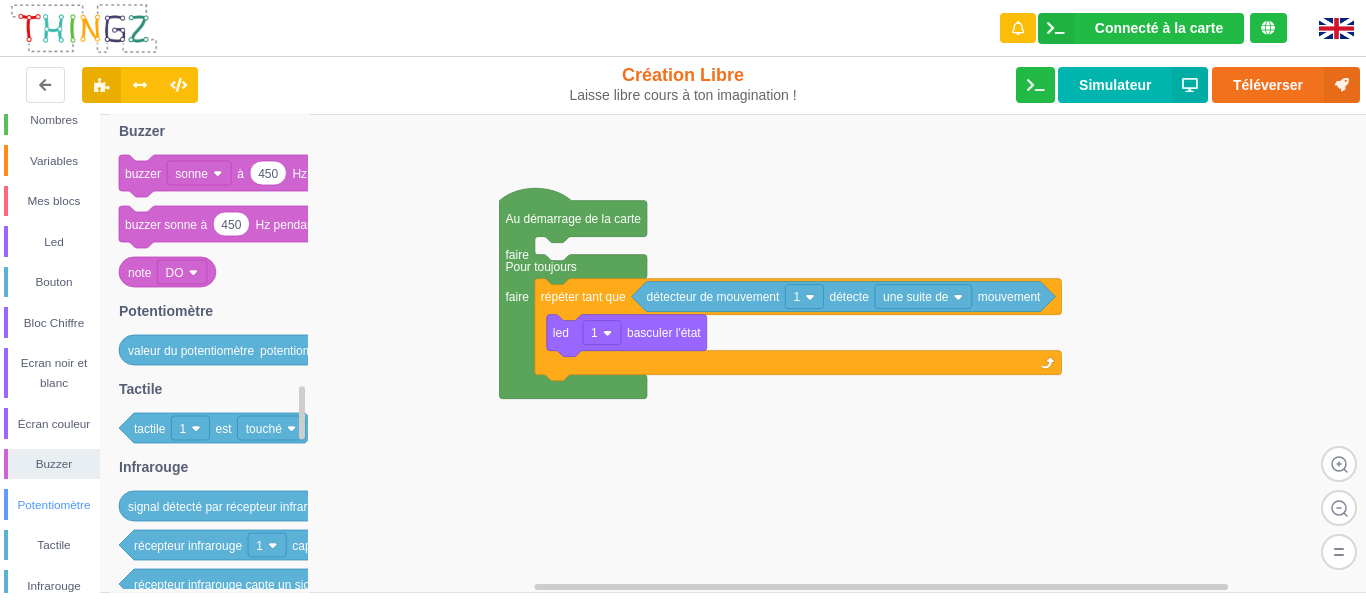 click on "Potentiomètre" at bounding box center [54, 505] 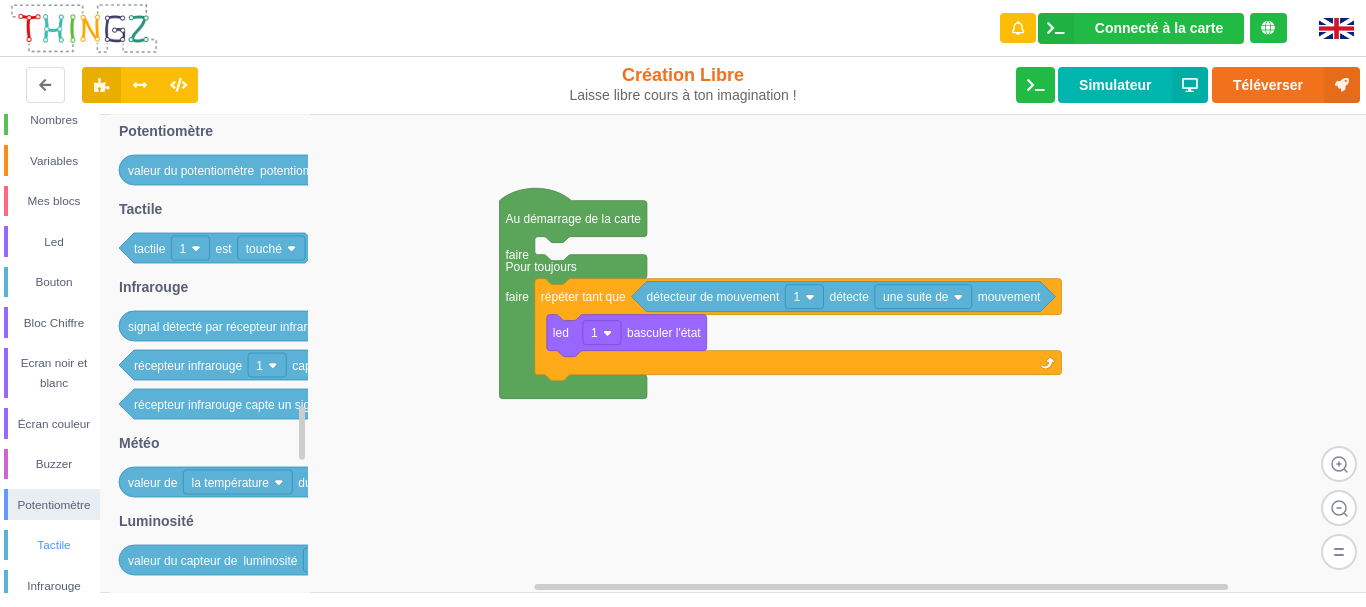 click on "Tactile" at bounding box center [54, 545] 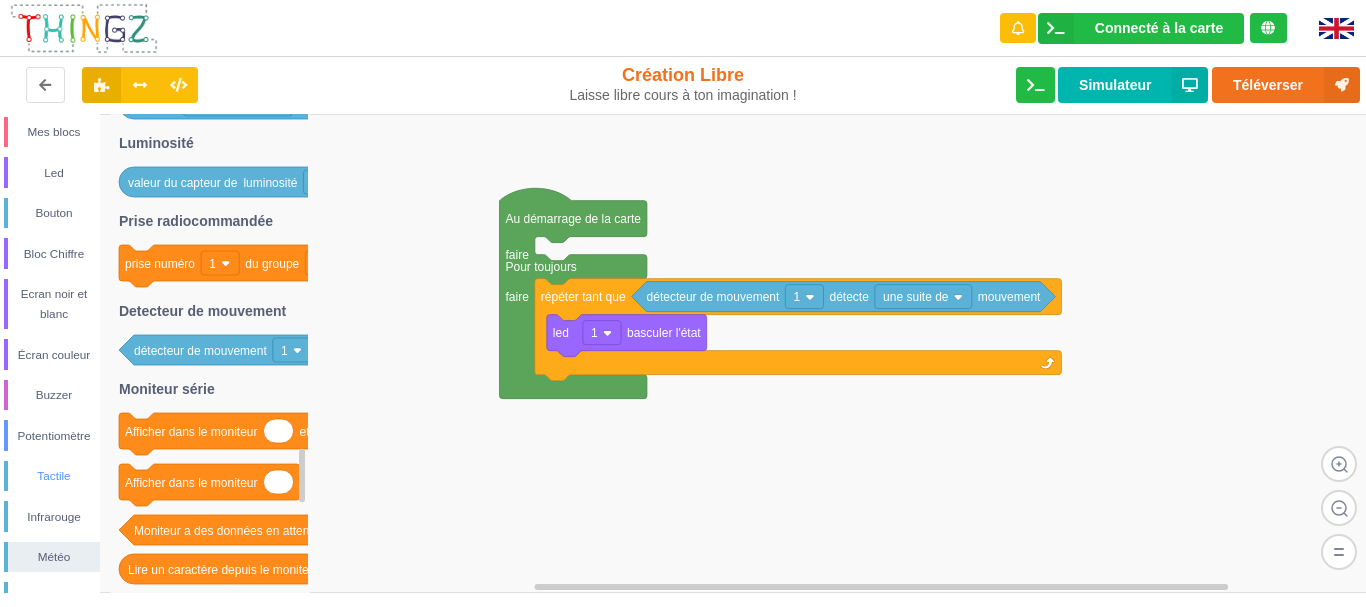 scroll, scrollTop: 200, scrollLeft: 0, axis: vertical 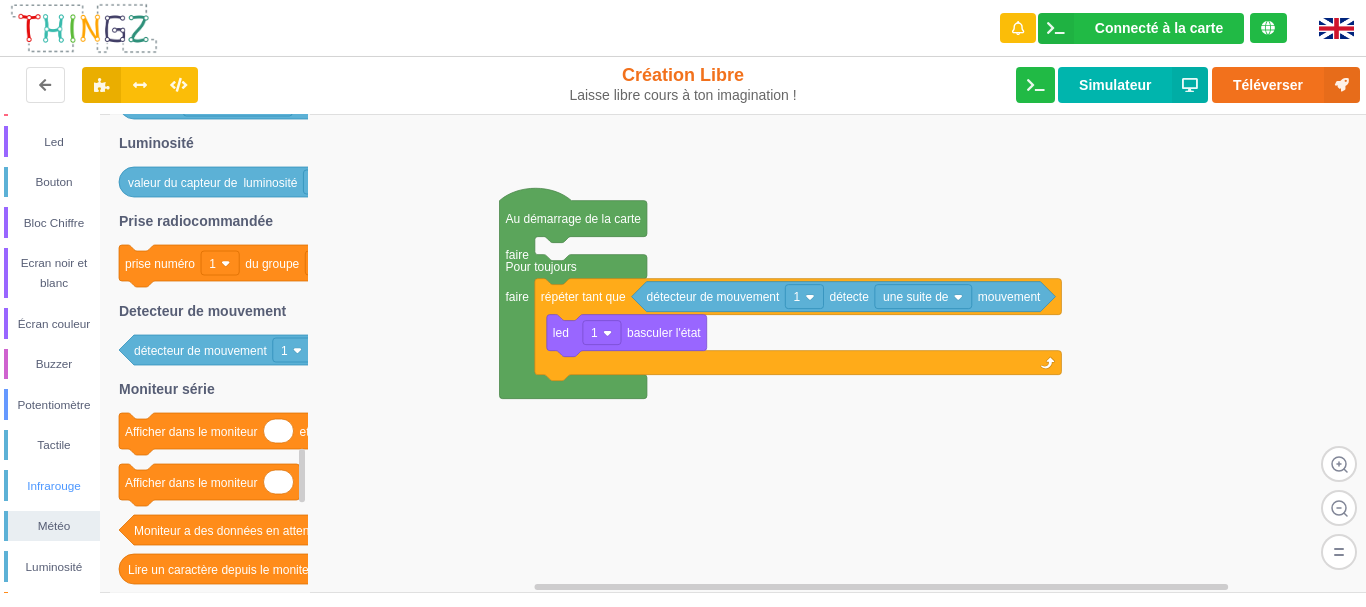 click on "Infrarouge" at bounding box center [54, 486] 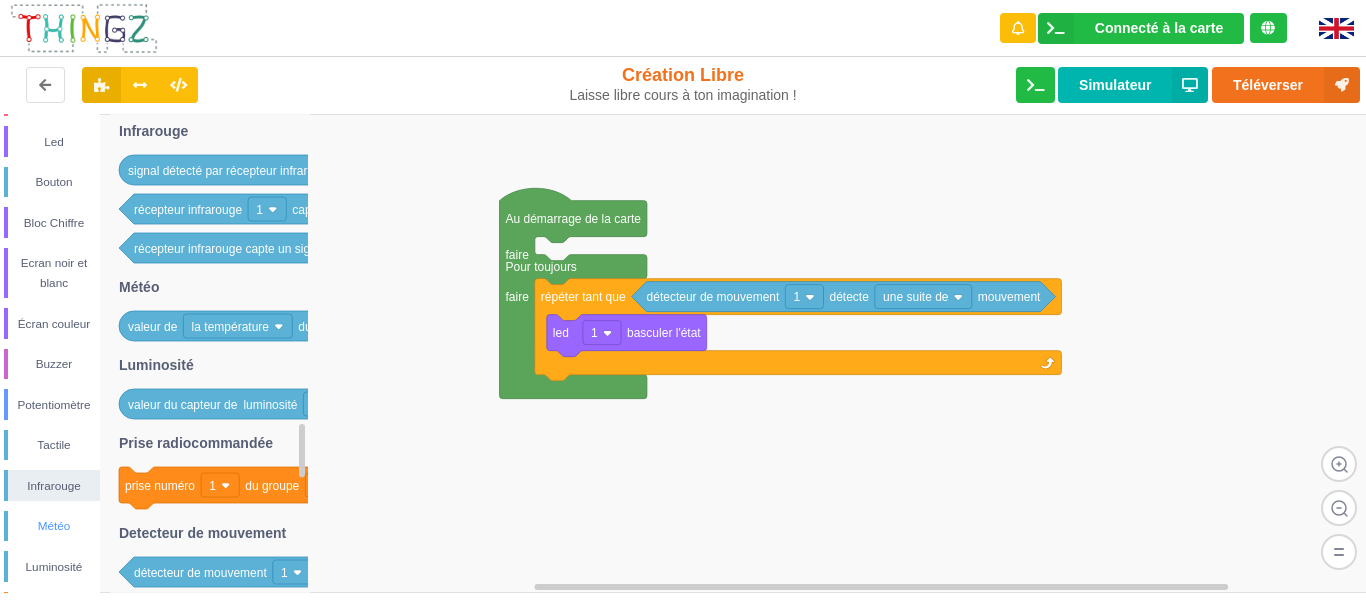 click on "Météo" at bounding box center (54, 526) 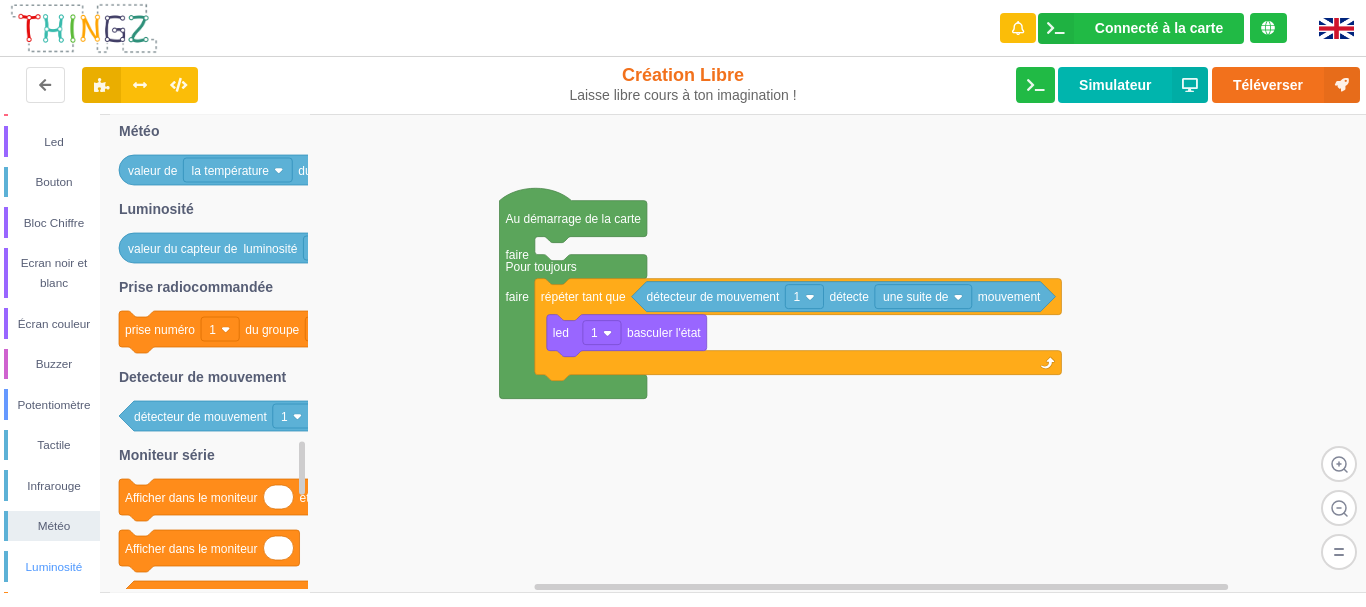 click on "Luminosité" at bounding box center (54, 567) 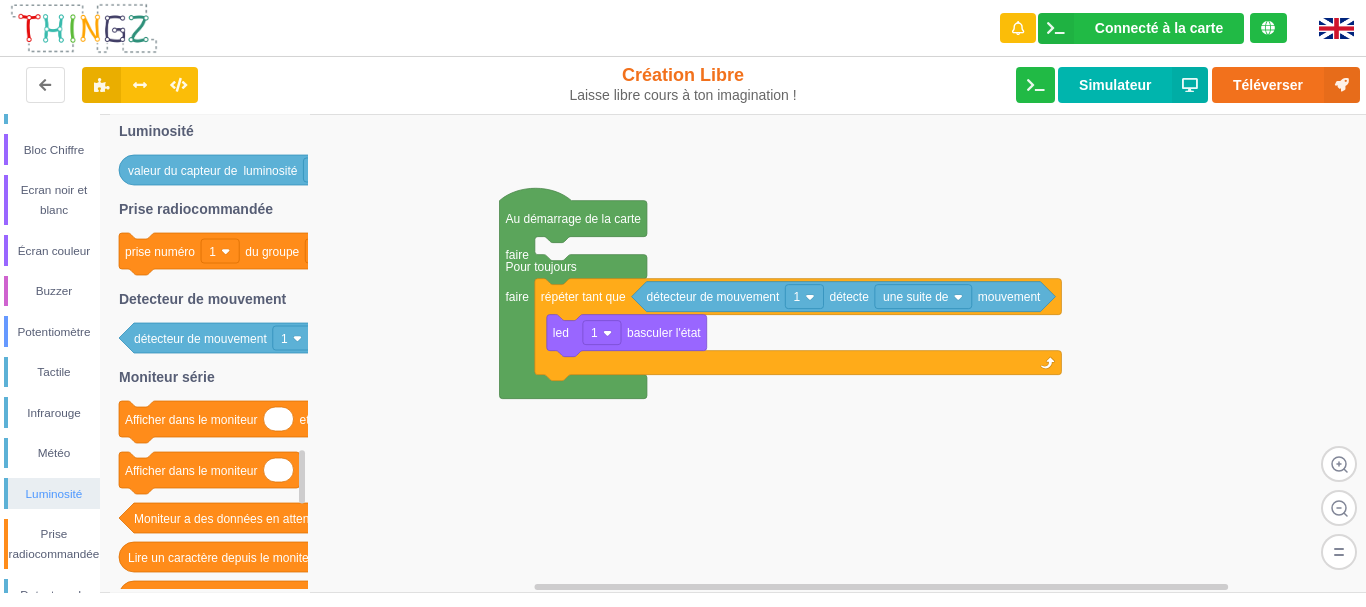 scroll, scrollTop: 300, scrollLeft: 0, axis: vertical 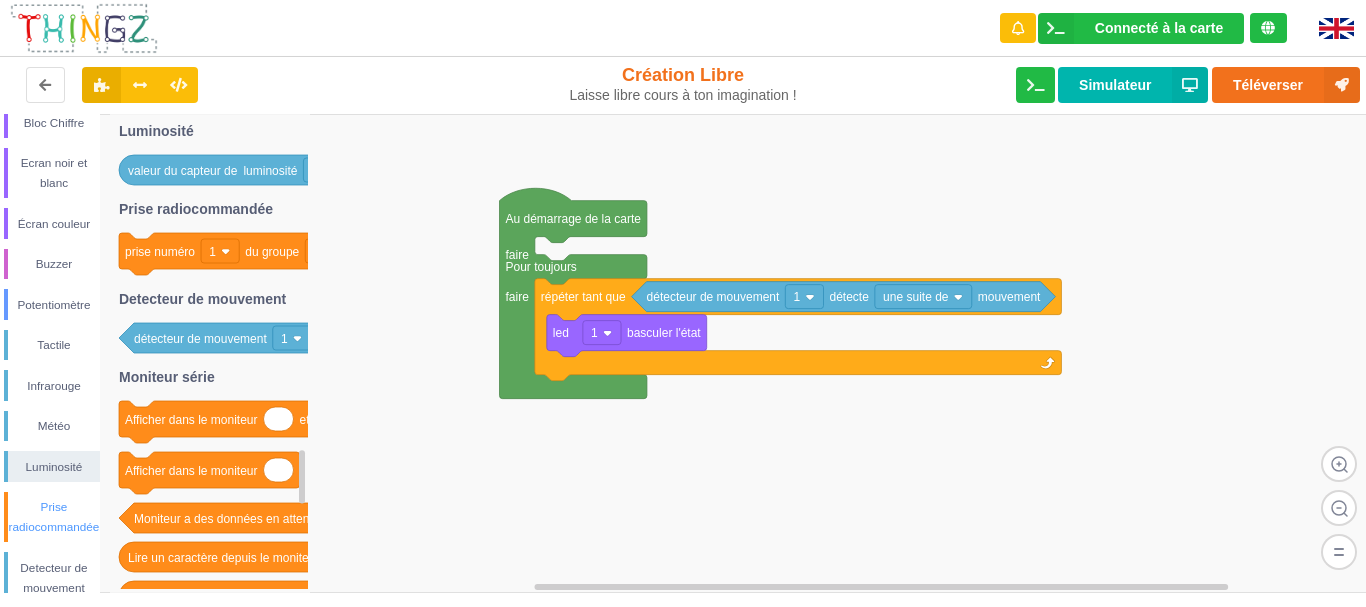 click on "Prise radiocommandée" at bounding box center (54, 517) 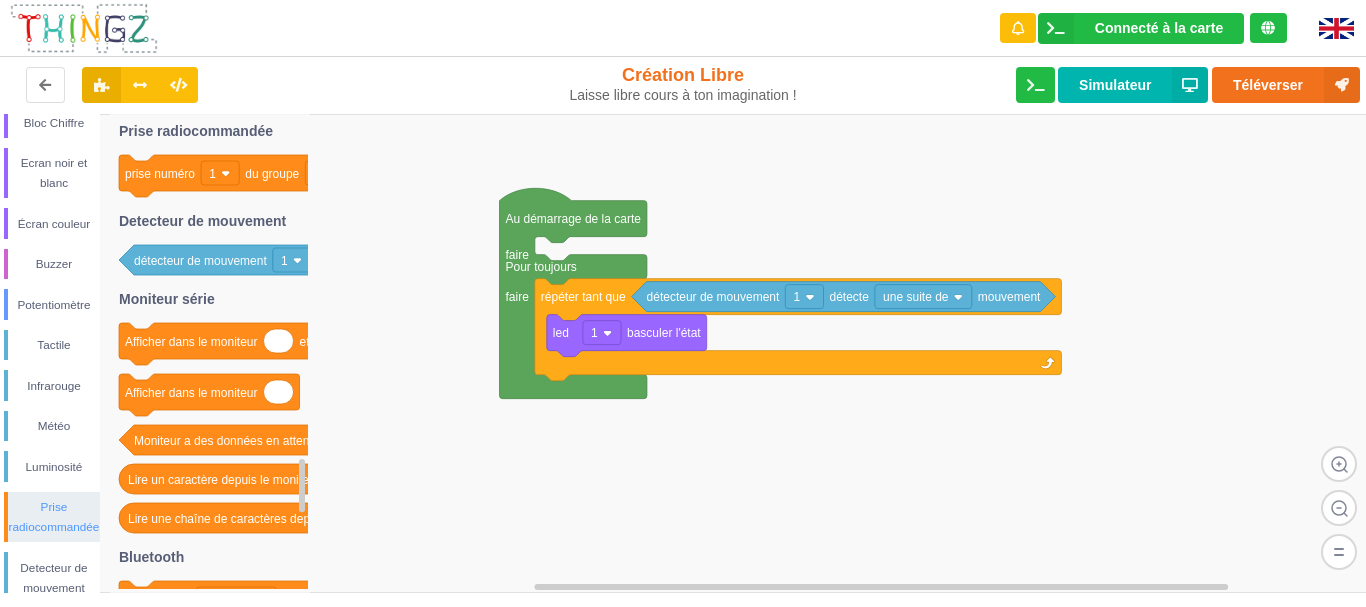 scroll, scrollTop: 400, scrollLeft: 0, axis: vertical 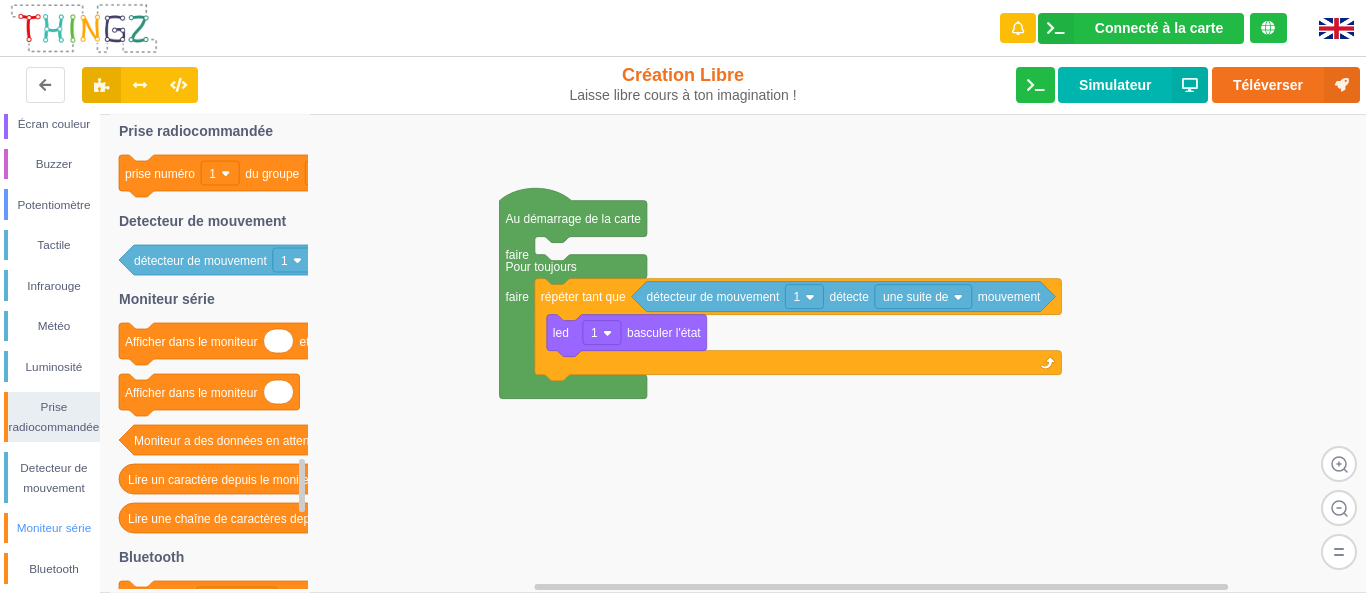 click on "Moniteur série" at bounding box center [54, 528] 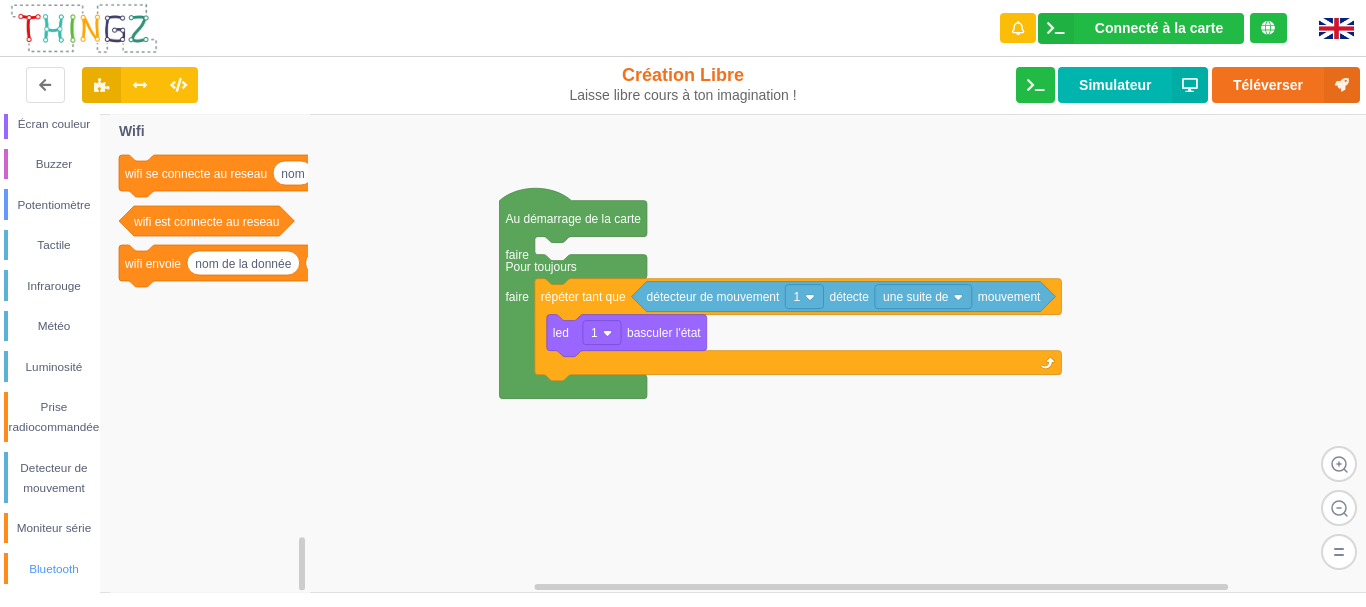 click on "Bluetooth" at bounding box center [54, 569] 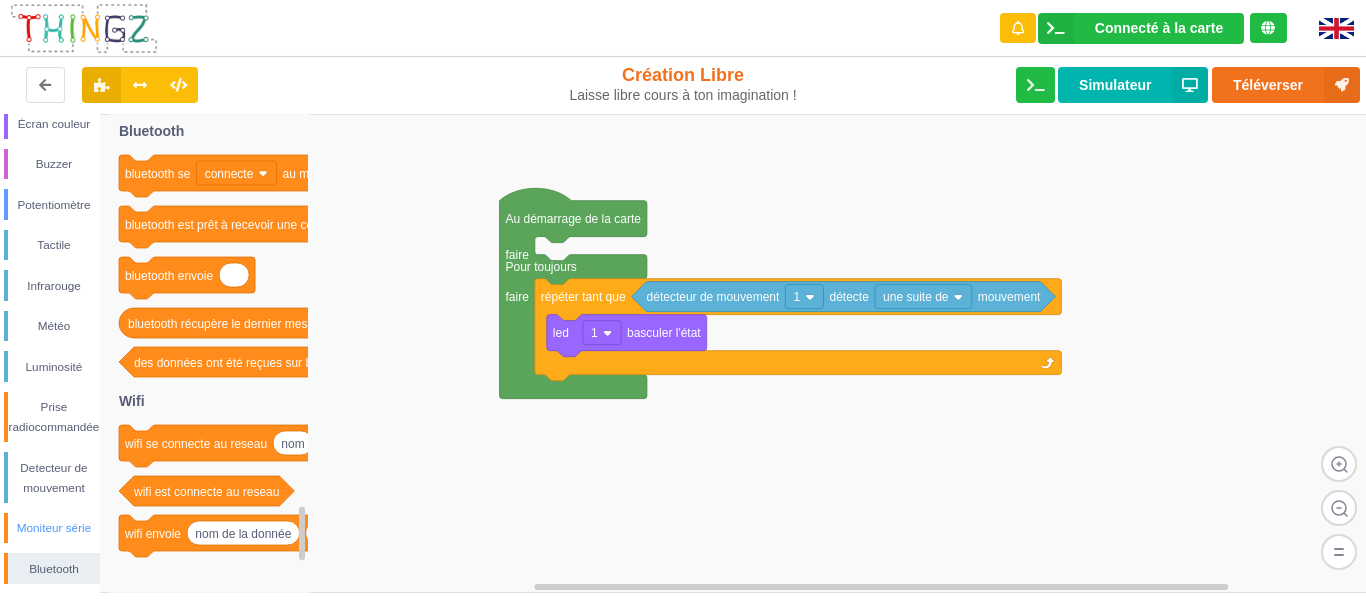 click on "Moniteur série" at bounding box center (54, 528) 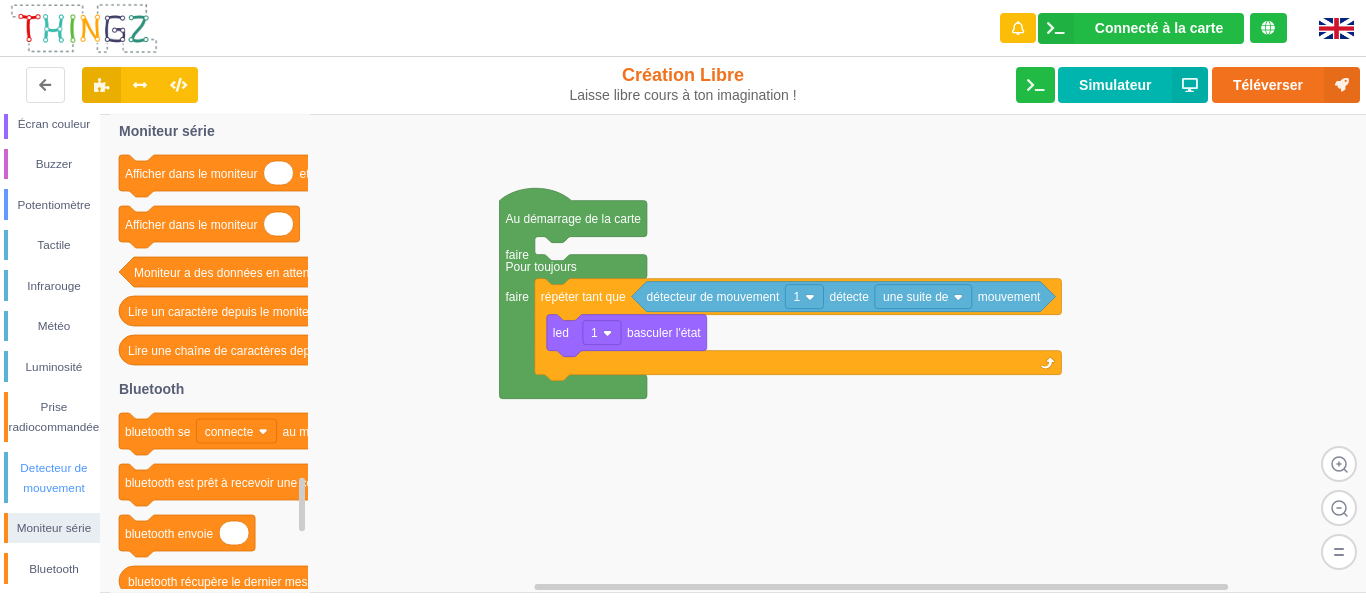 click on "Detecteur de mouvement" at bounding box center (54, 478) 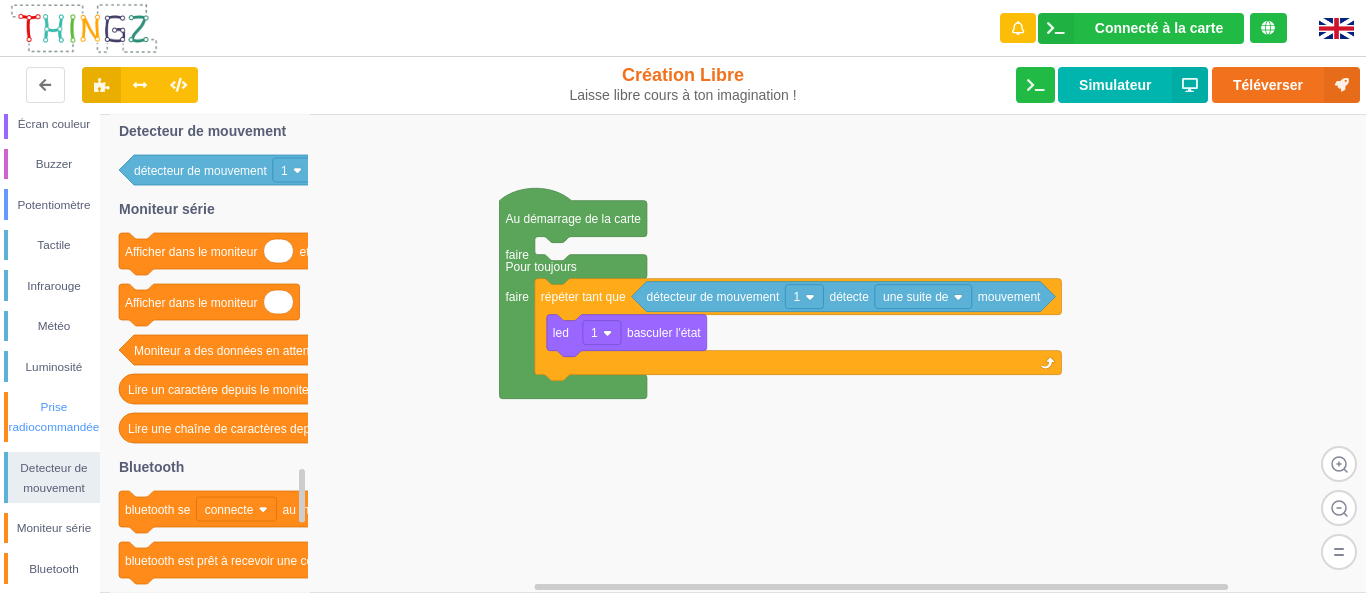 click on "Prise radiocommandée" at bounding box center (54, 417) 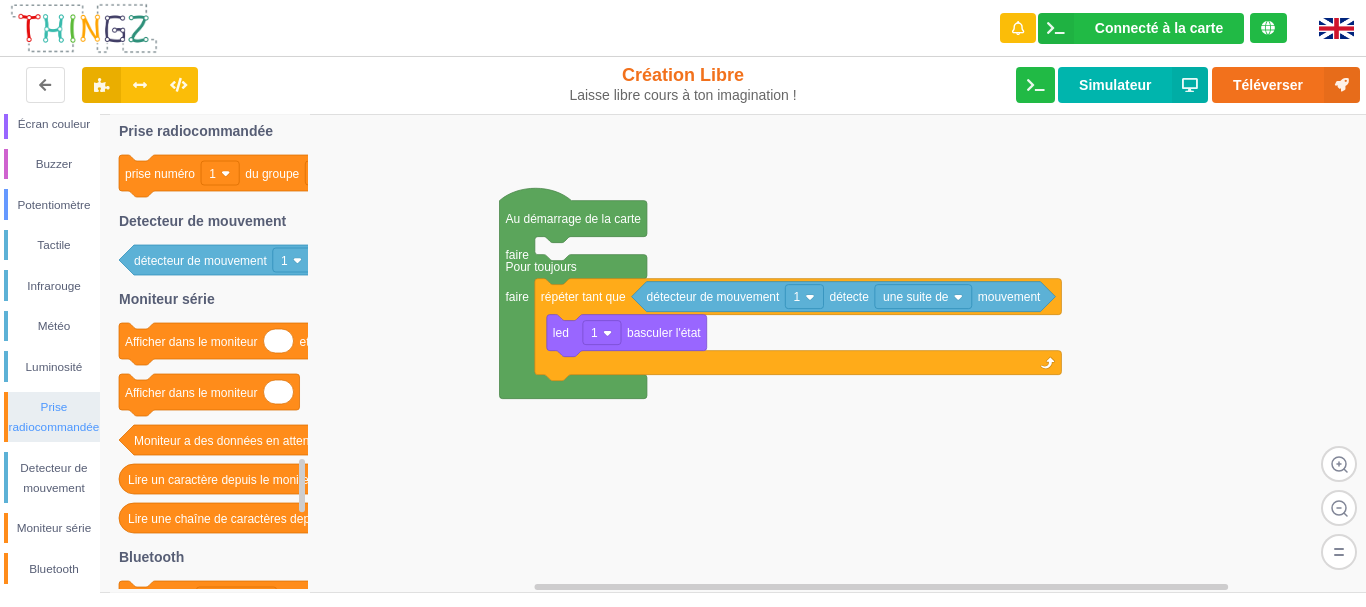 scroll, scrollTop: 441, scrollLeft: 0, axis: vertical 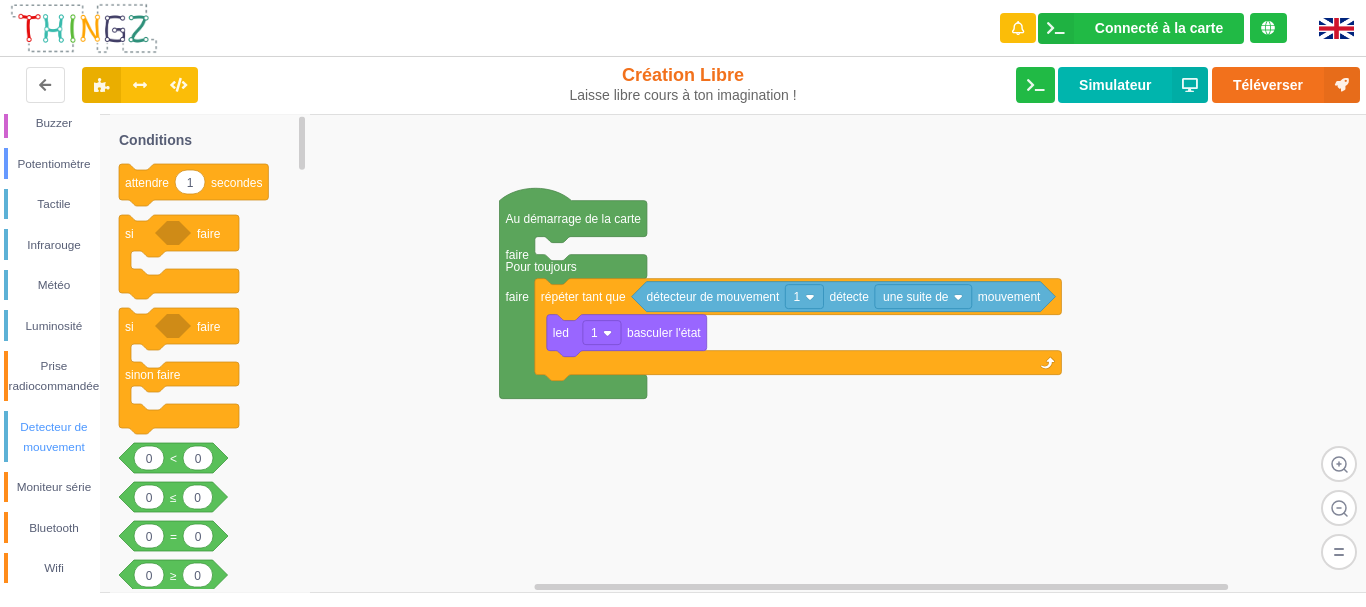 click on "Detecteur de mouvement" at bounding box center [54, 437] 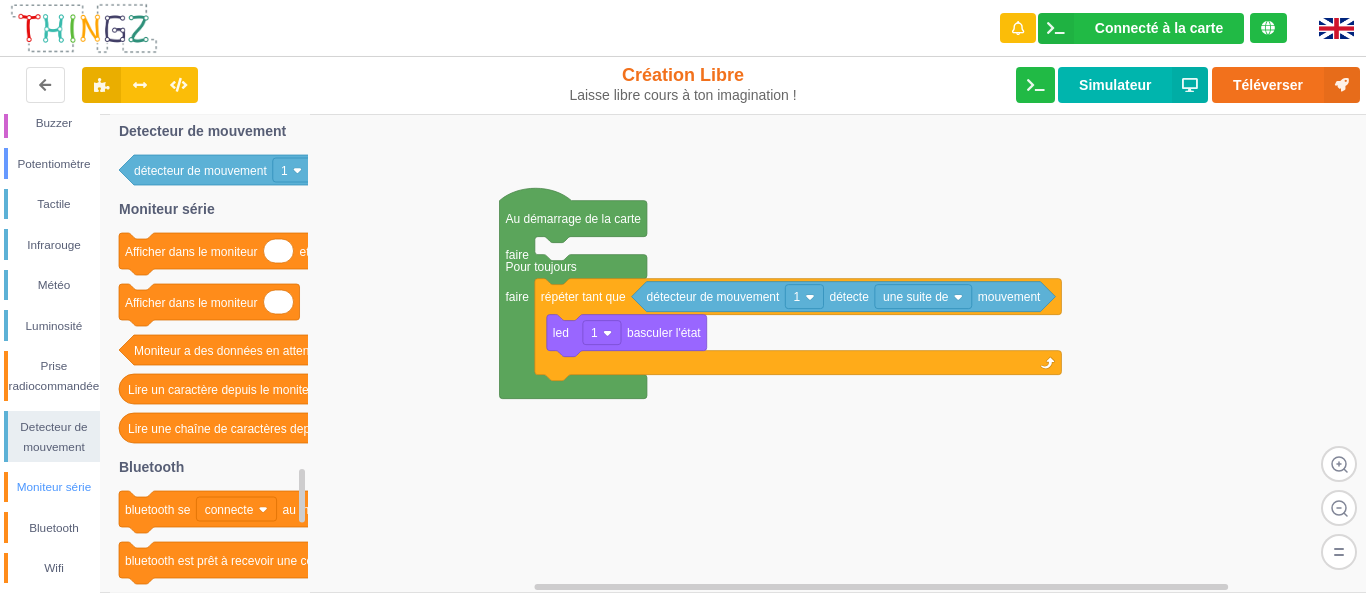 click on "Moniteur série" at bounding box center (54, 487) 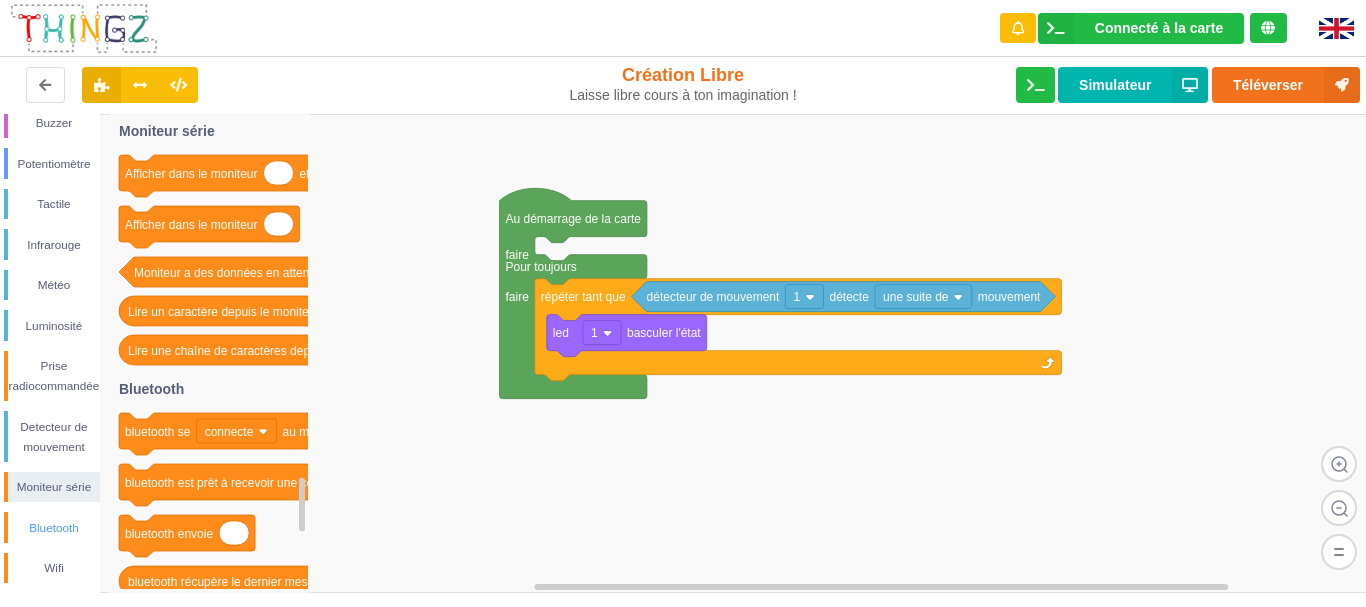 click on "Bluetooth" at bounding box center [54, 528] 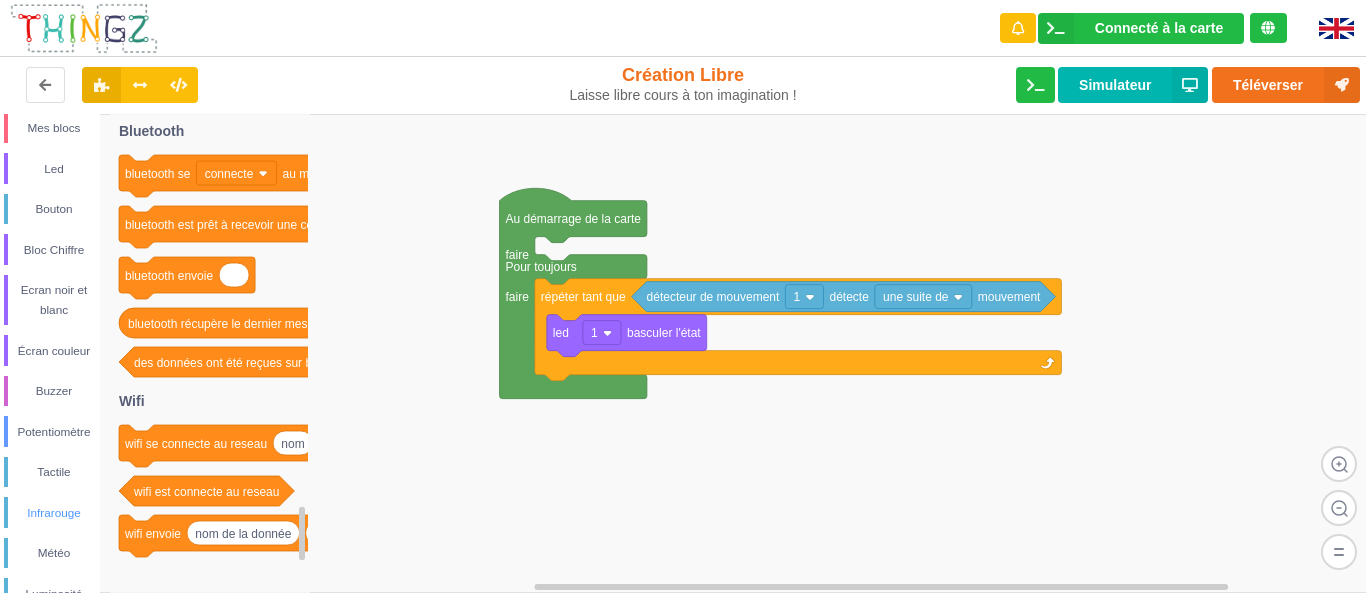 scroll, scrollTop: 141, scrollLeft: 0, axis: vertical 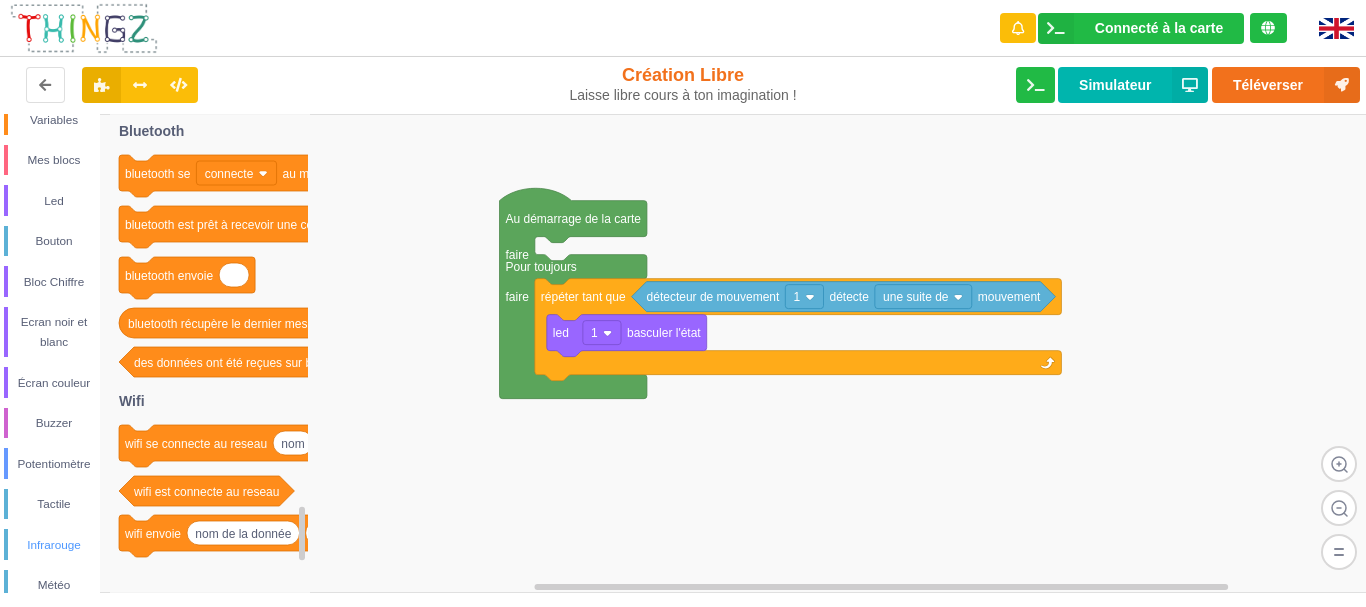 click on "Bouton" at bounding box center (54, 241) 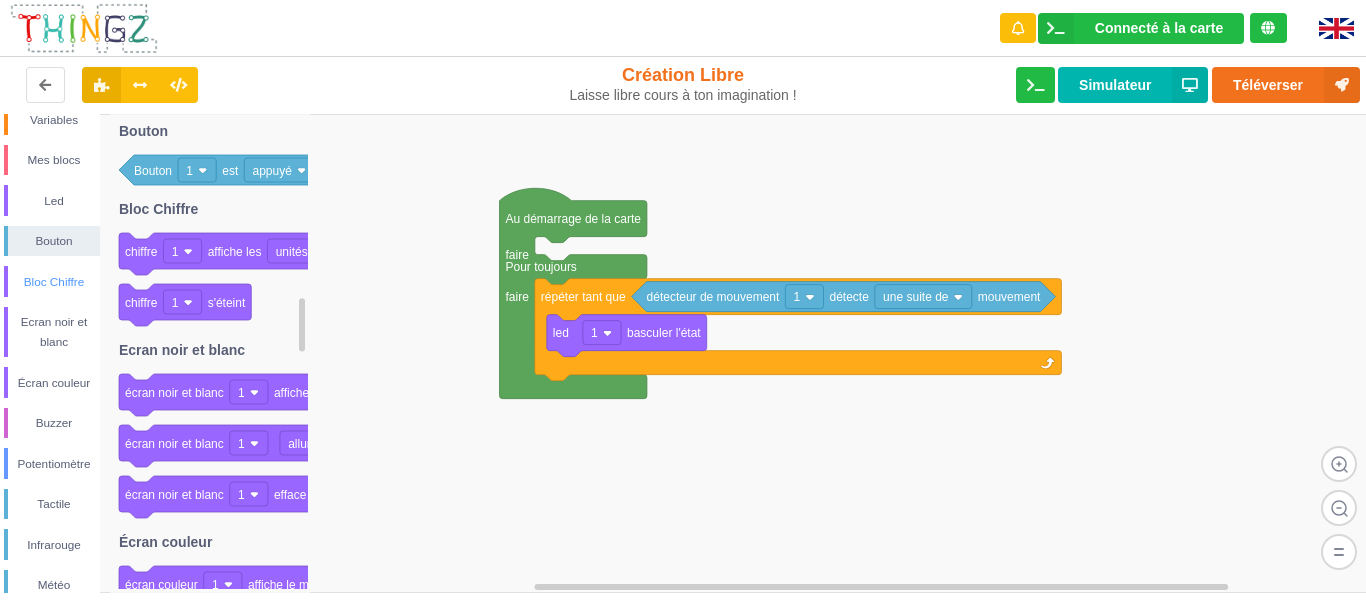 click on "Bloc Chiffre" at bounding box center (54, 282) 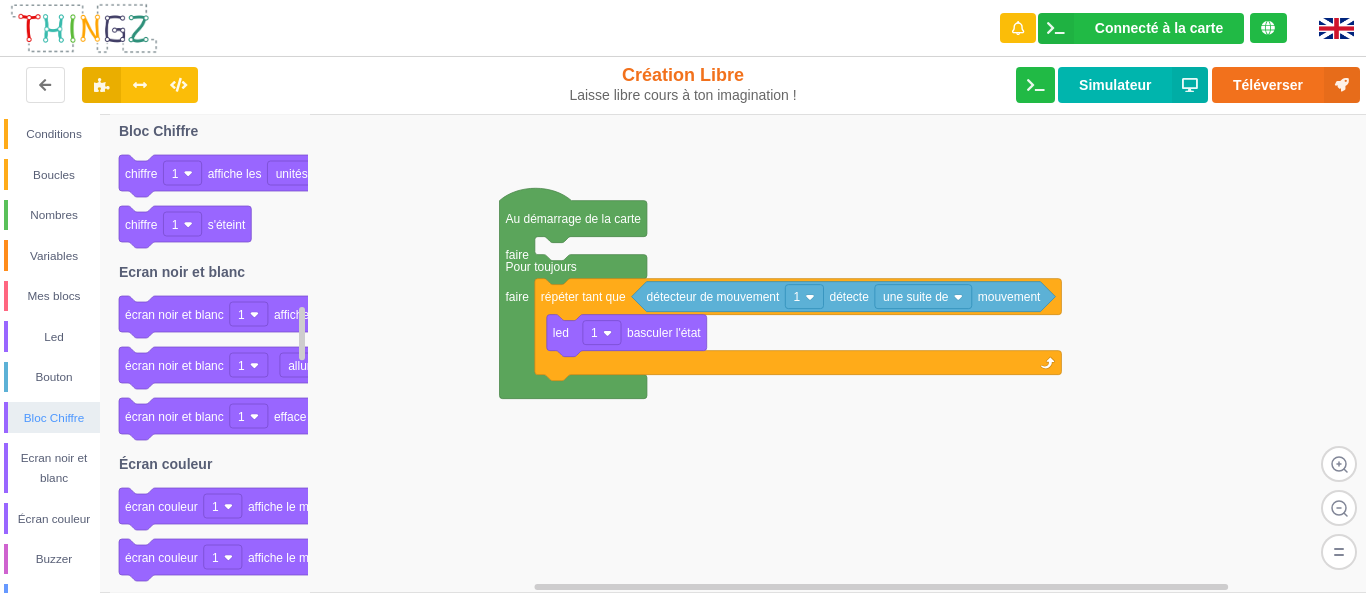 scroll, scrollTop: 0, scrollLeft: 0, axis: both 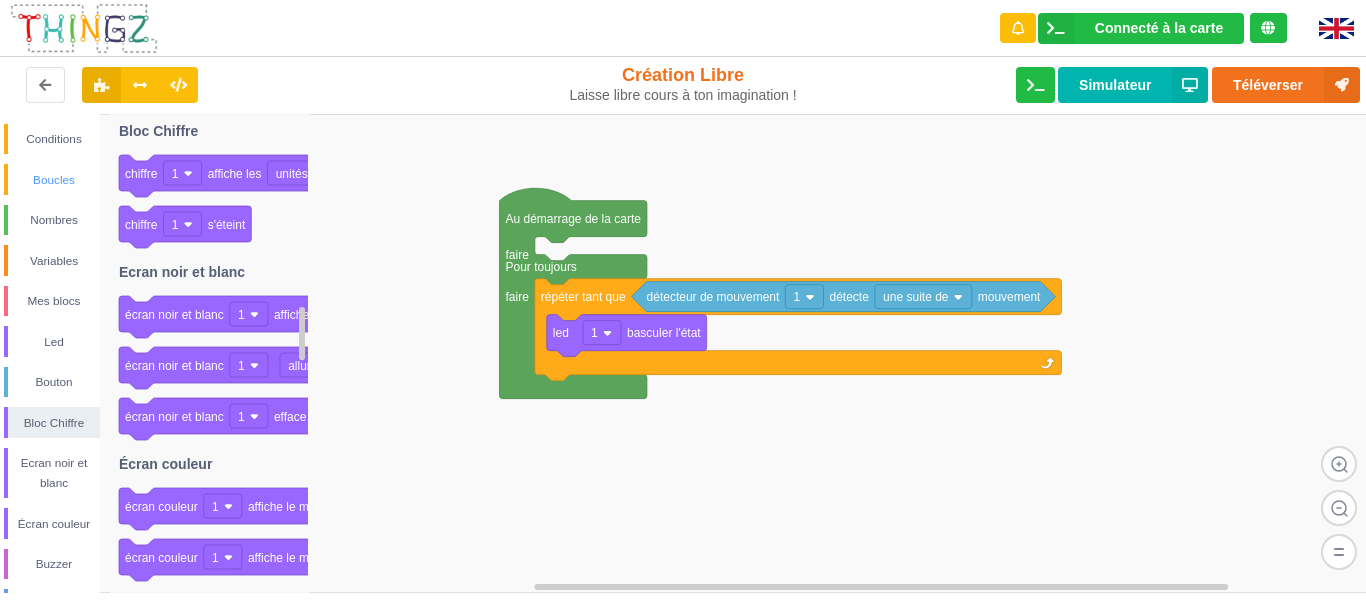 click on "Boucles" at bounding box center (54, 180) 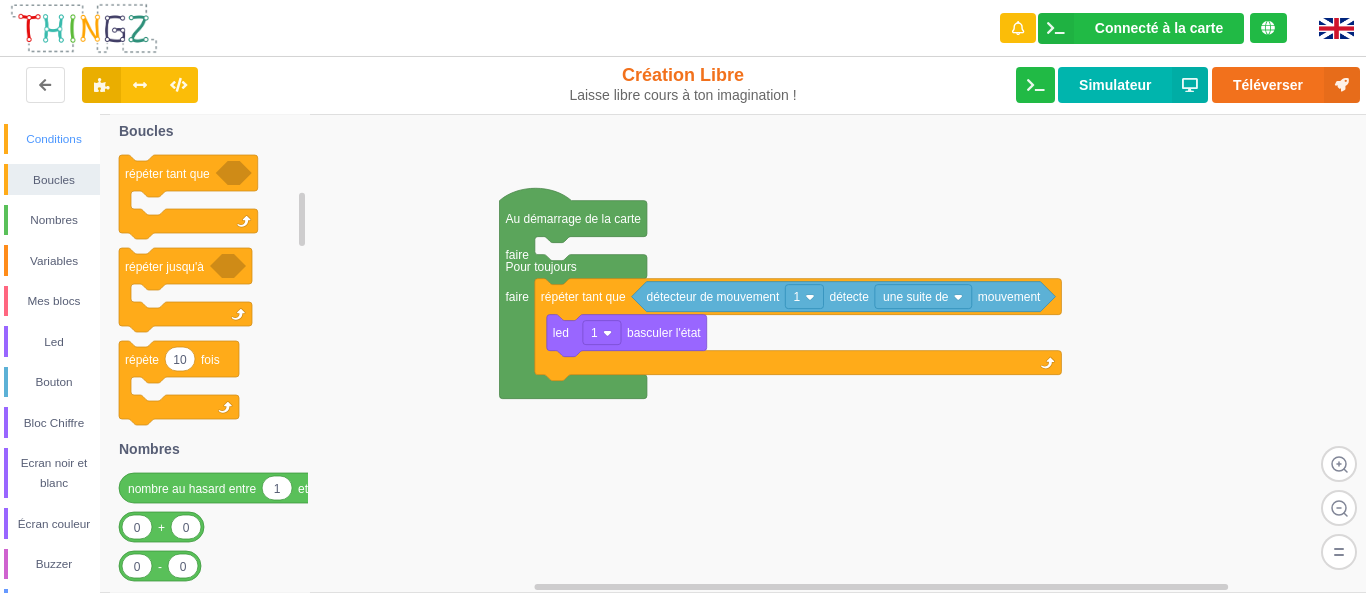 click on "Conditions" at bounding box center (54, 139) 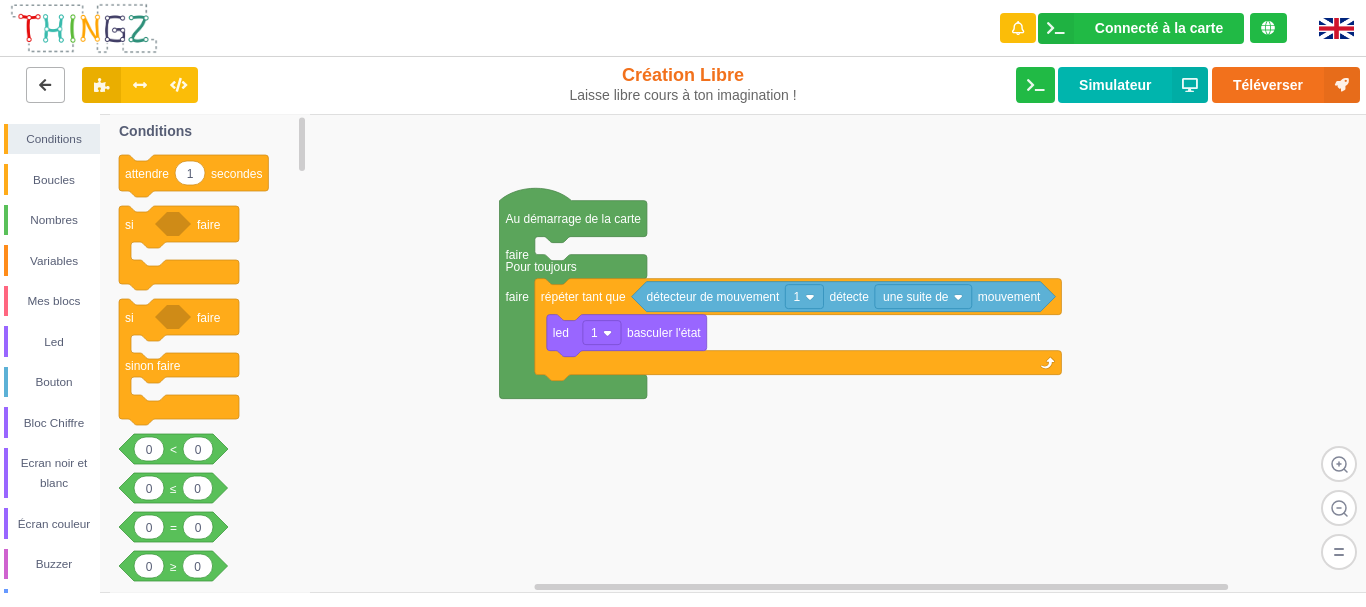 click at bounding box center [45, 85] 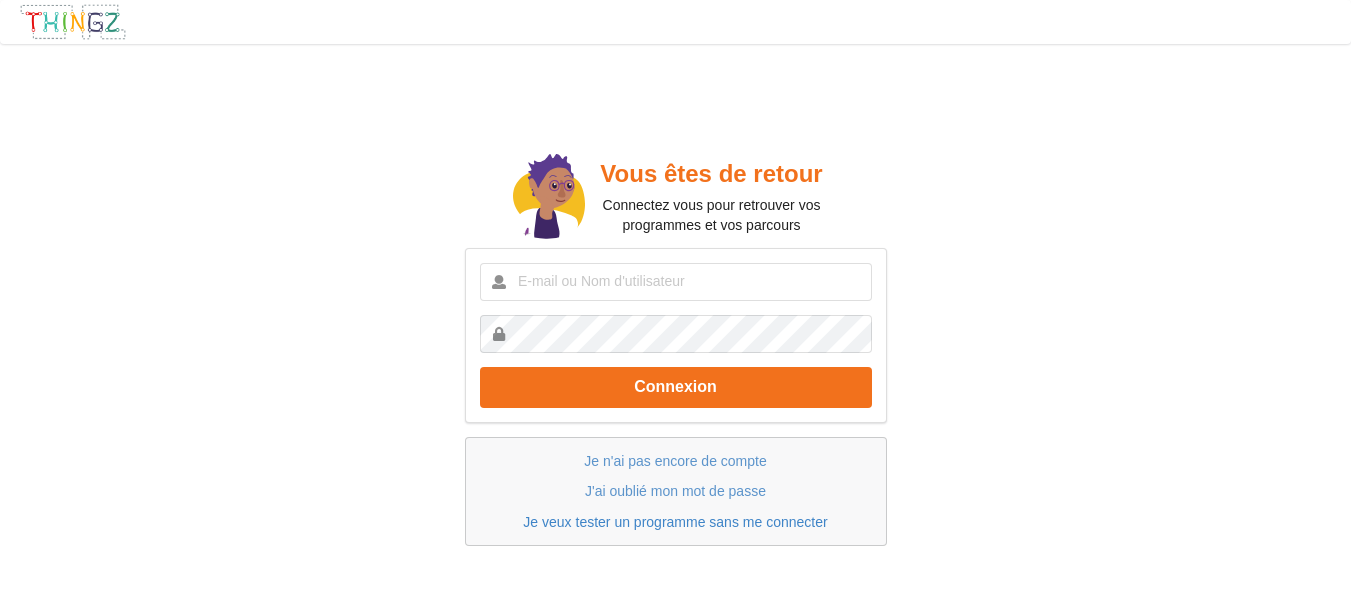 click on "Je veux tester un programme sans me connecter" at bounding box center (675, 522) 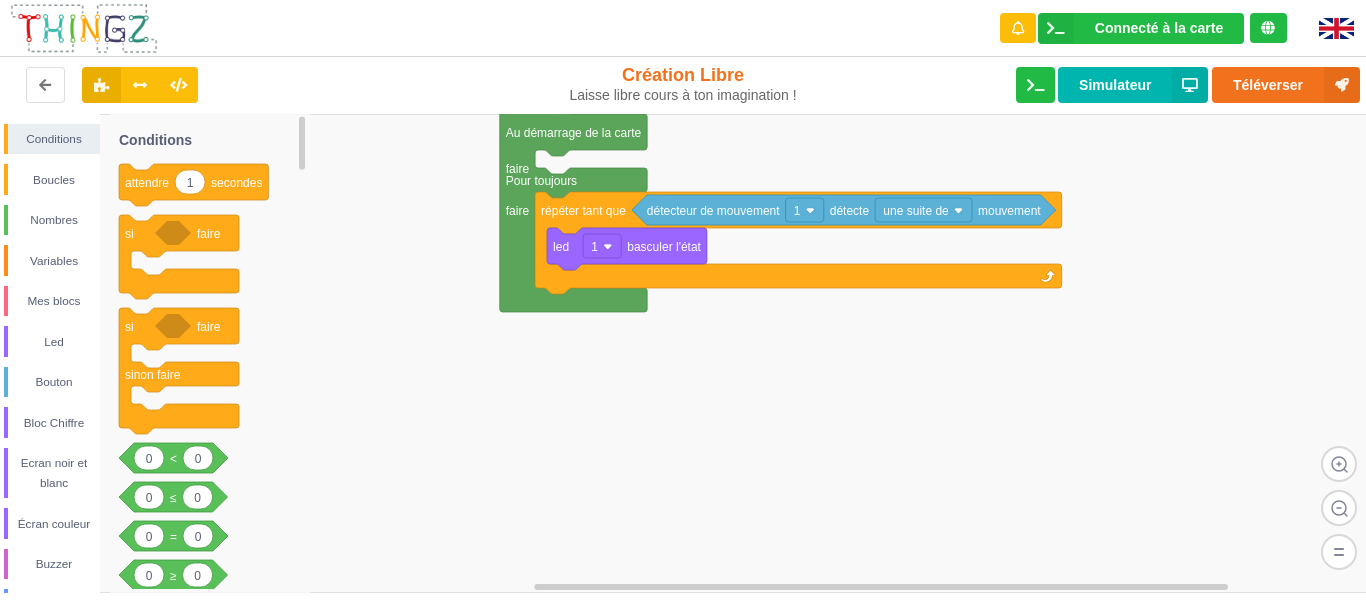 click 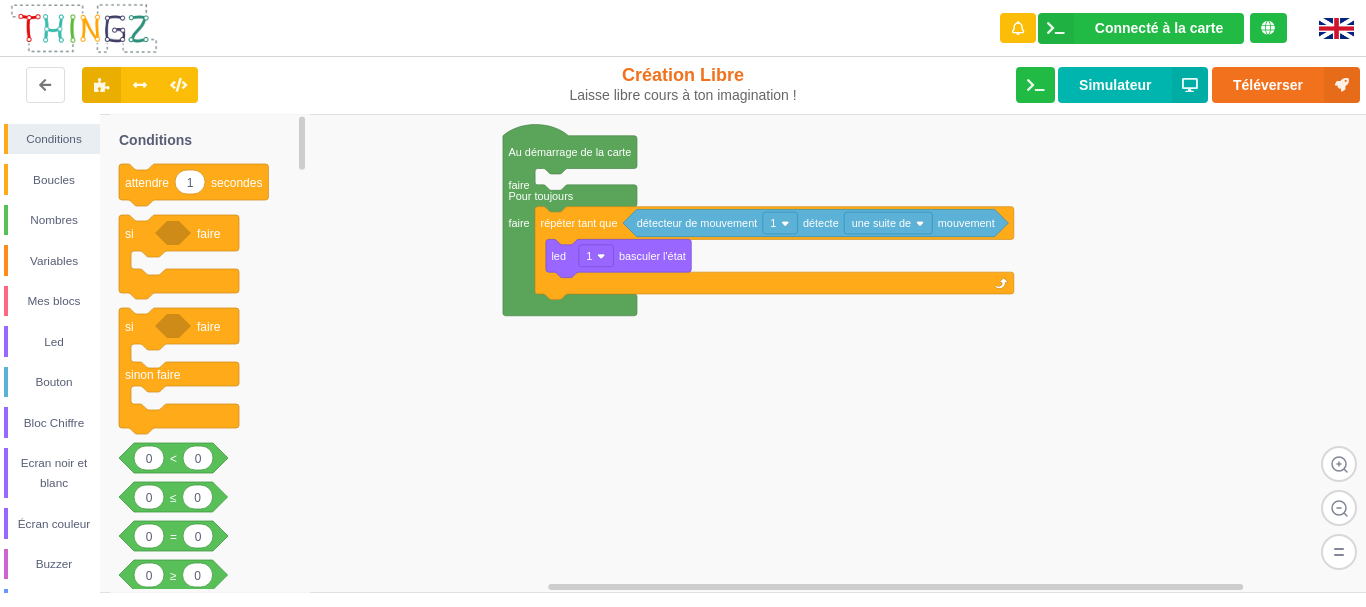 click 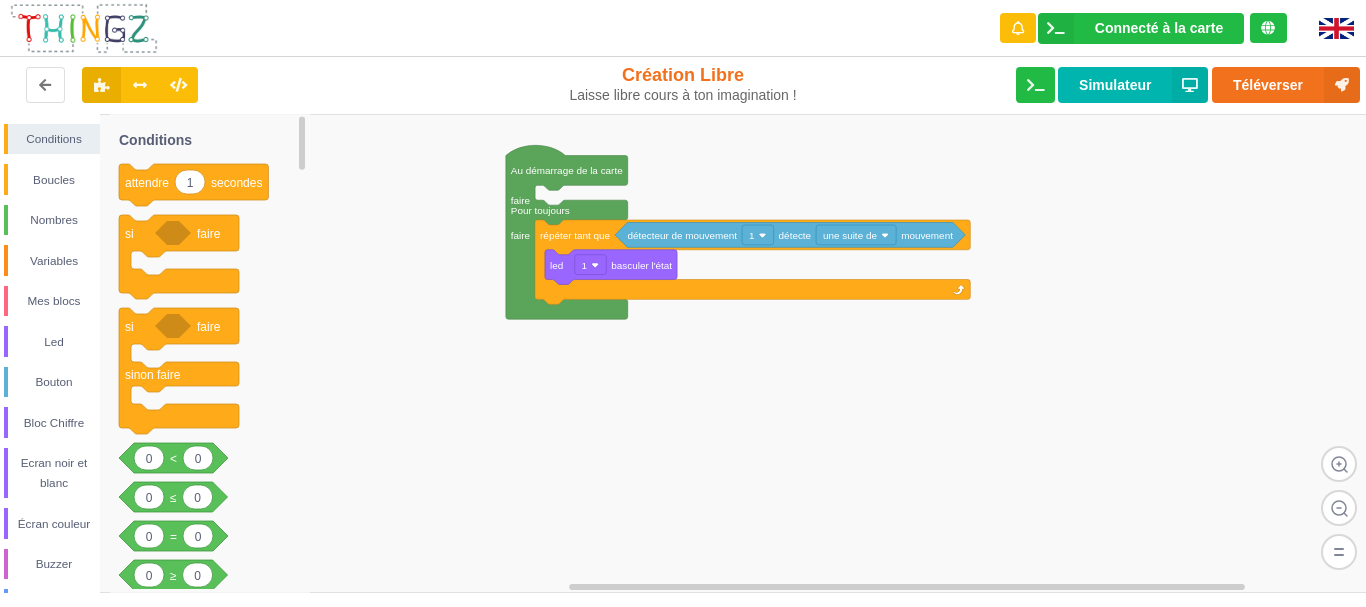 click 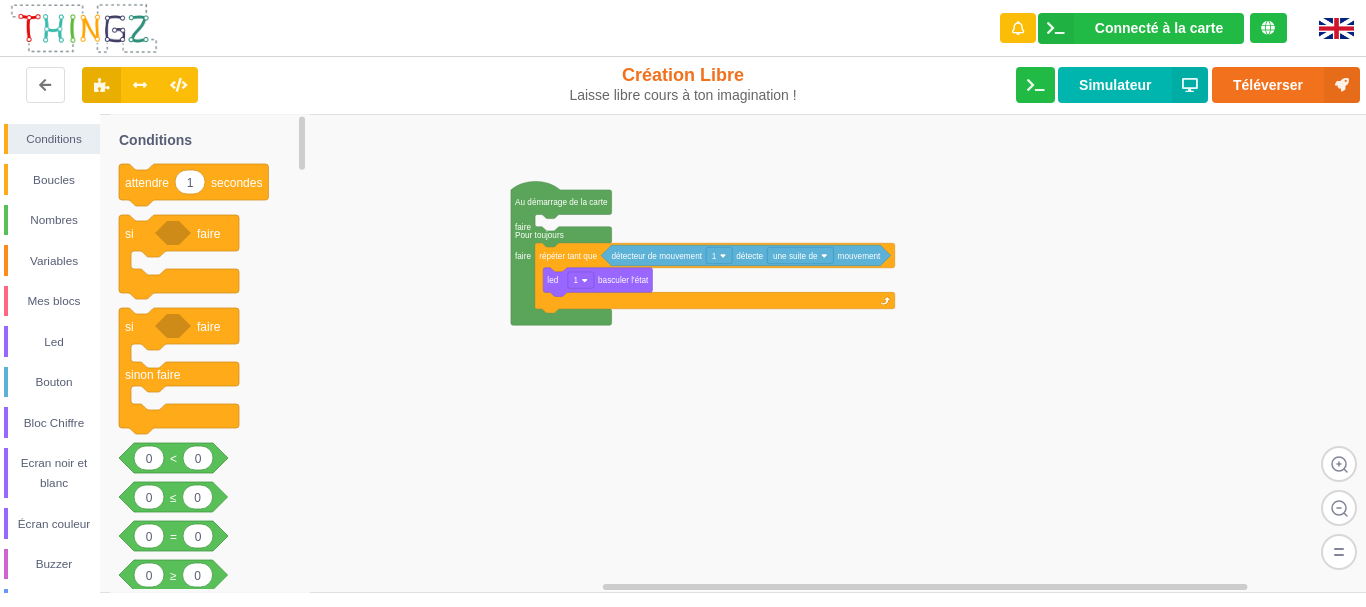 click 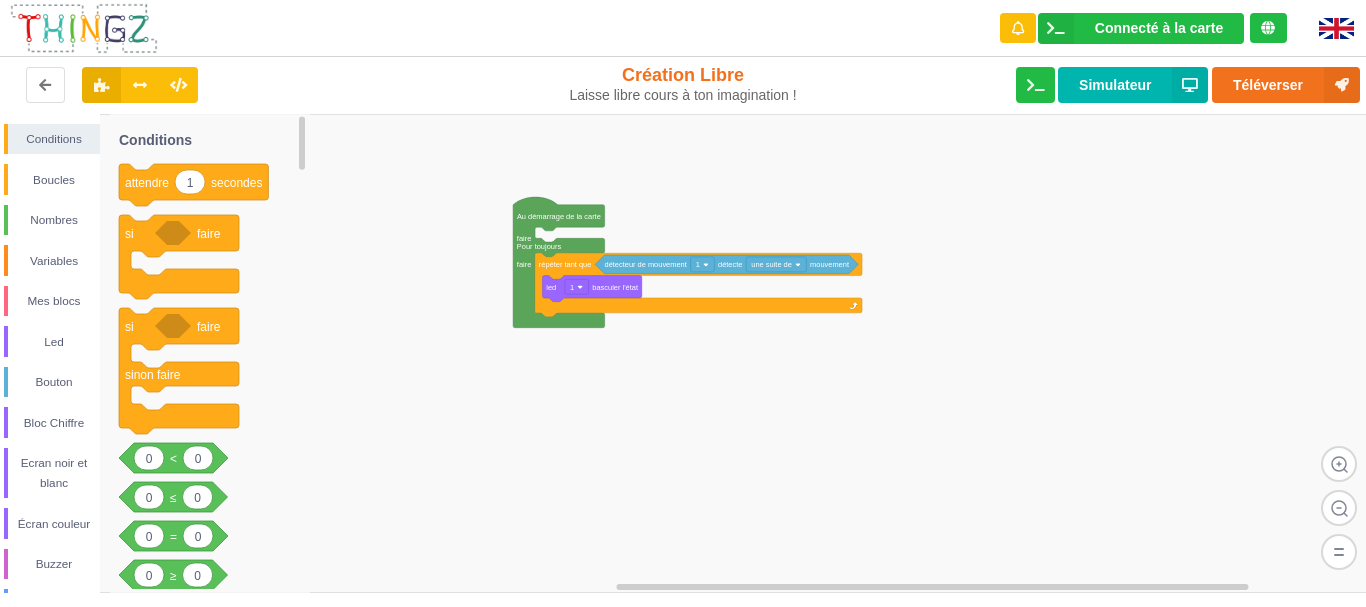 click 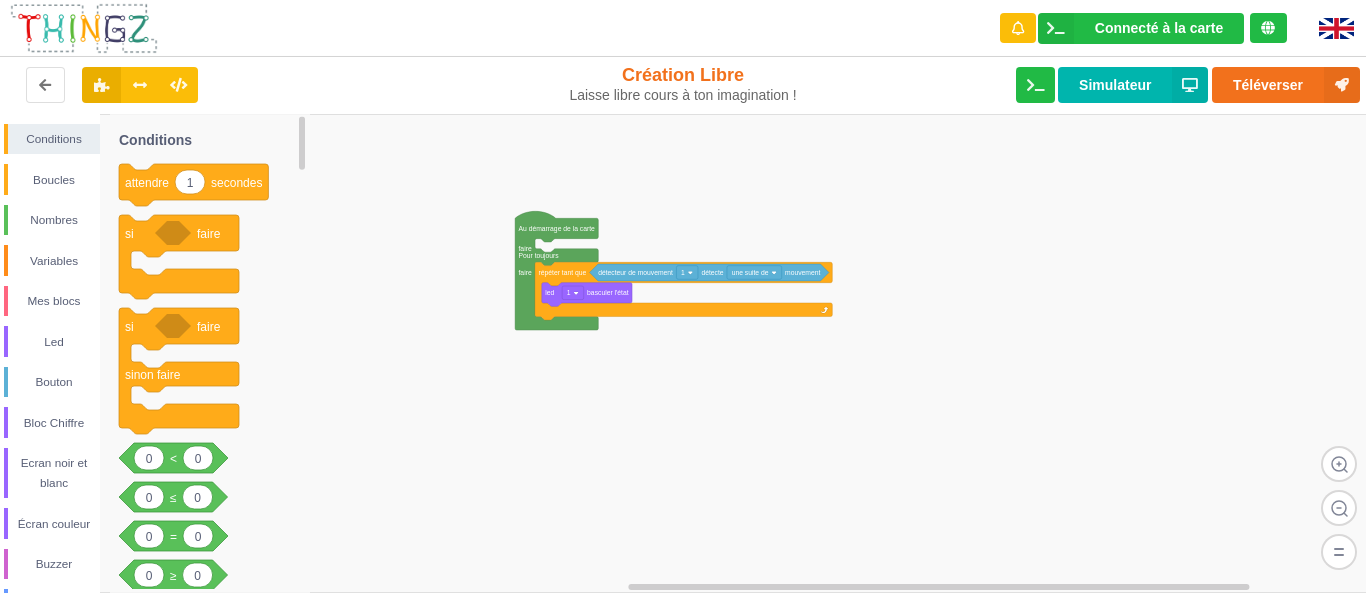 click 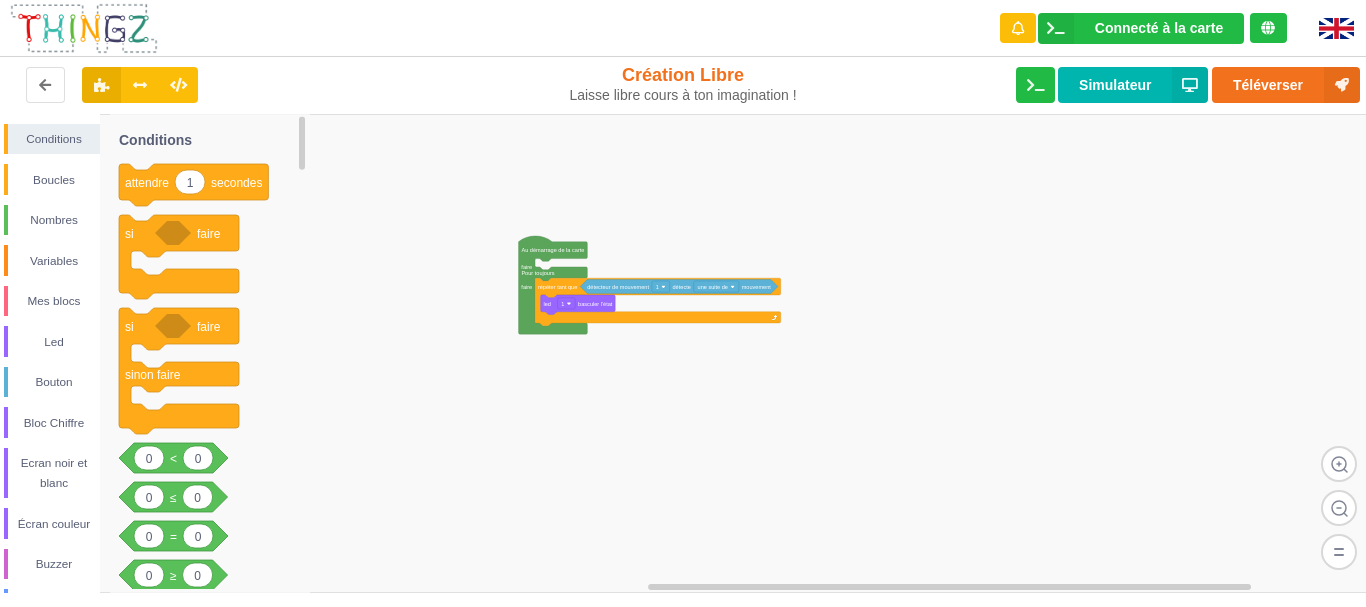 click 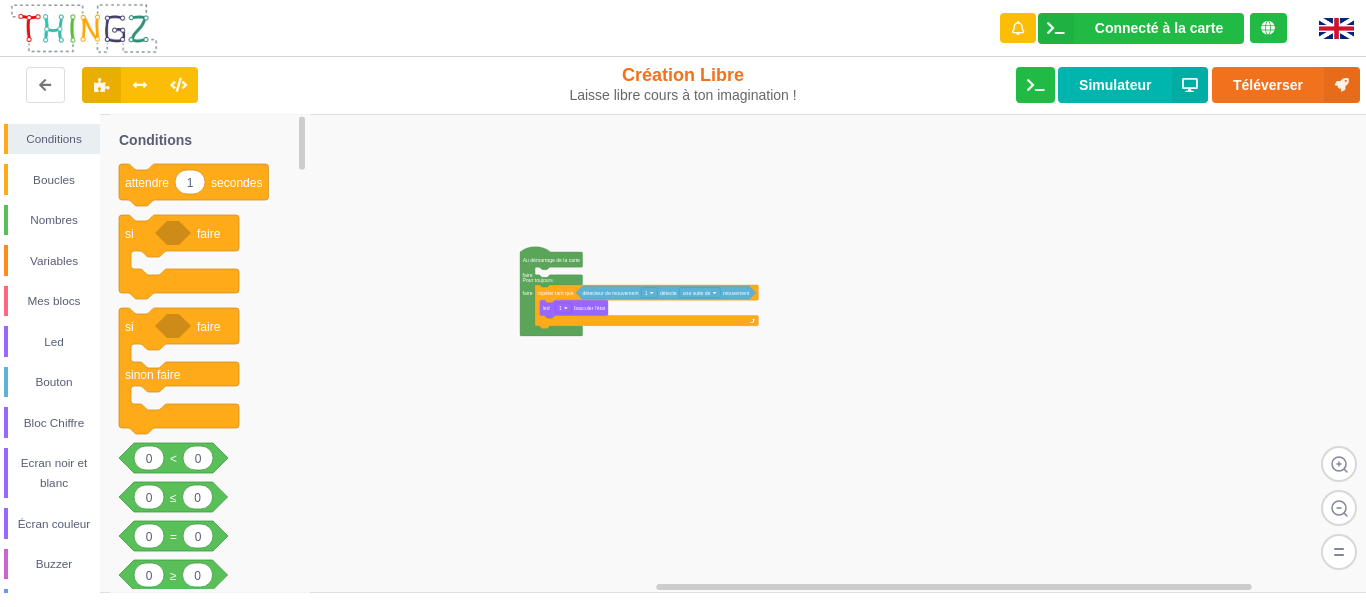 click 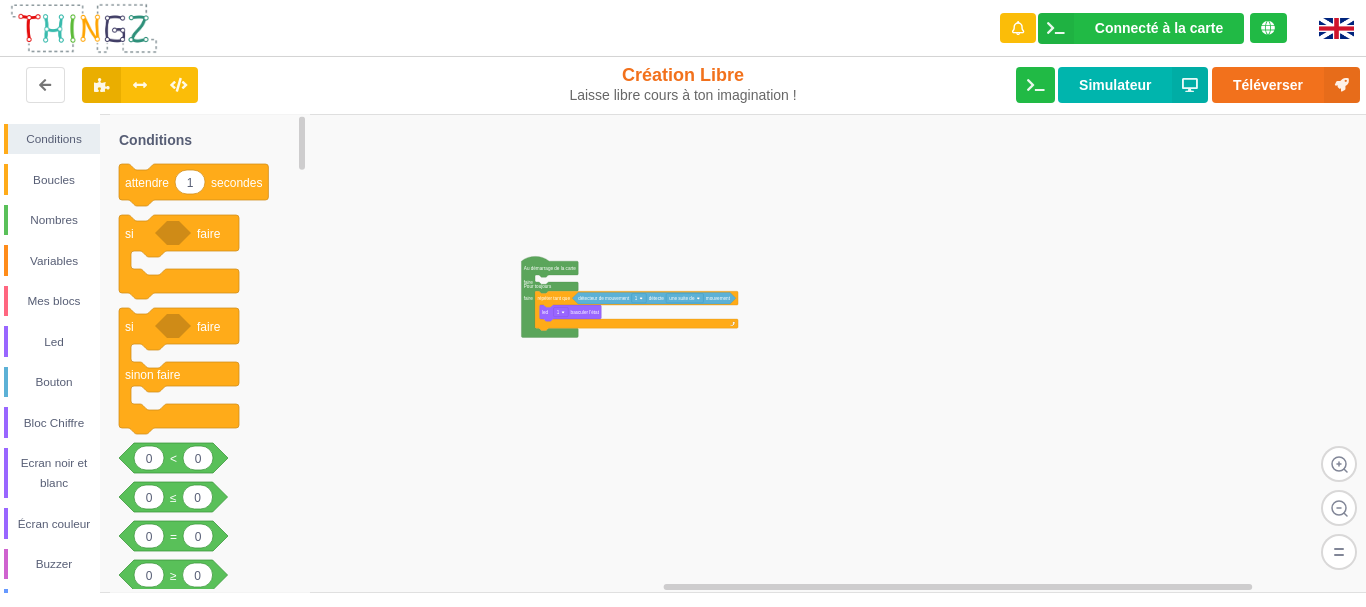 click 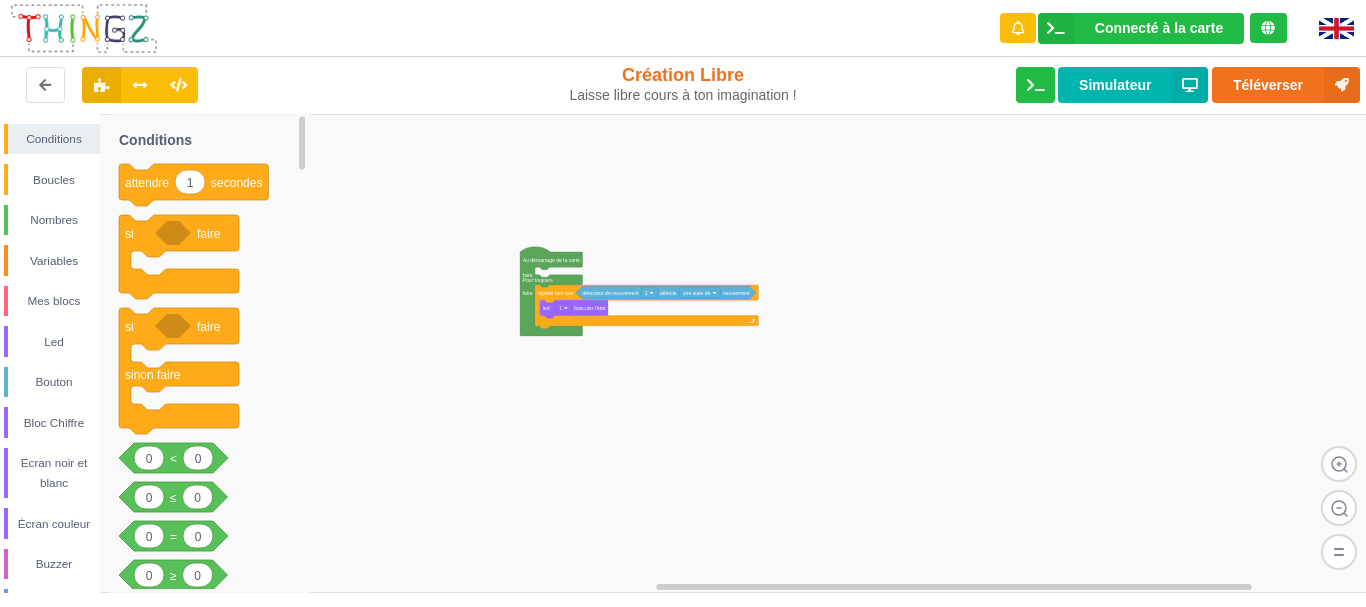 click 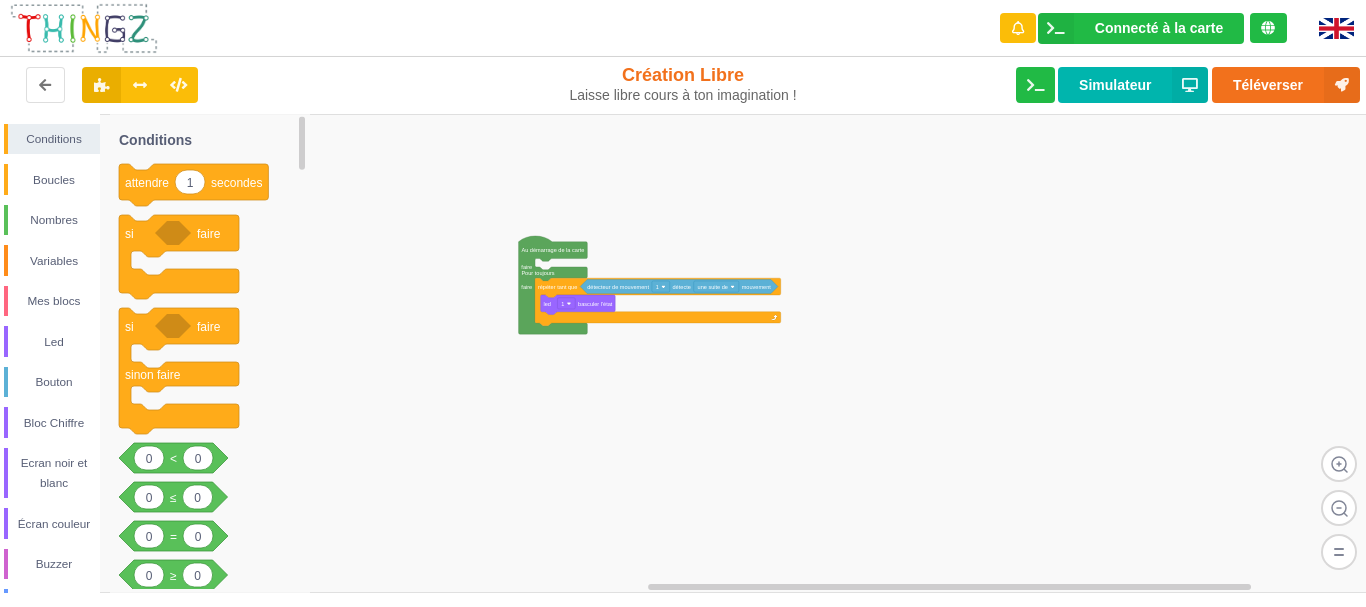 click 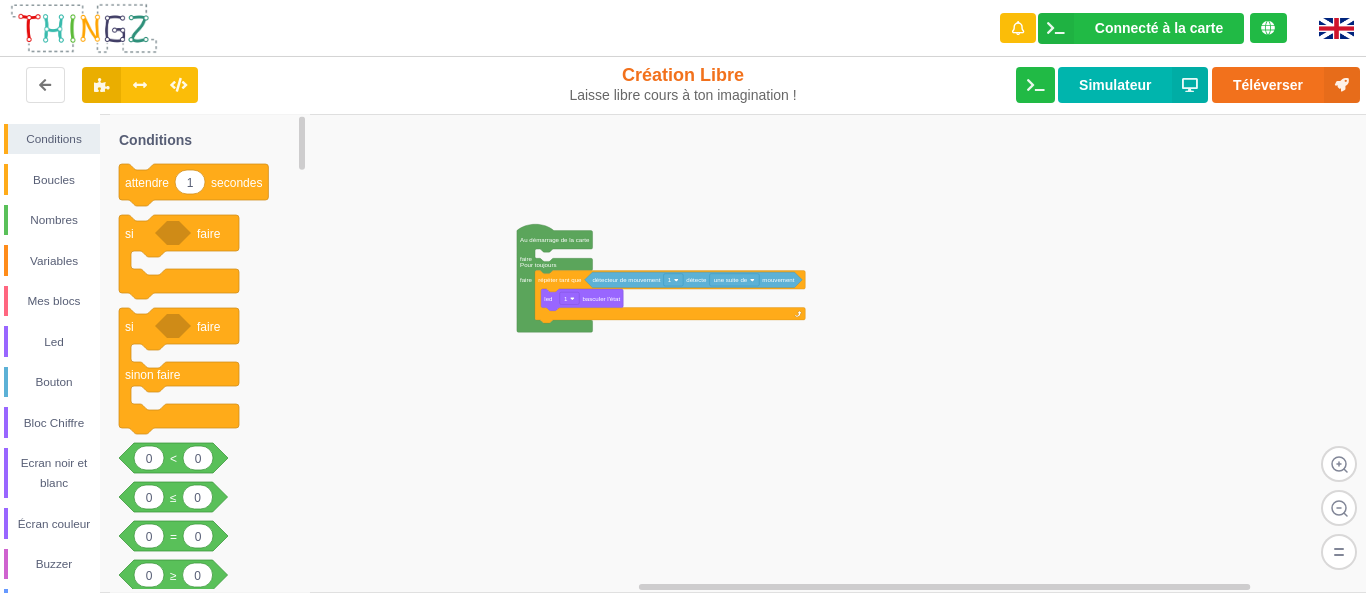 click 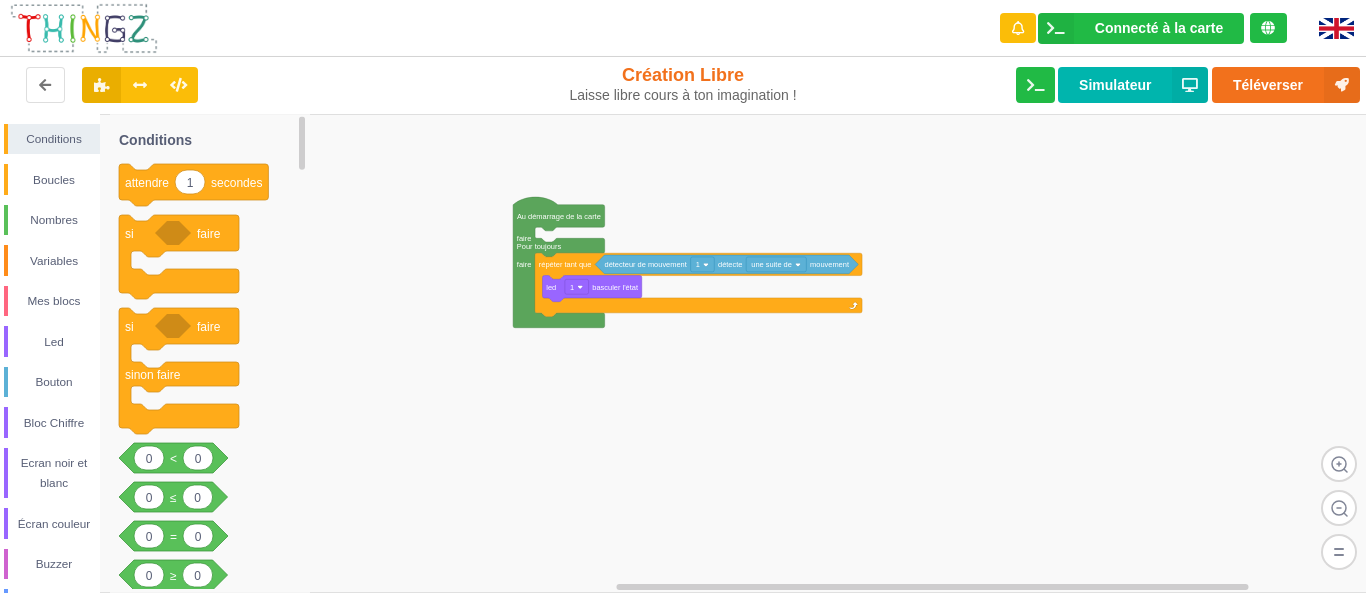 click 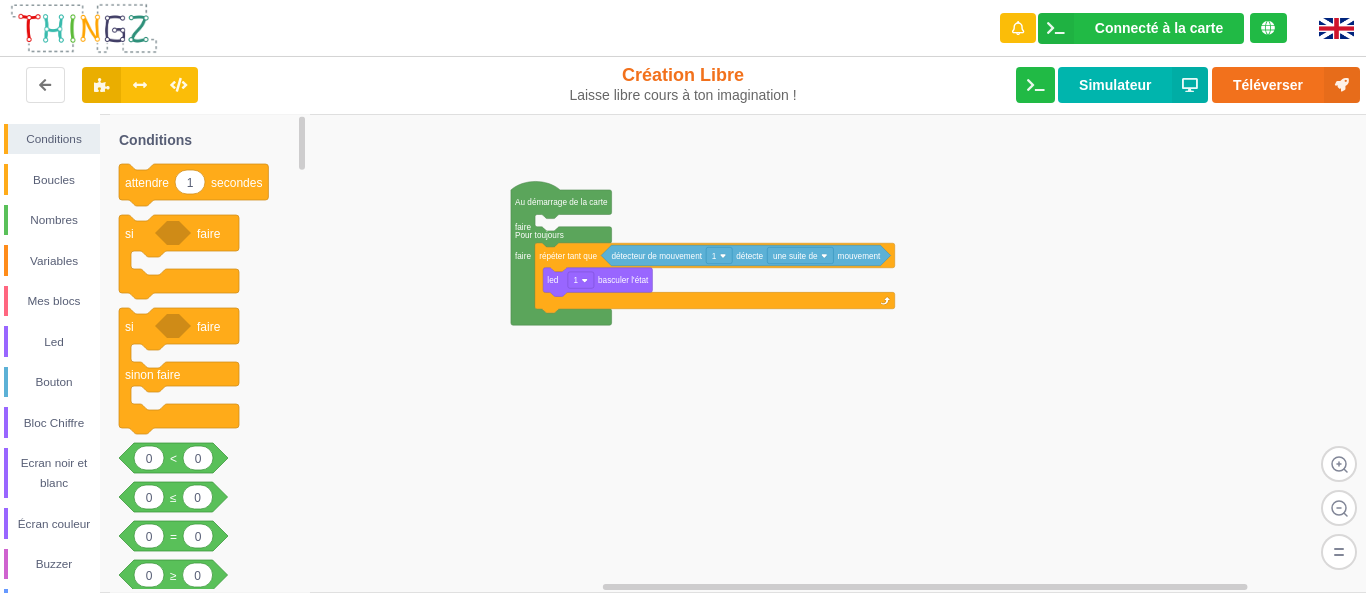 click 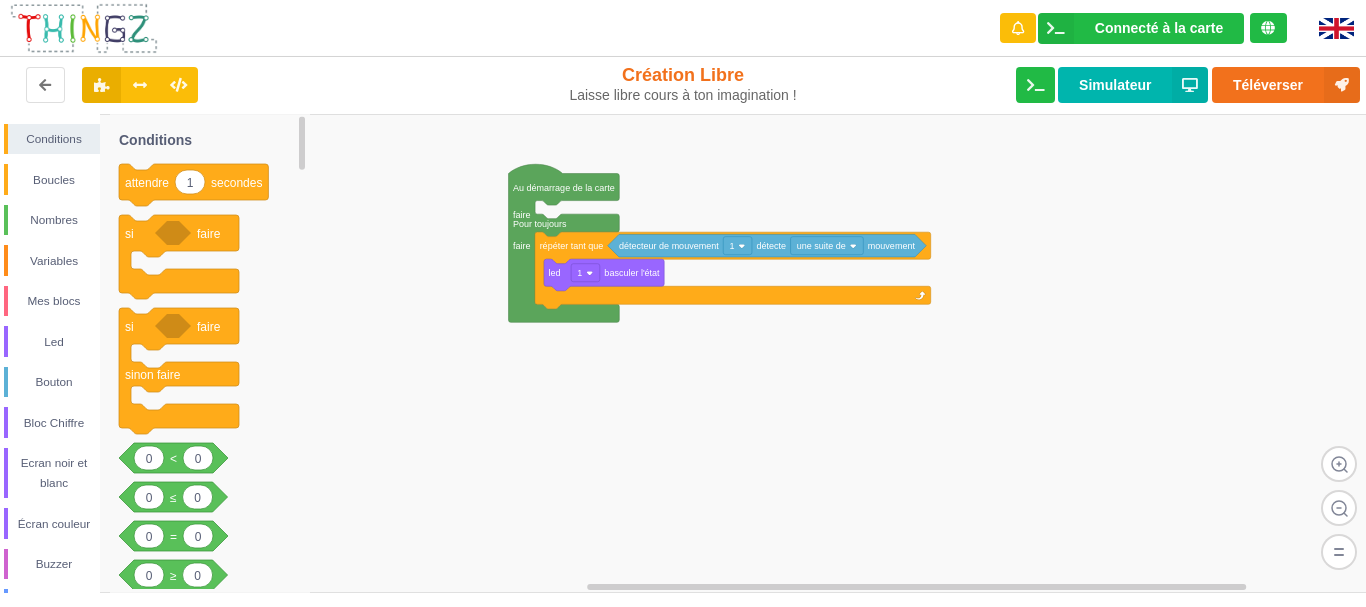 click 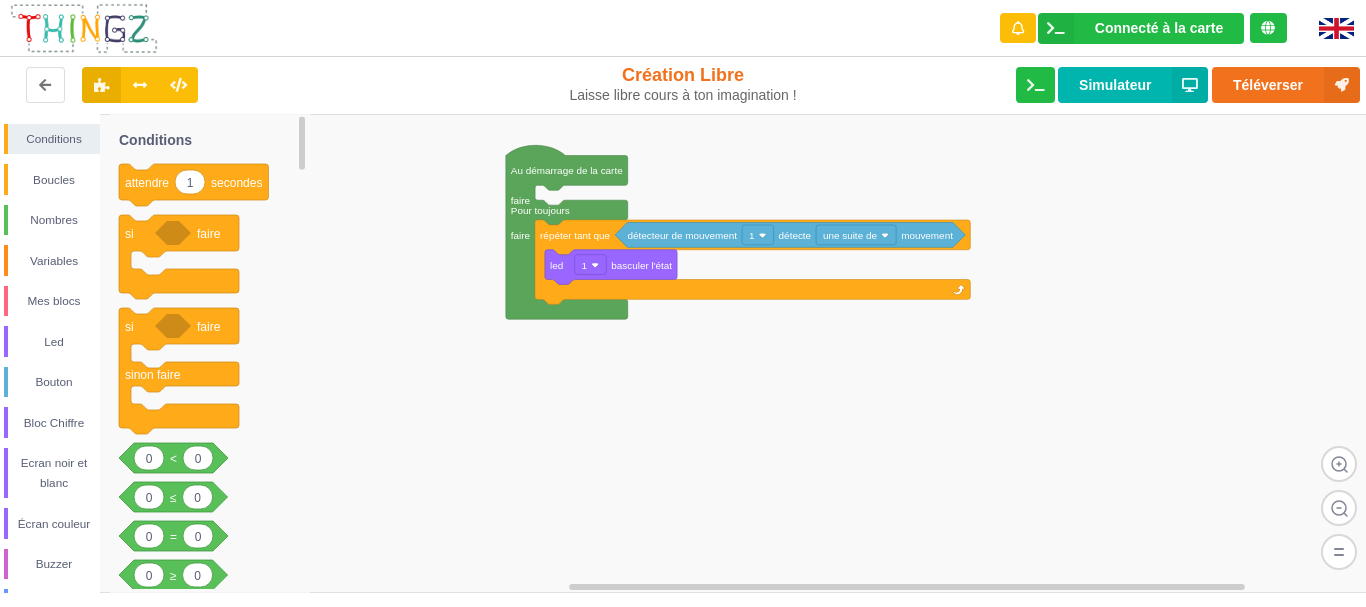 click 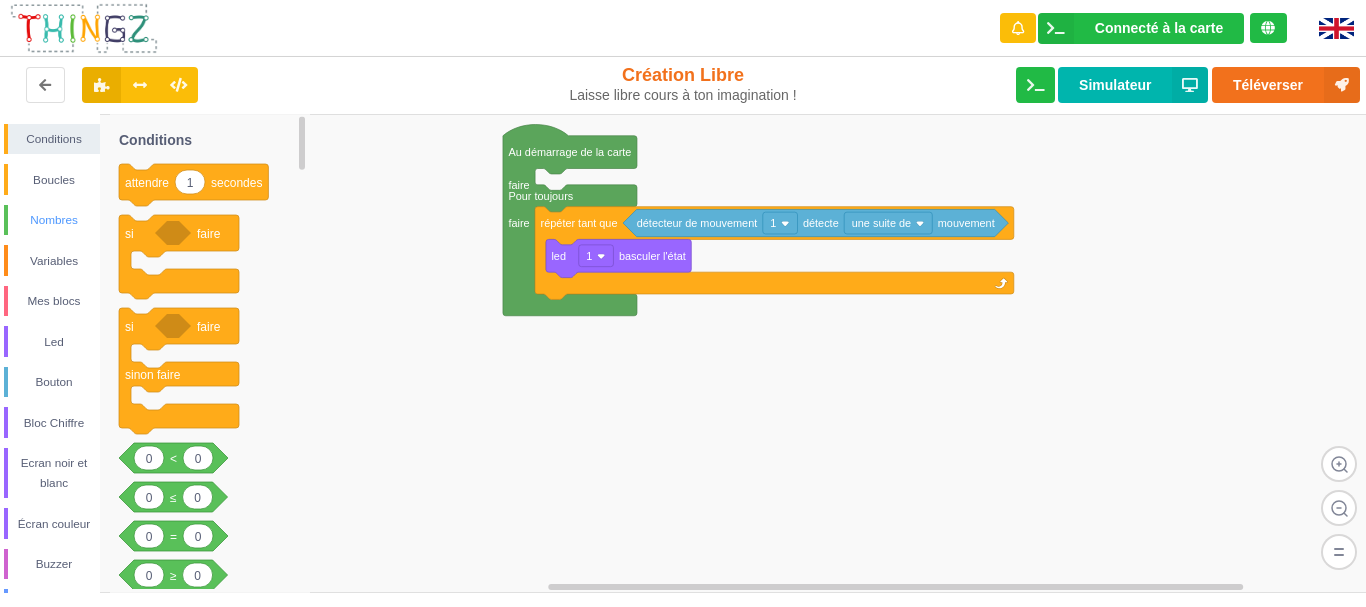 click on "Nombres" at bounding box center (54, 220) 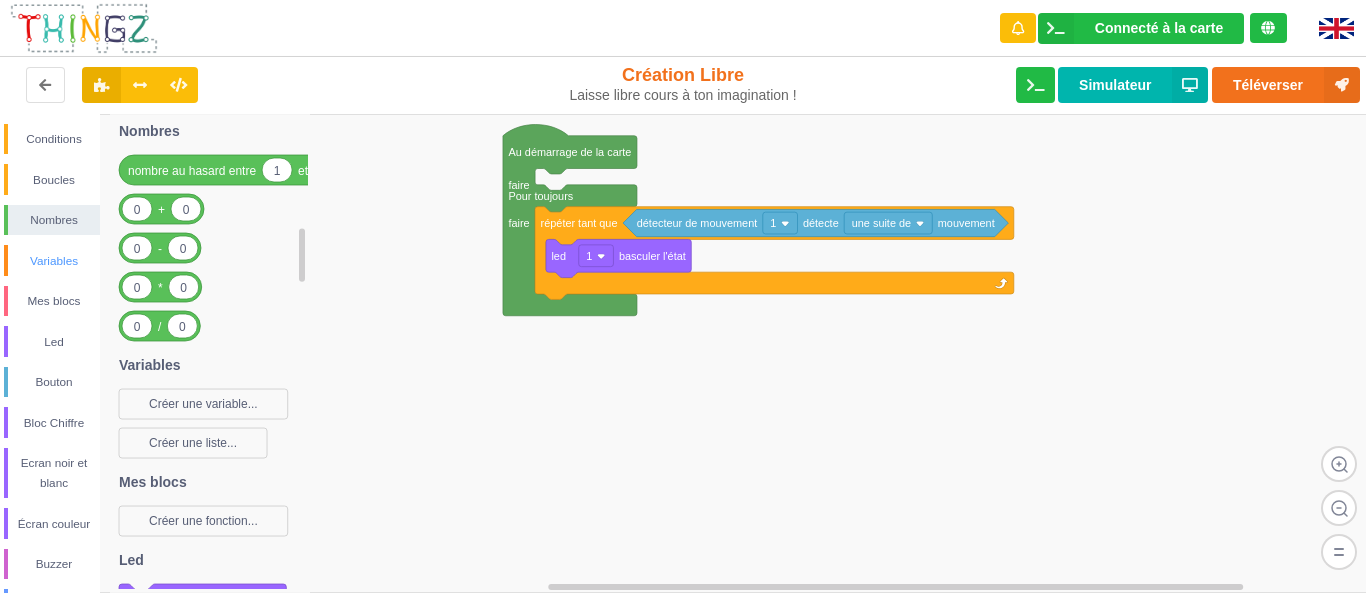 click on "Variables" at bounding box center [54, 261] 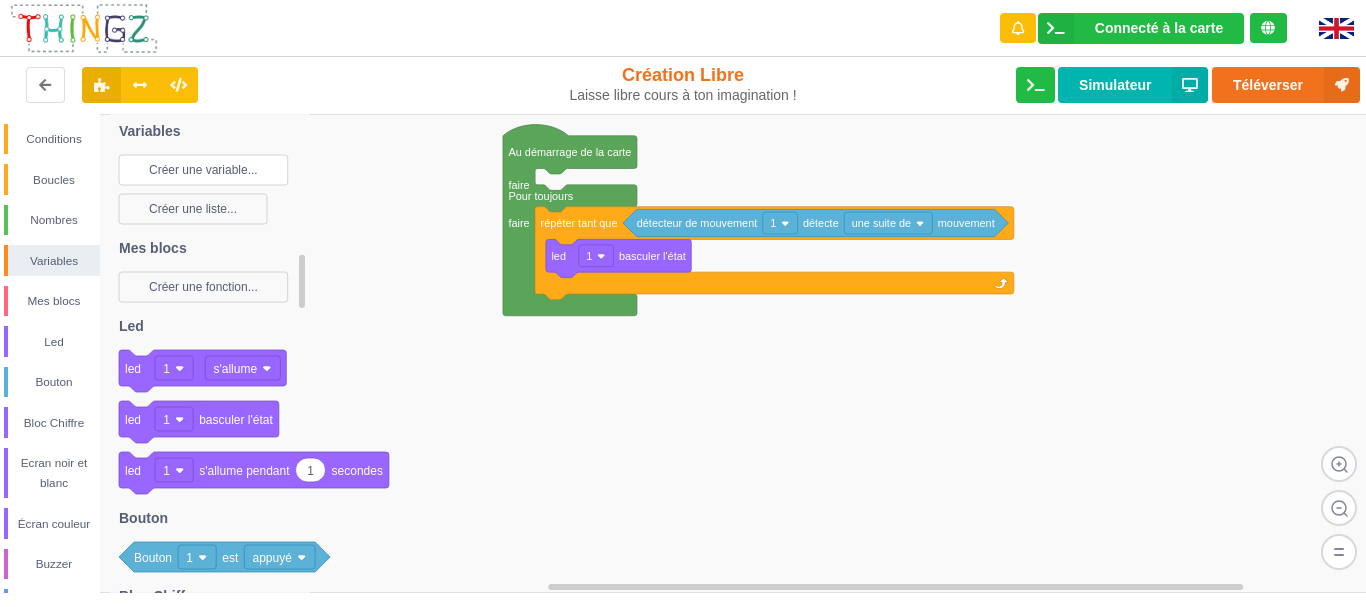 click on "Créer une variable..." 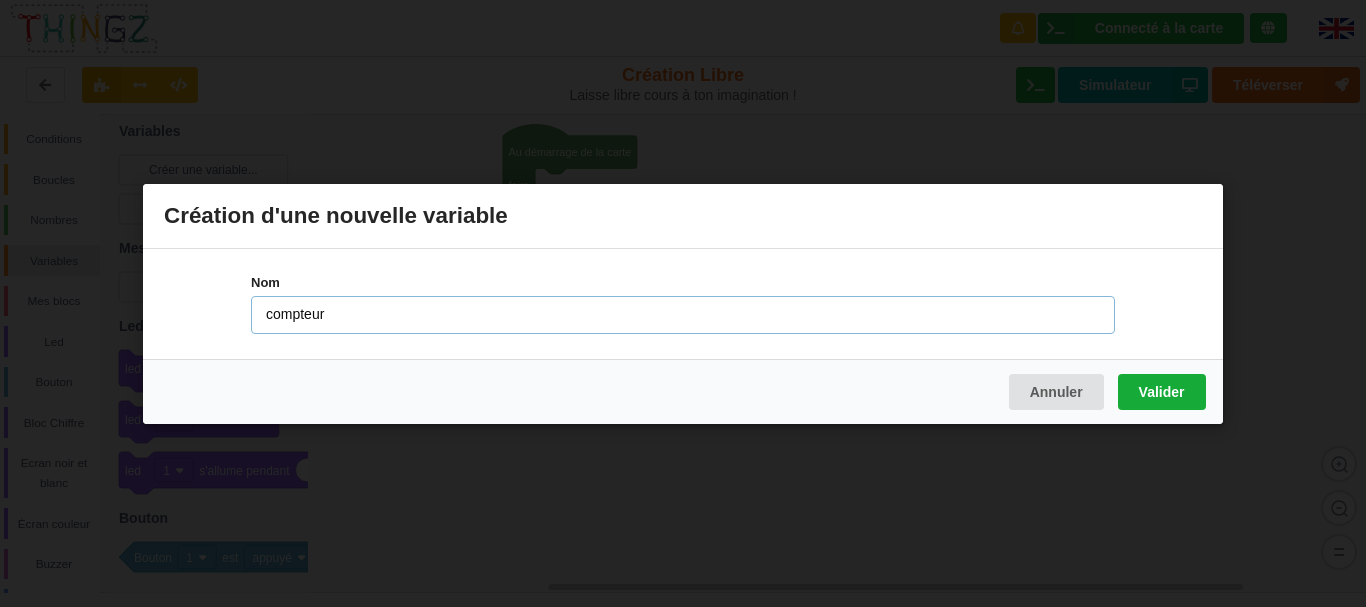 type on "compteur" 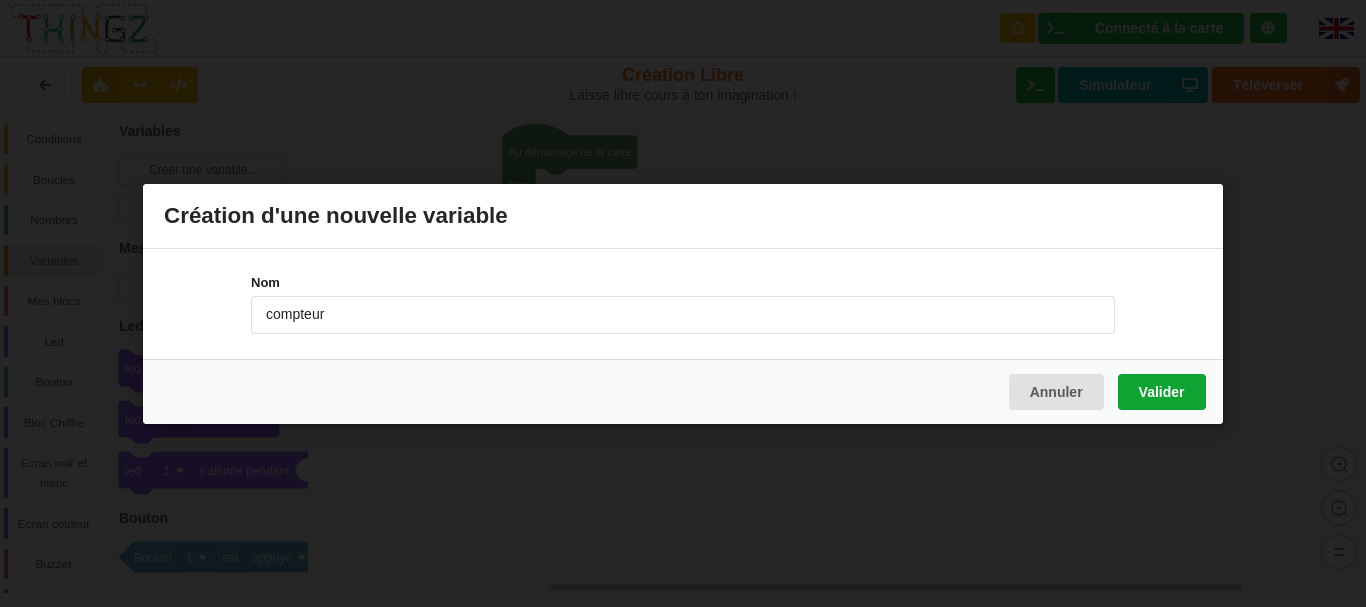 click on "Valider" at bounding box center [1162, 391] 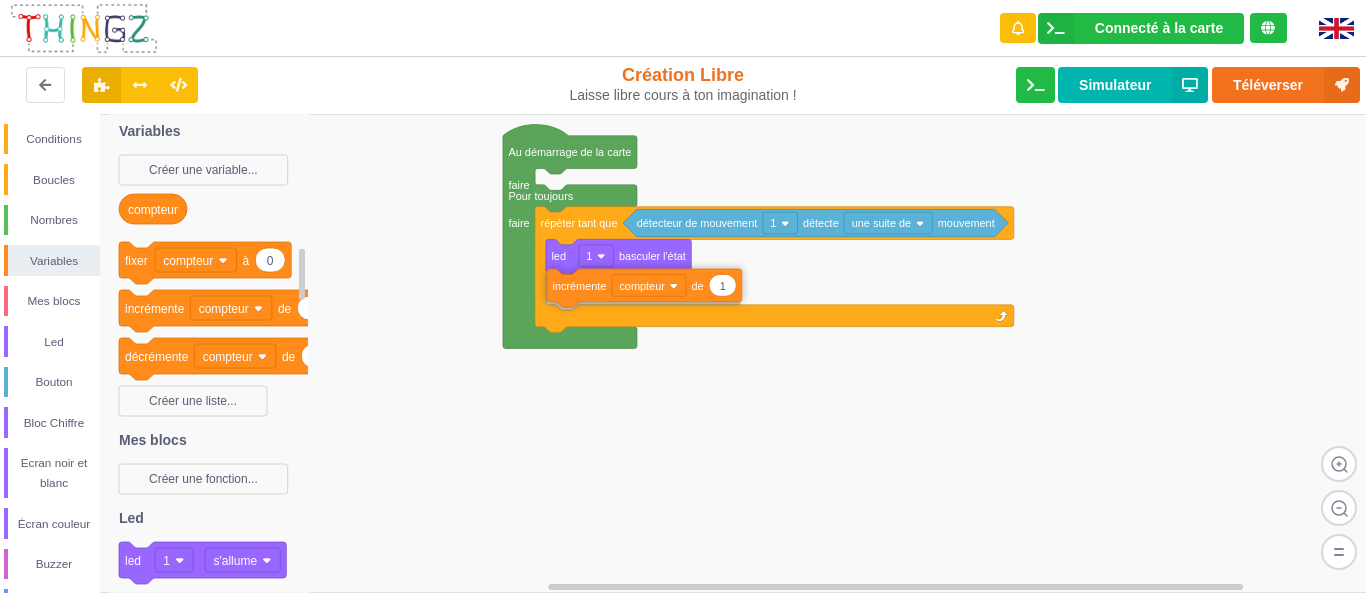 drag, startPoint x: 147, startPoint y: 310, endPoint x: 575, endPoint y: 289, distance: 428.51486 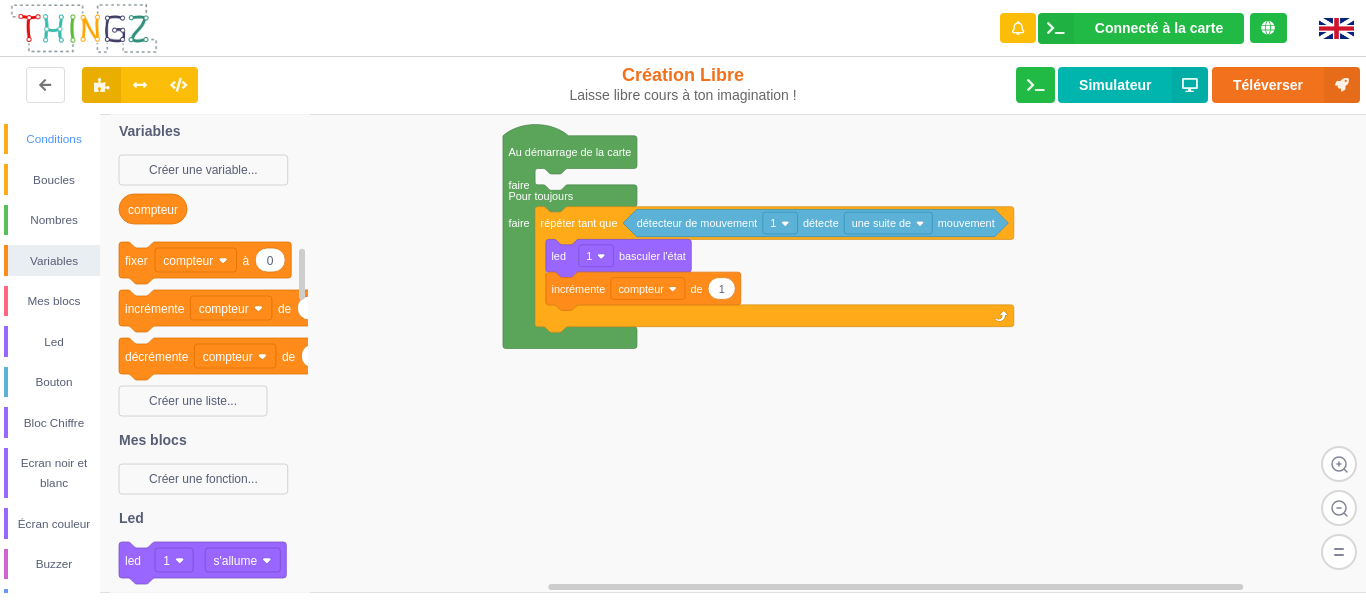 click on "Conditions" at bounding box center (52, 139) 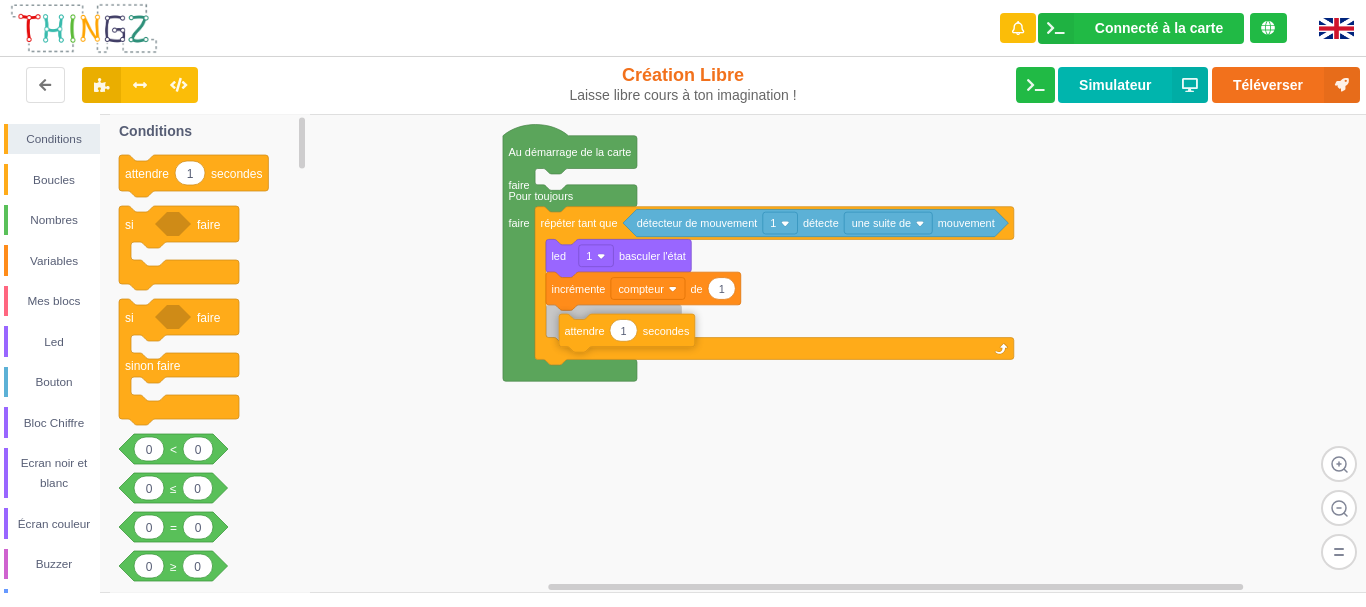 drag, startPoint x: 145, startPoint y: 176, endPoint x: 570, endPoint y: 327, distance: 451.0277 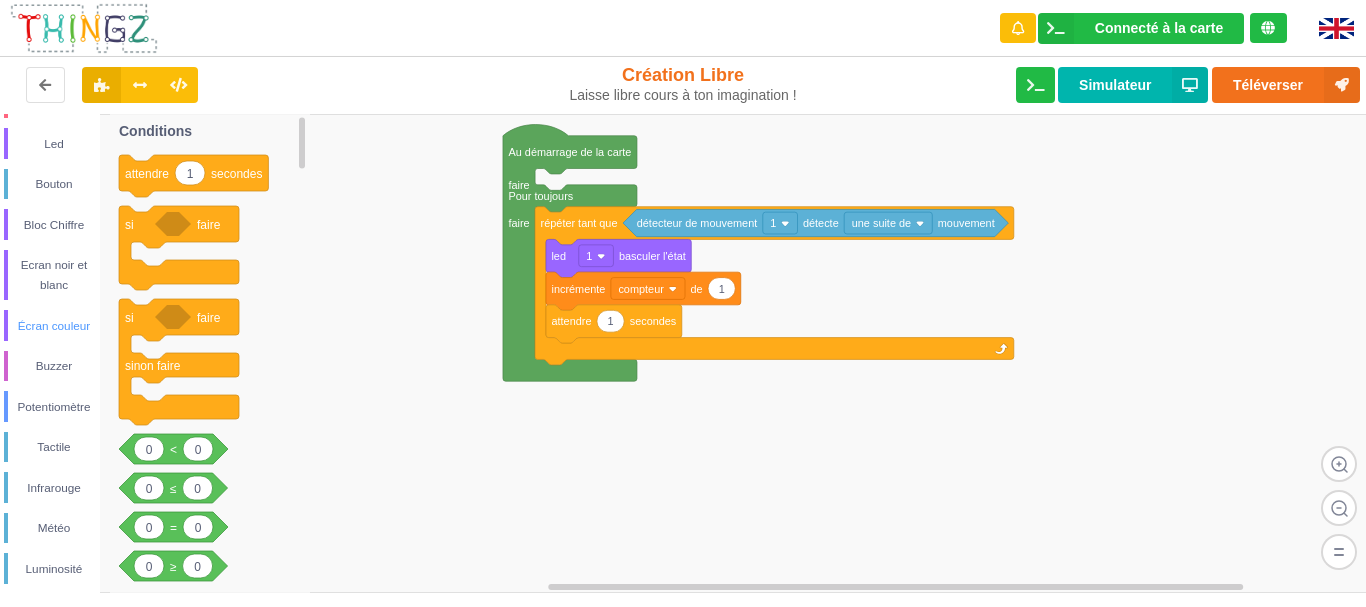 scroll, scrollTop: 200, scrollLeft: 0, axis: vertical 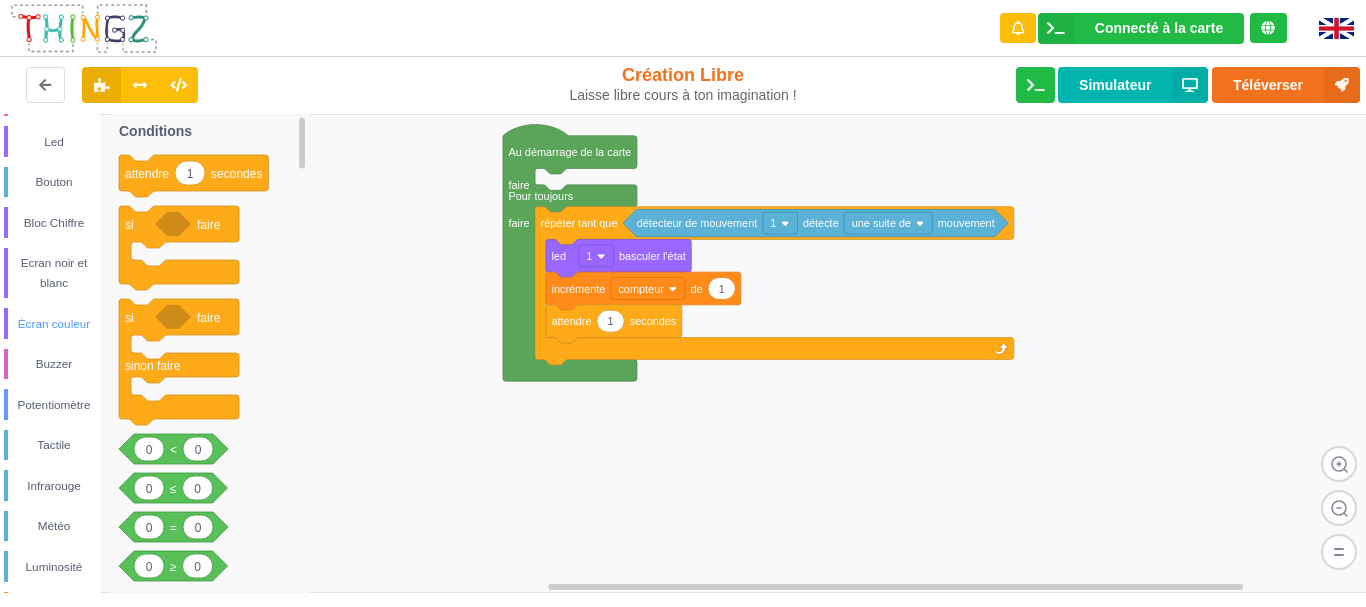 click on "Écran couleur" at bounding box center (54, 324) 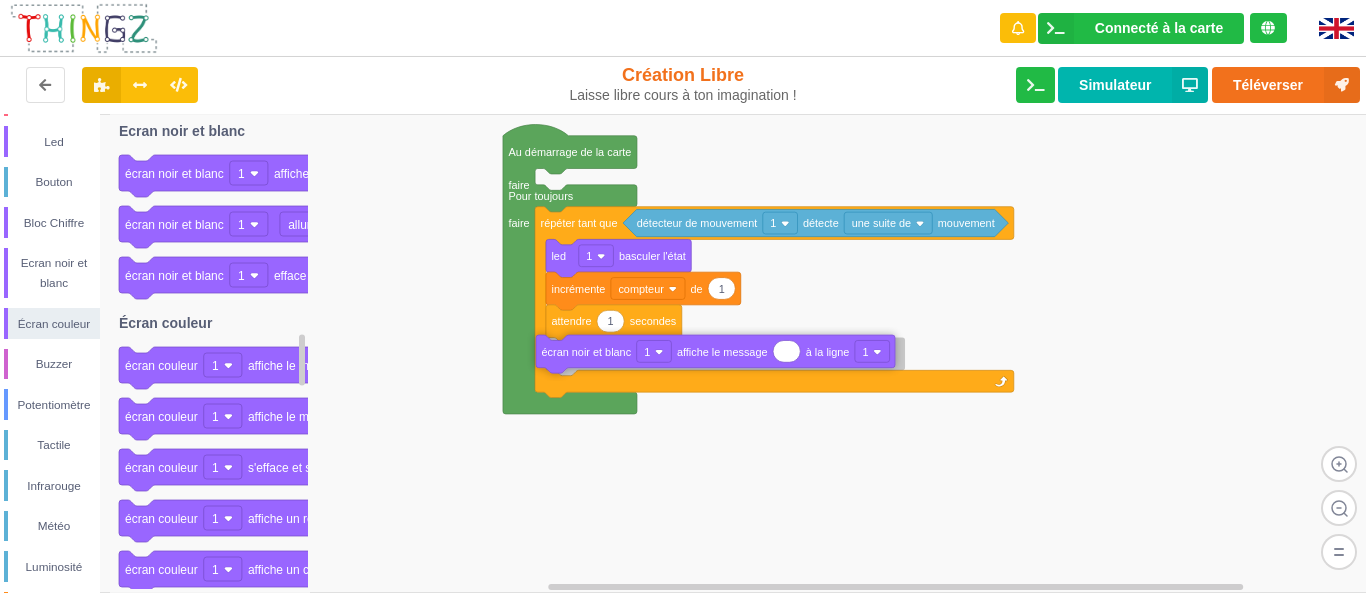 drag, startPoint x: 158, startPoint y: 178, endPoint x: 577, endPoint y: 358, distance: 456.0274 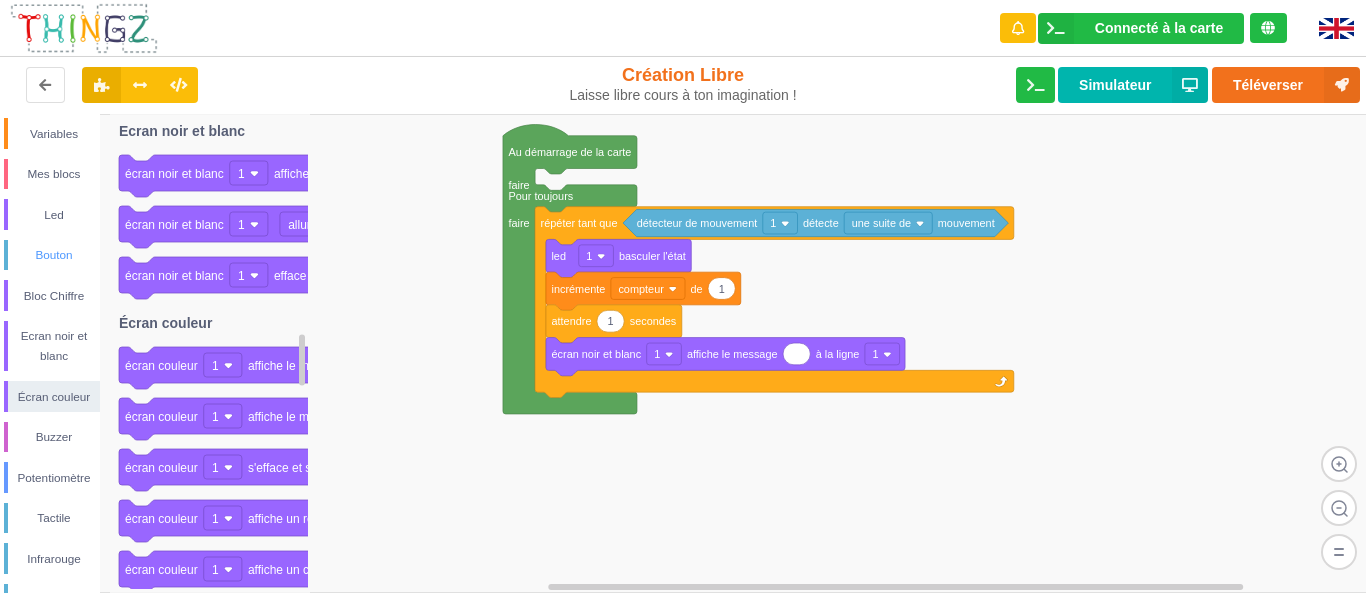 scroll, scrollTop: 0, scrollLeft: 0, axis: both 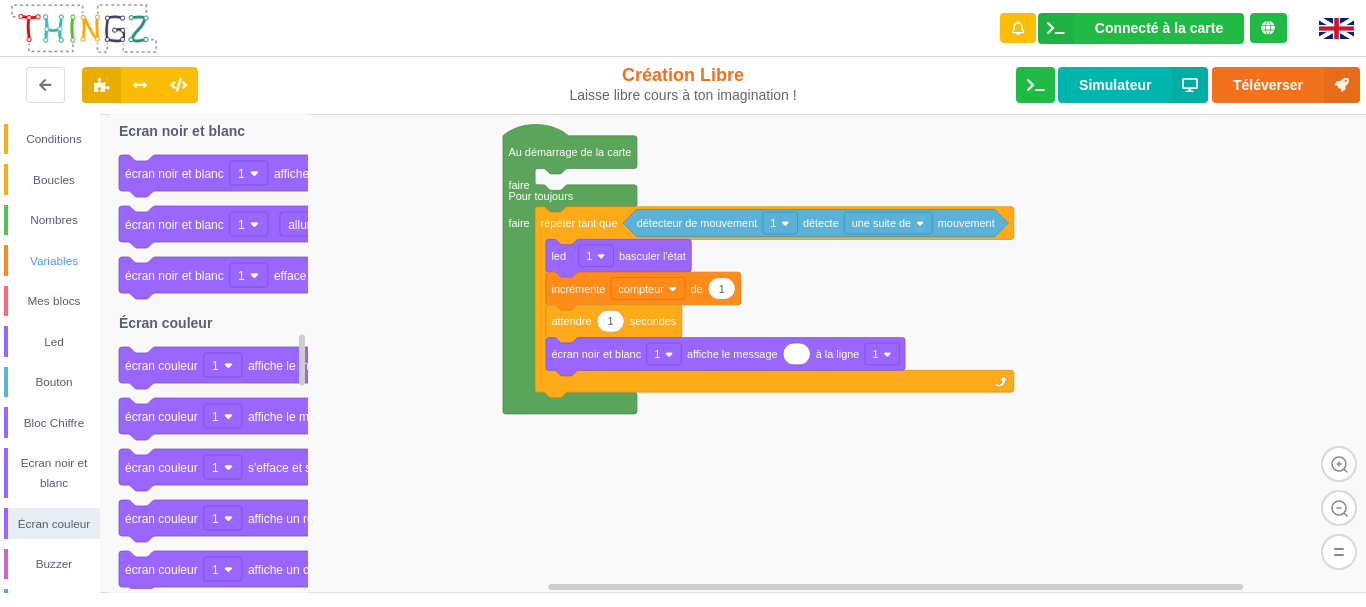 click on "Variables" at bounding box center (54, 261) 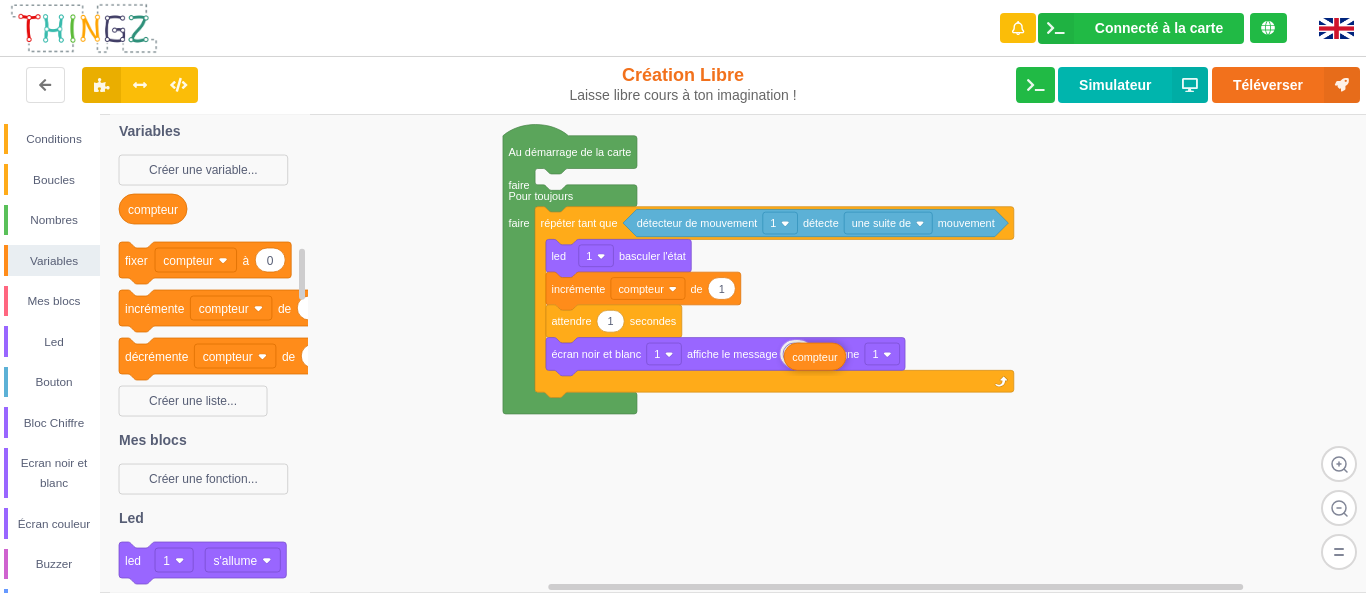 drag, startPoint x: 159, startPoint y: 213, endPoint x: 823, endPoint y: 363, distance: 680.73193 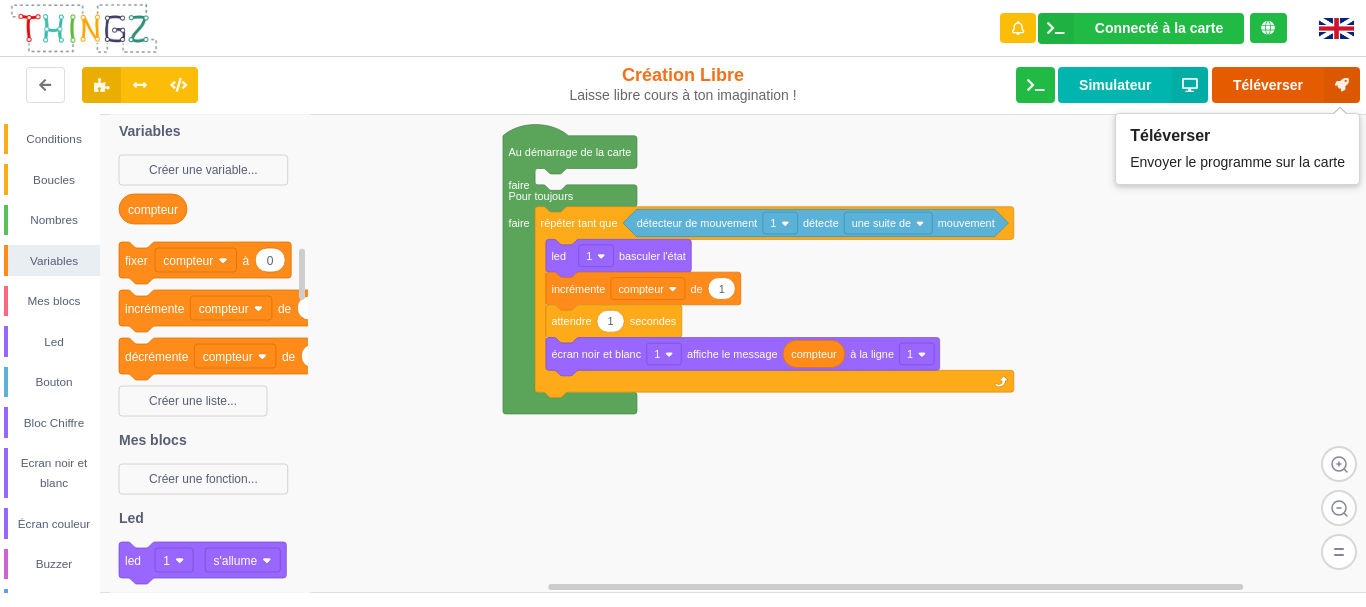 click on "Téléverser" at bounding box center (1286, 85) 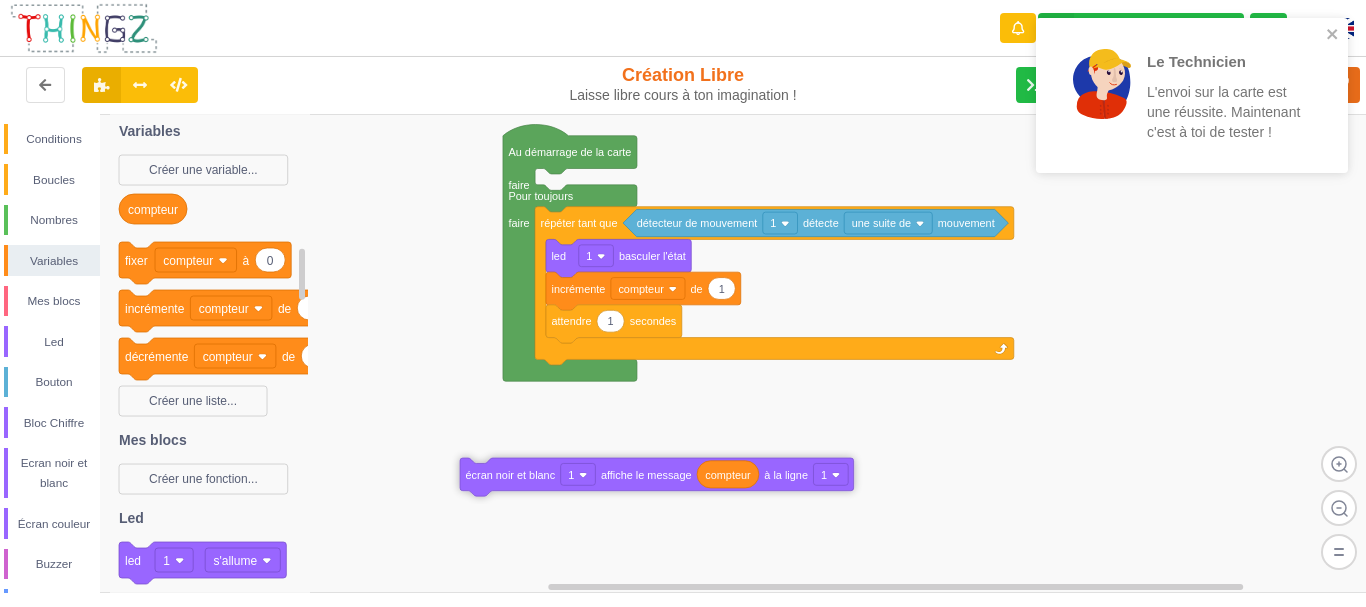 drag, startPoint x: 584, startPoint y: 360, endPoint x: 388, endPoint y: 476, distance: 227.75426 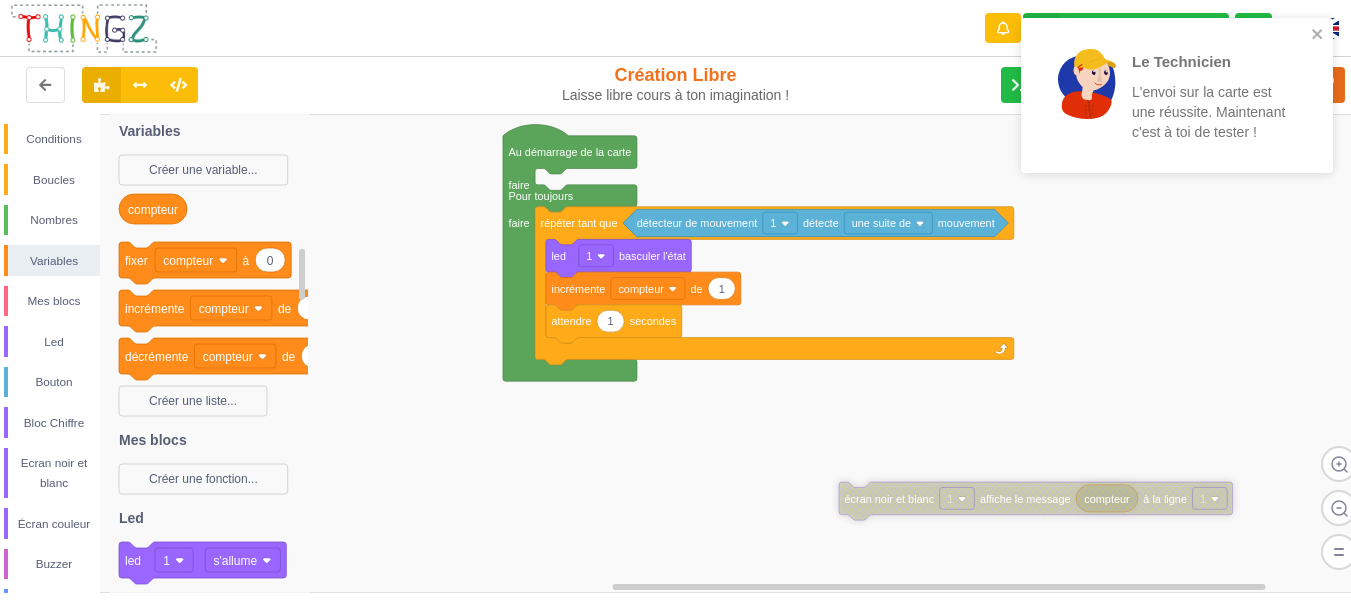 drag, startPoint x: 403, startPoint y: 476, endPoint x: 763, endPoint y: 496, distance: 360.5551 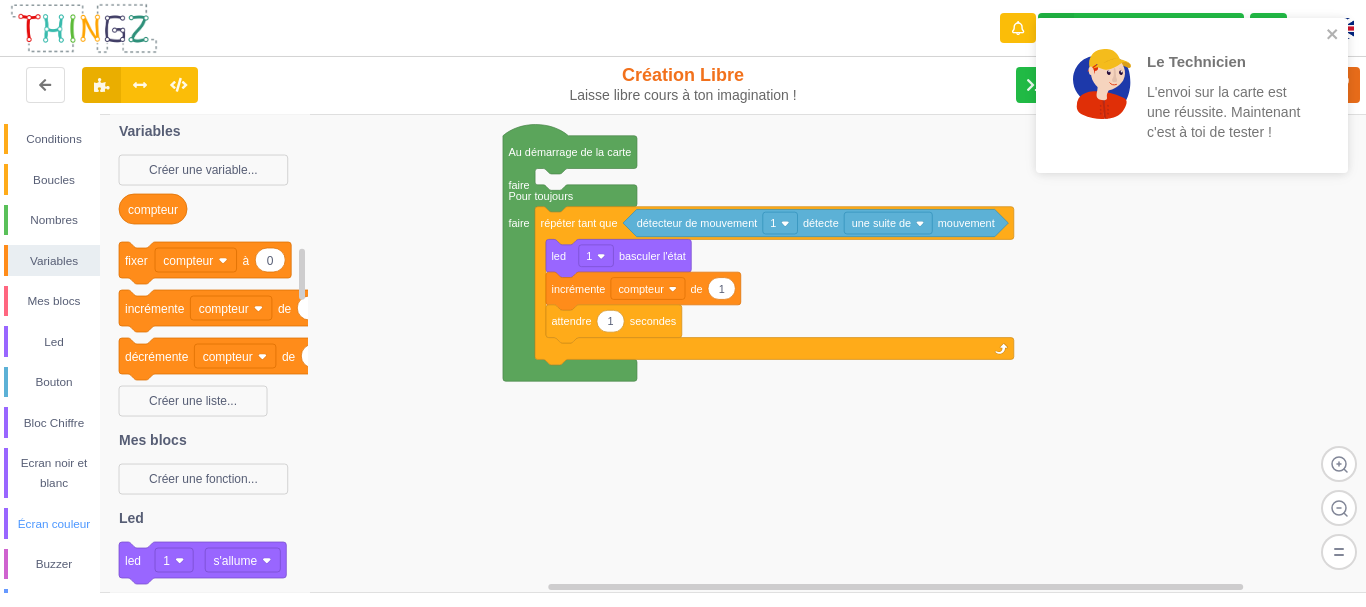 click on "Écran couleur" at bounding box center (54, 524) 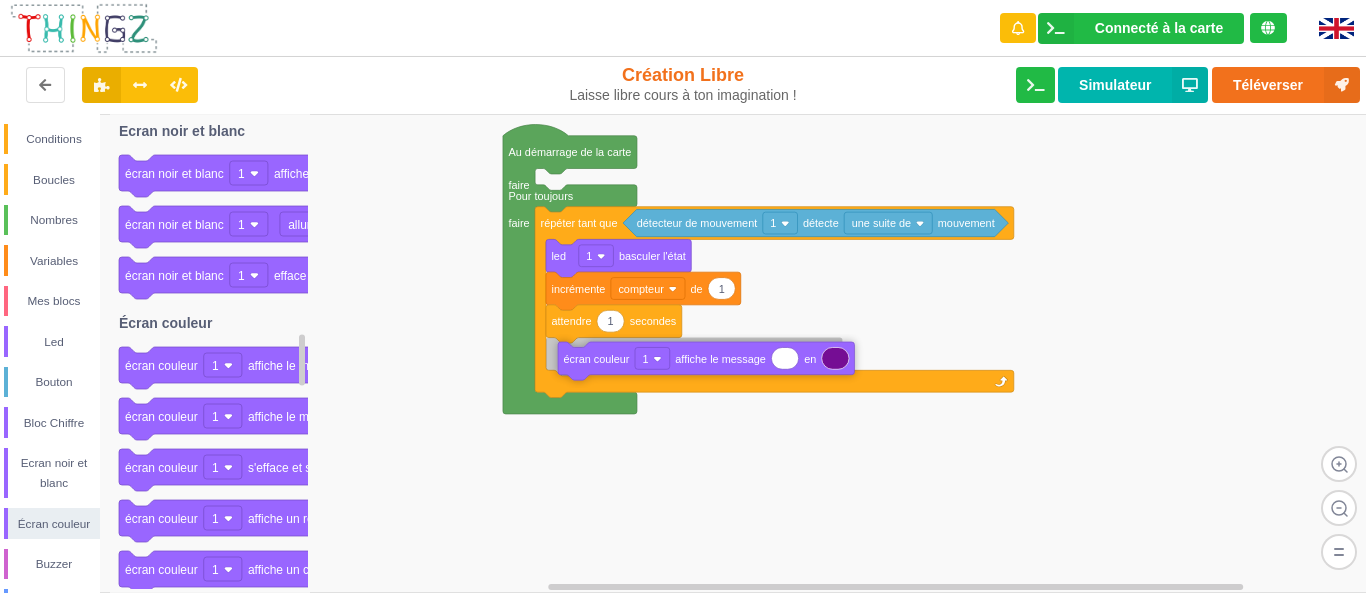 drag, startPoint x: 266, startPoint y: 359, endPoint x: 703, endPoint y: 352, distance: 437.05606 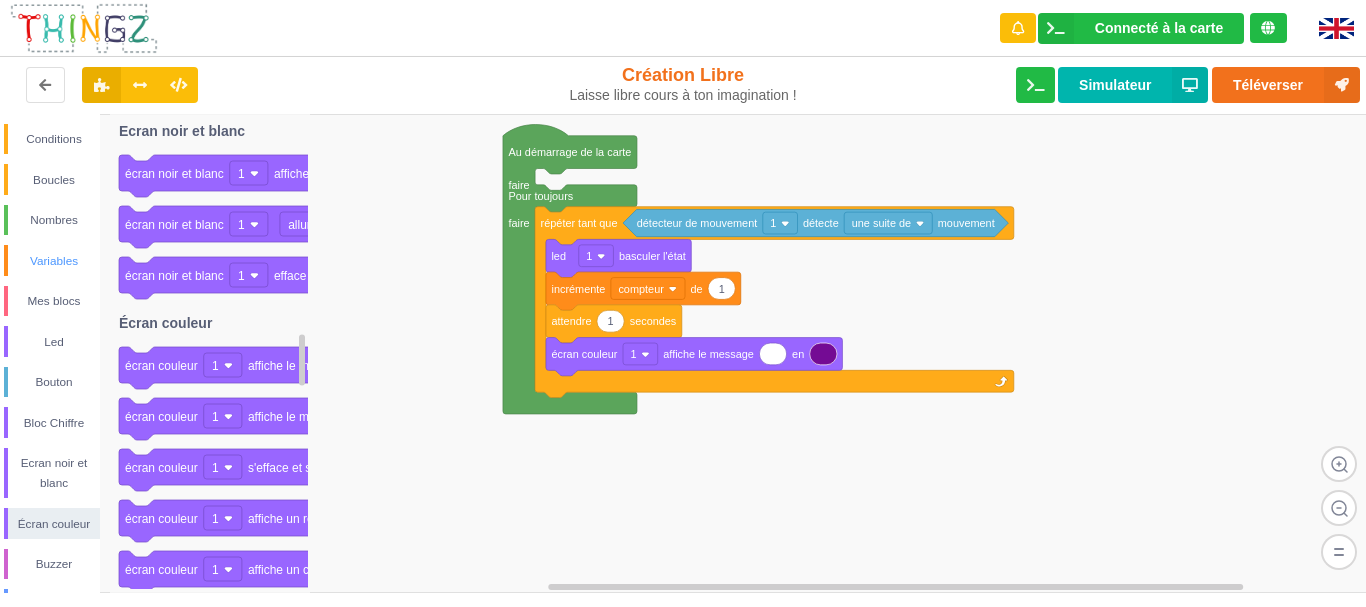 click on "Variables" at bounding box center [54, 261] 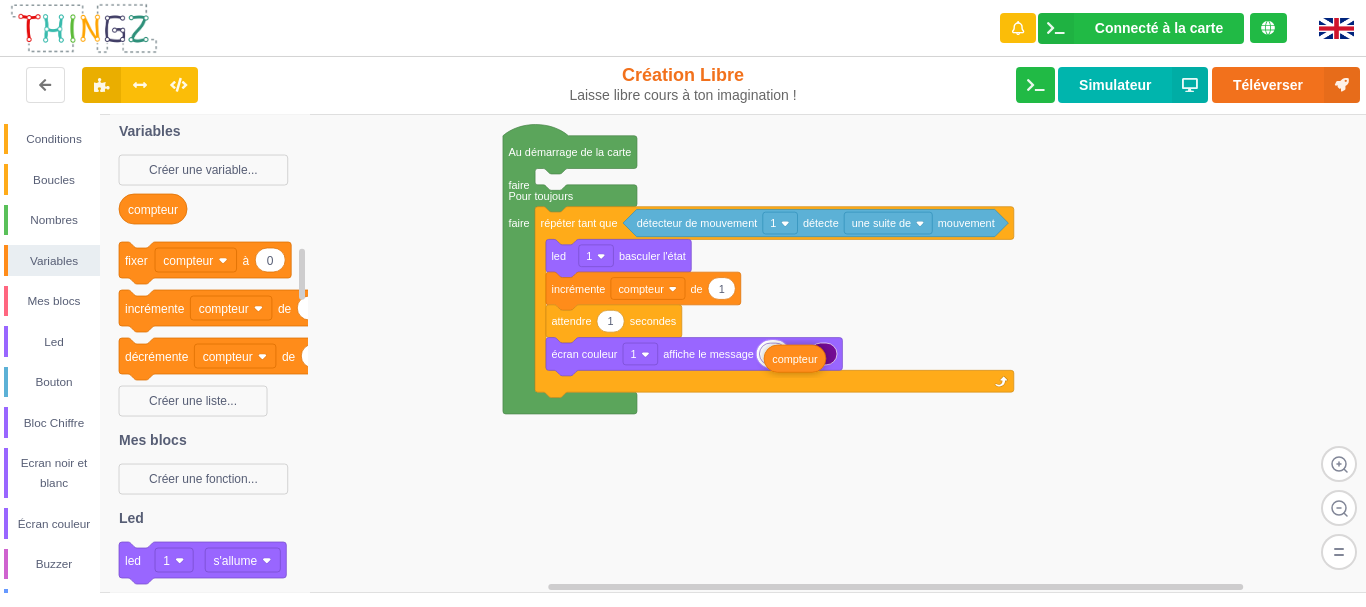 drag, startPoint x: 157, startPoint y: 211, endPoint x: 796, endPoint y: 358, distance: 655.6905 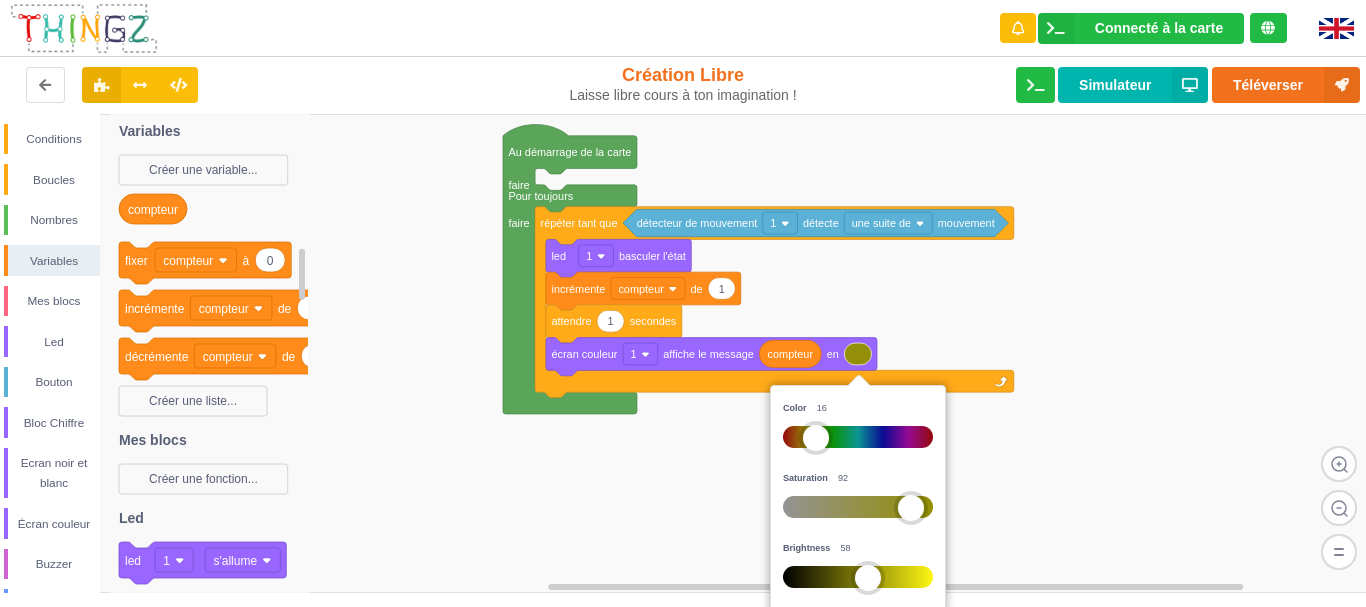 drag, startPoint x: 900, startPoint y: 436, endPoint x: 821, endPoint y: 439, distance: 79.05694 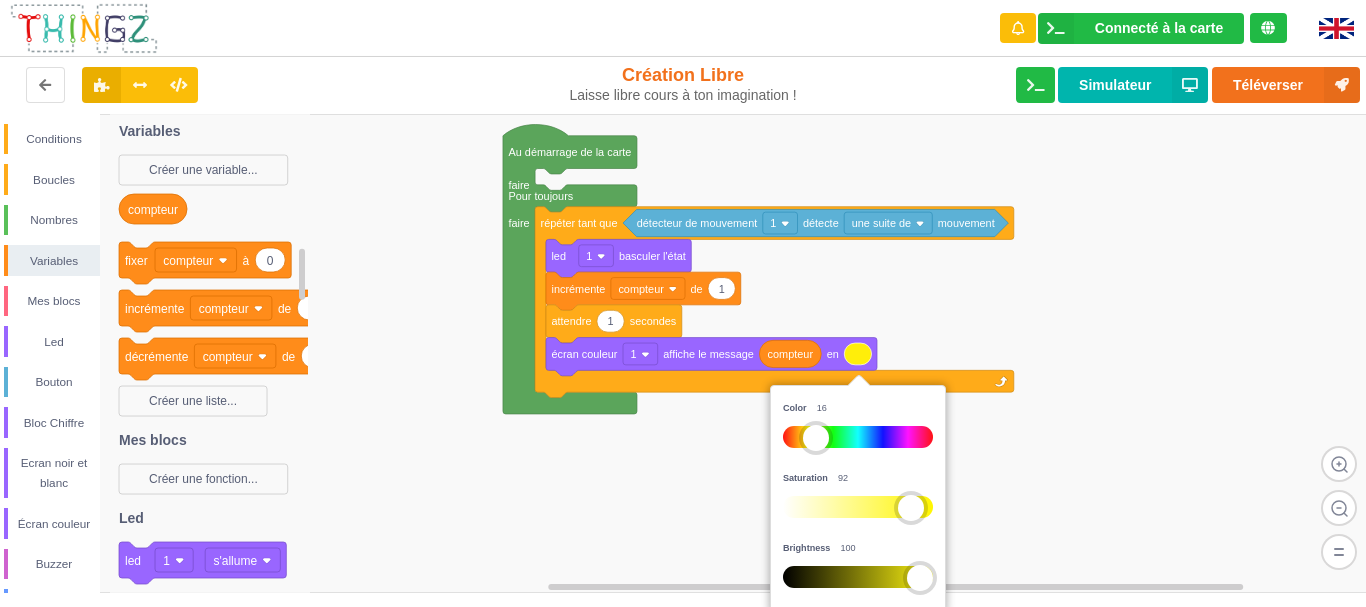 drag, startPoint x: 874, startPoint y: 575, endPoint x: 956, endPoint y: 572, distance: 82.05486 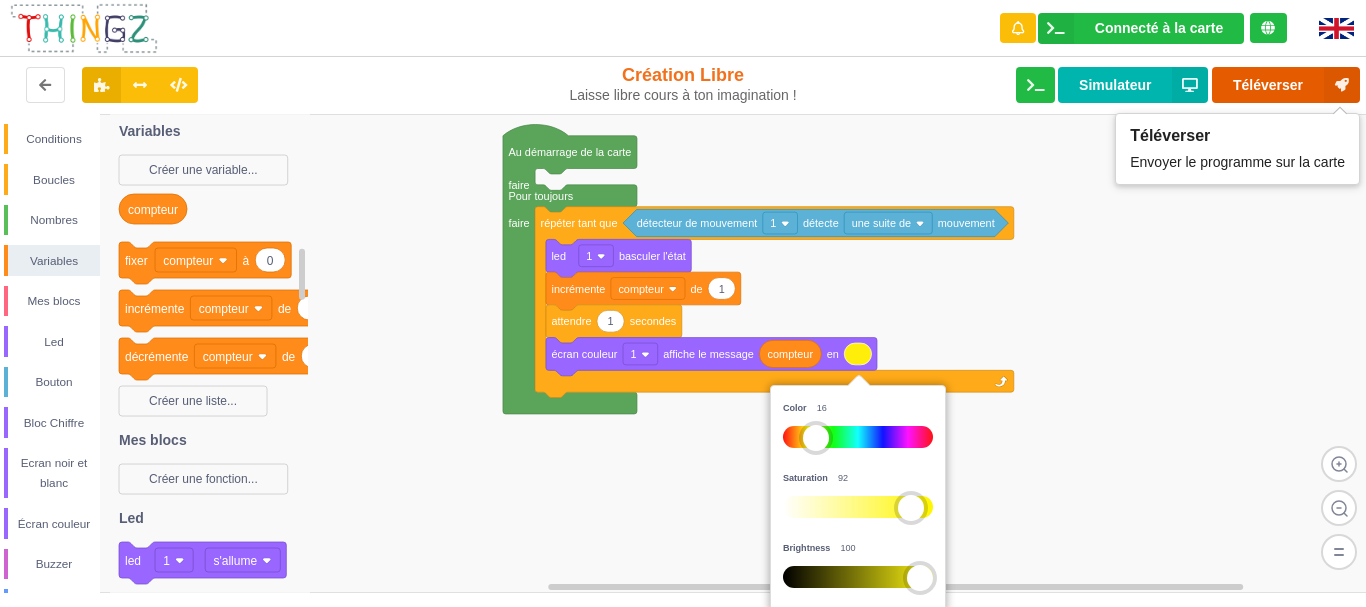 click on "Téléverser" at bounding box center [1286, 85] 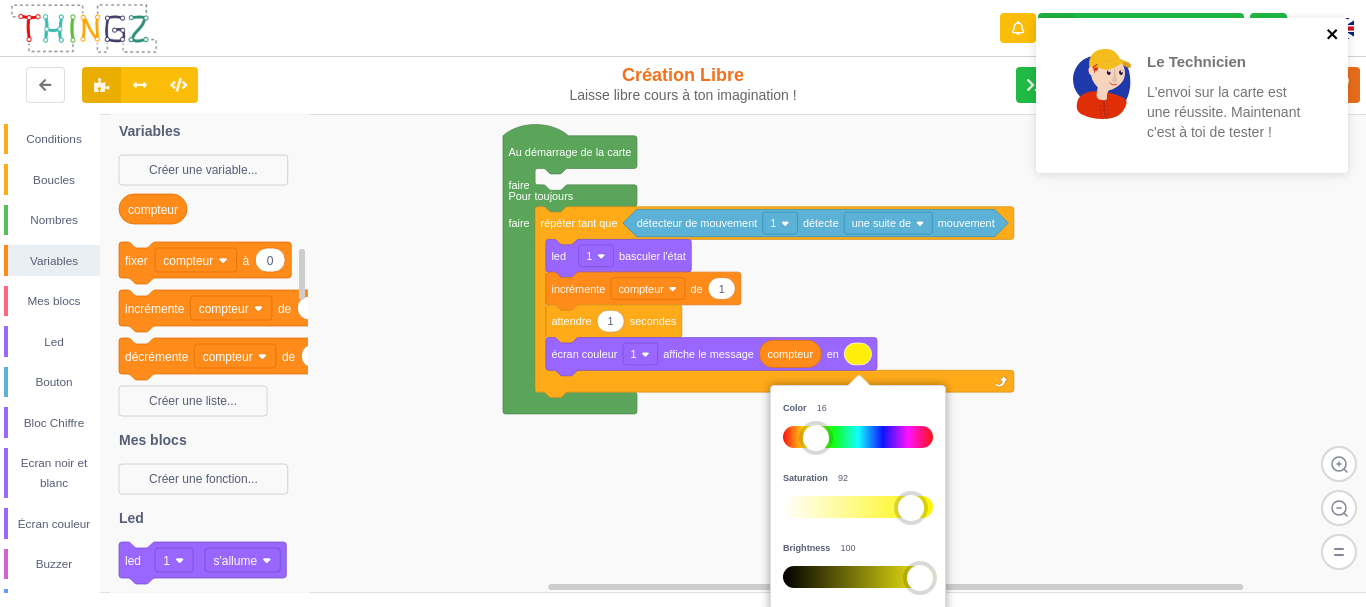 click 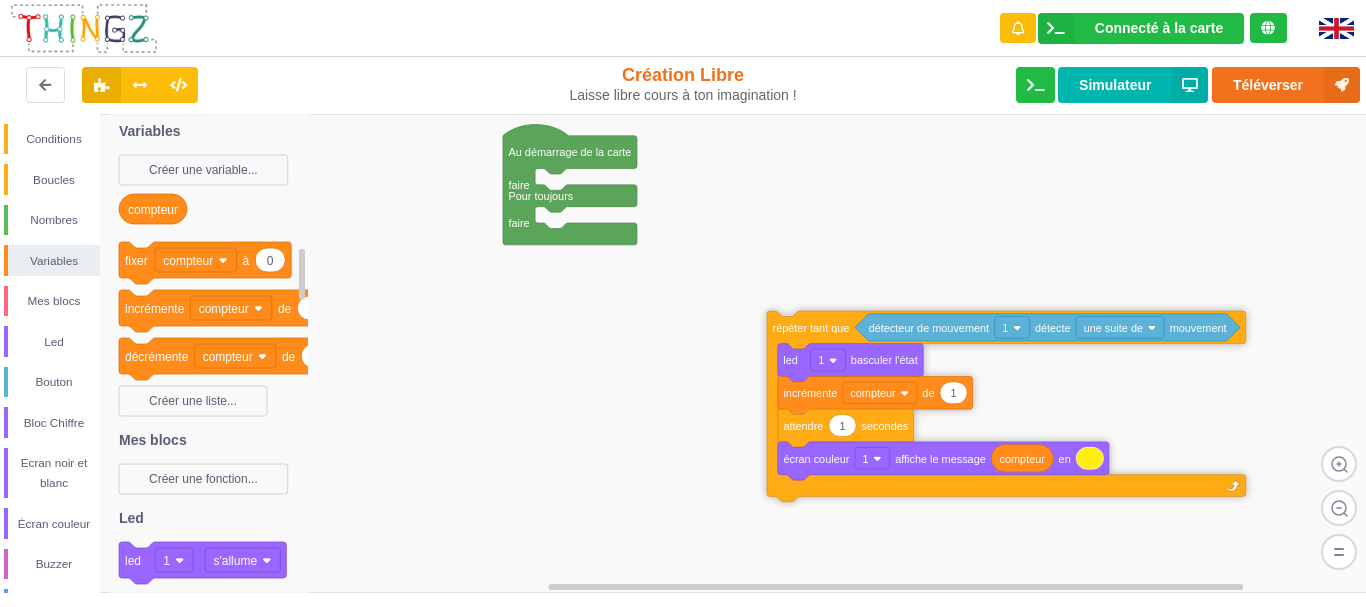drag, startPoint x: 555, startPoint y: 231, endPoint x: 787, endPoint y: 335, distance: 254.24397 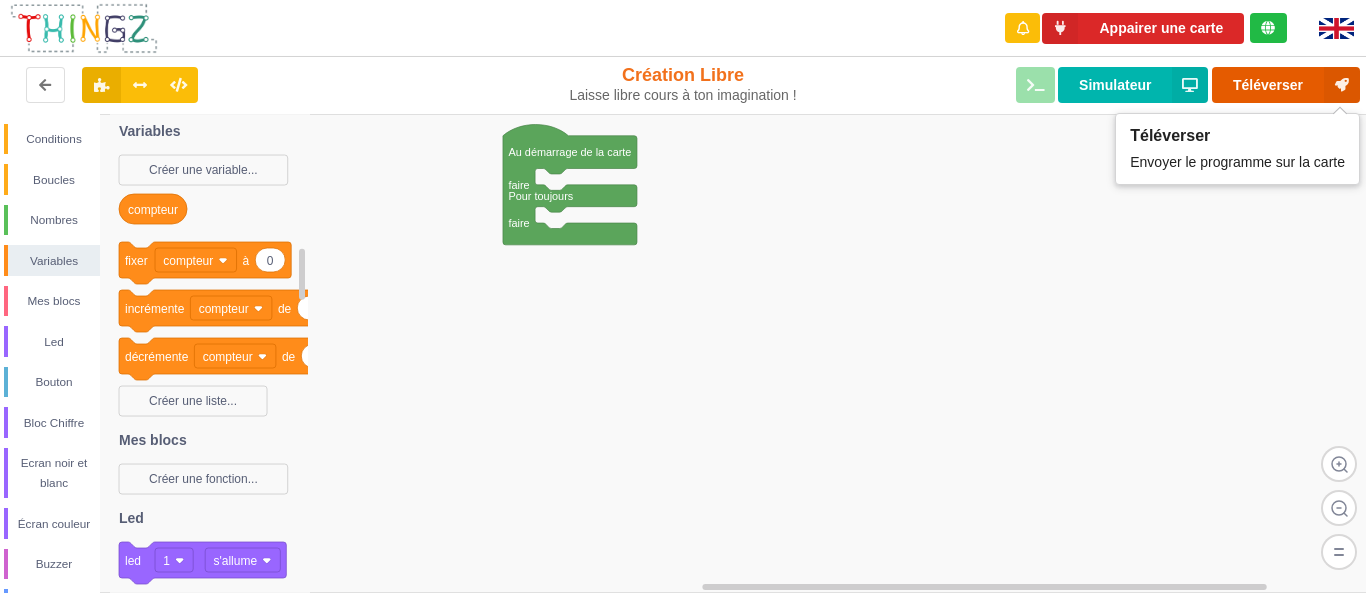 click on "Téléverser" at bounding box center (1286, 85) 